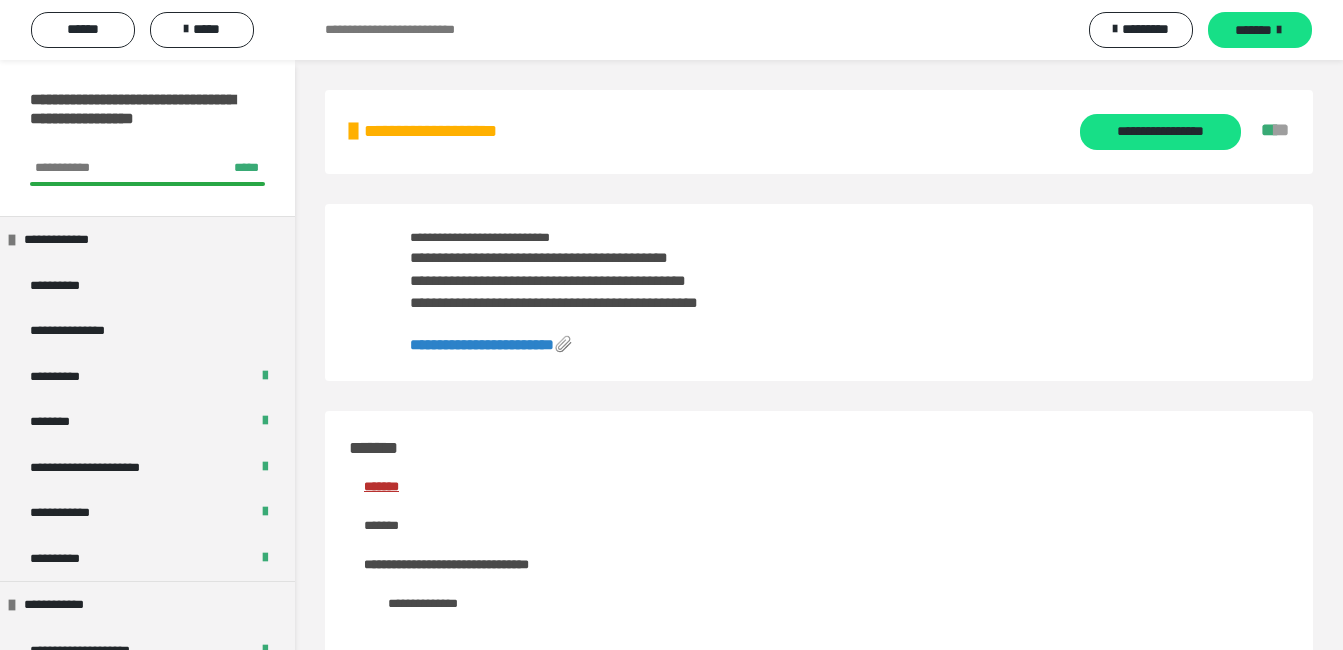 scroll, scrollTop: 0, scrollLeft: 0, axis: both 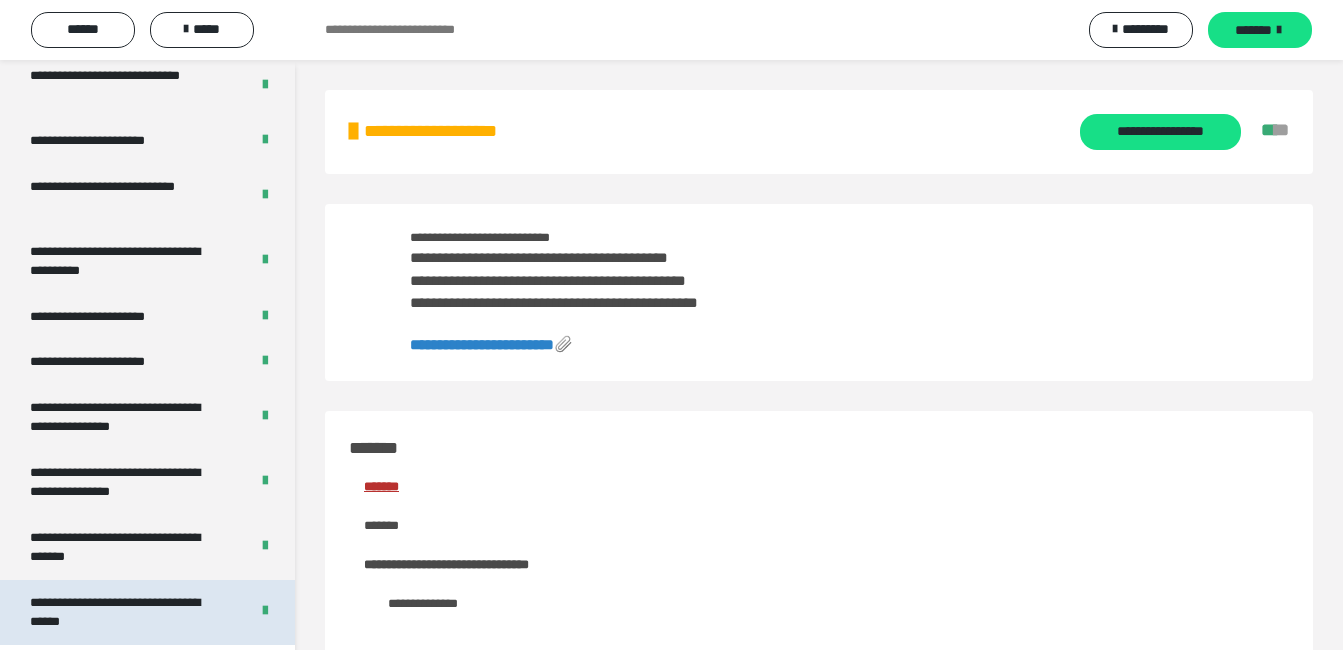 click on "**********" at bounding box center (124, 612) 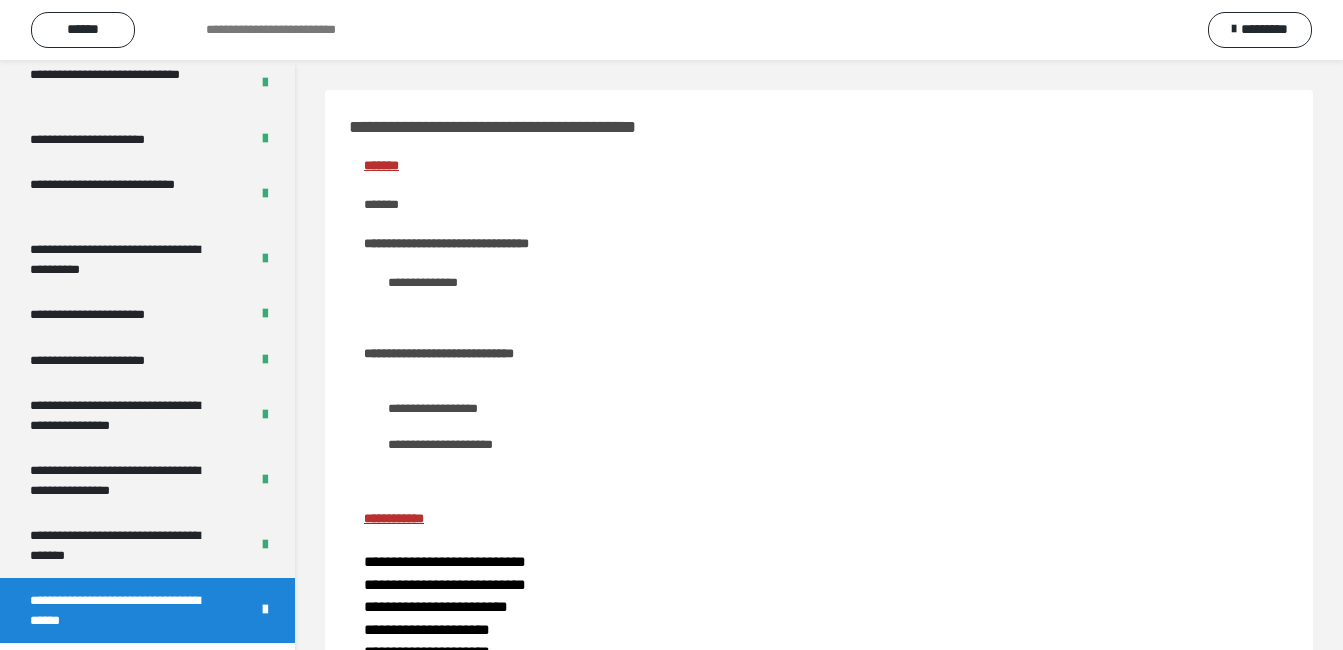 scroll, scrollTop: 4040, scrollLeft: 0, axis: vertical 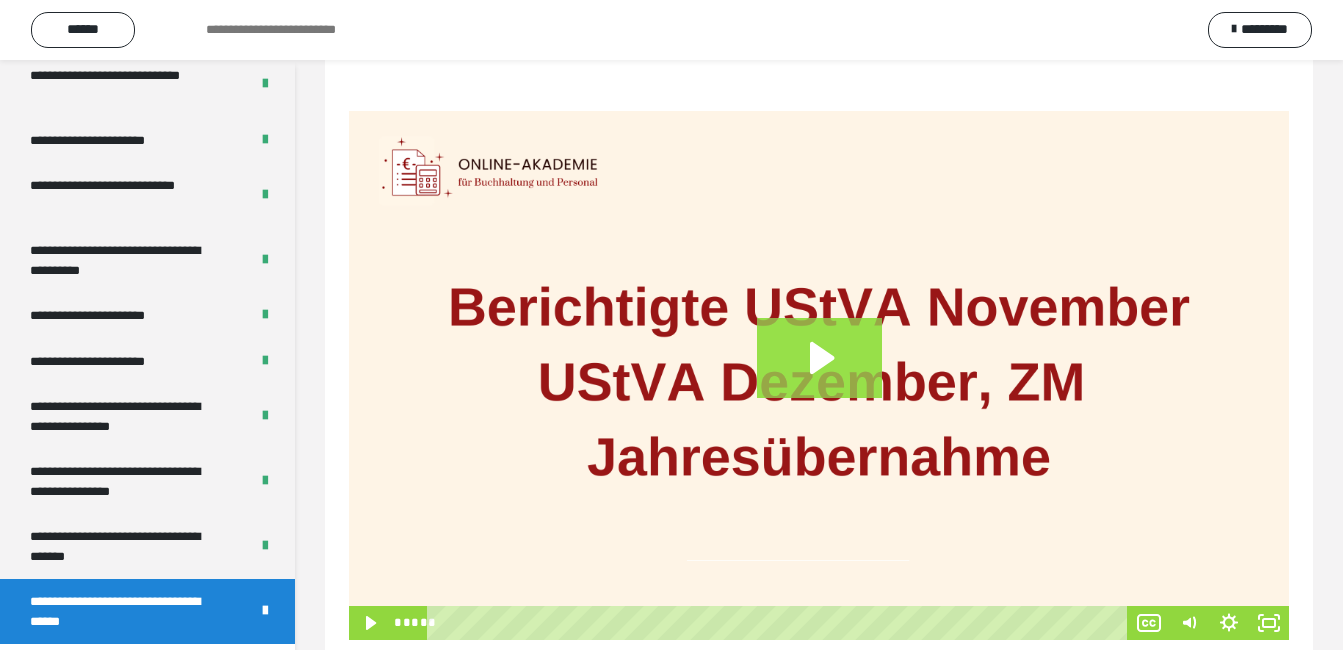 click 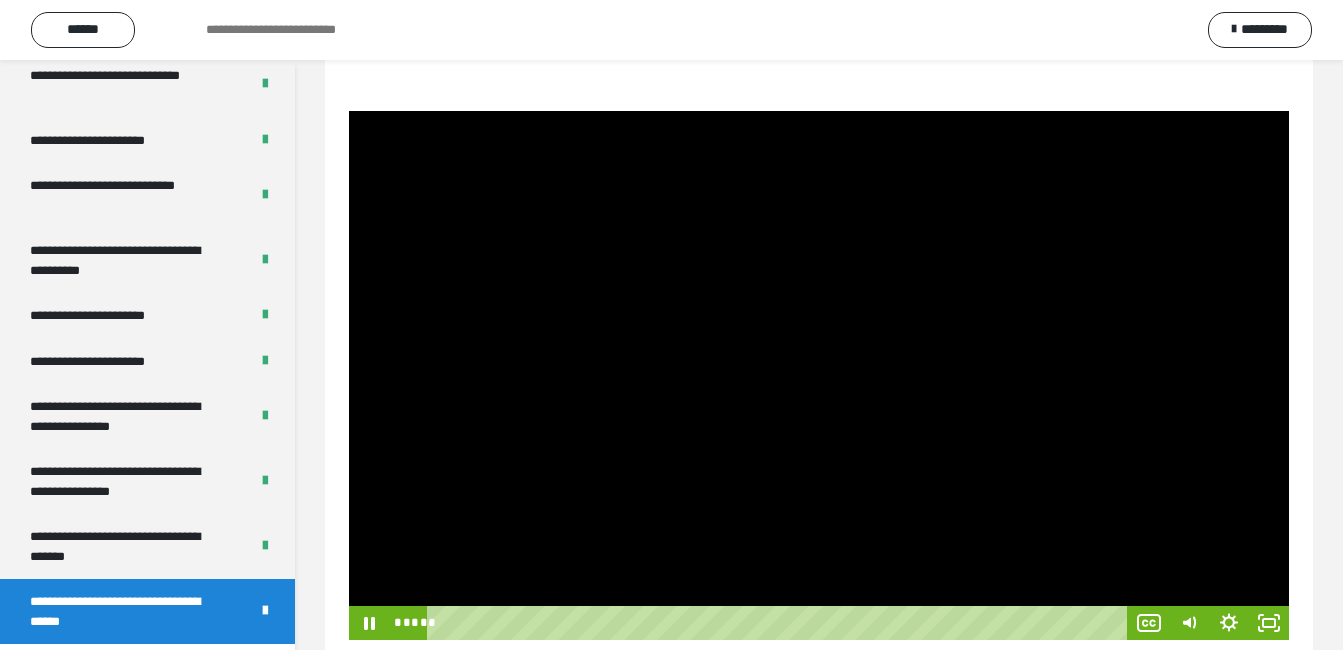 click on "**********" at bounding box center (819, 262) 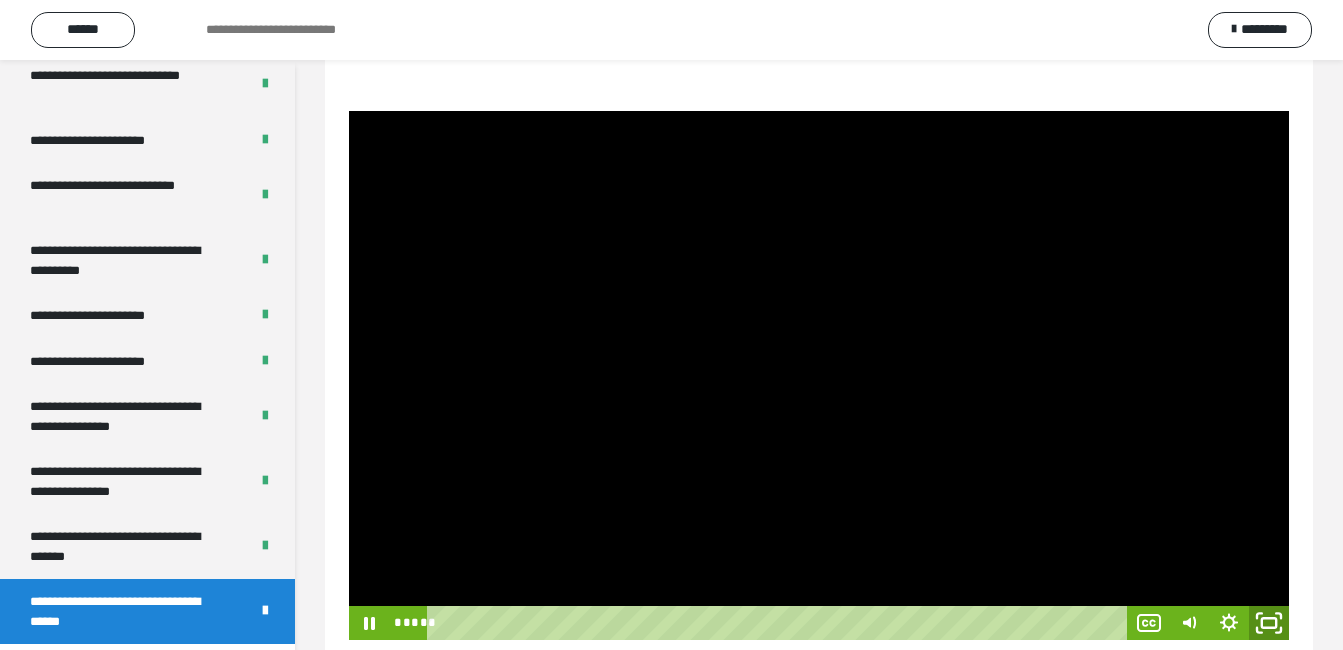 click 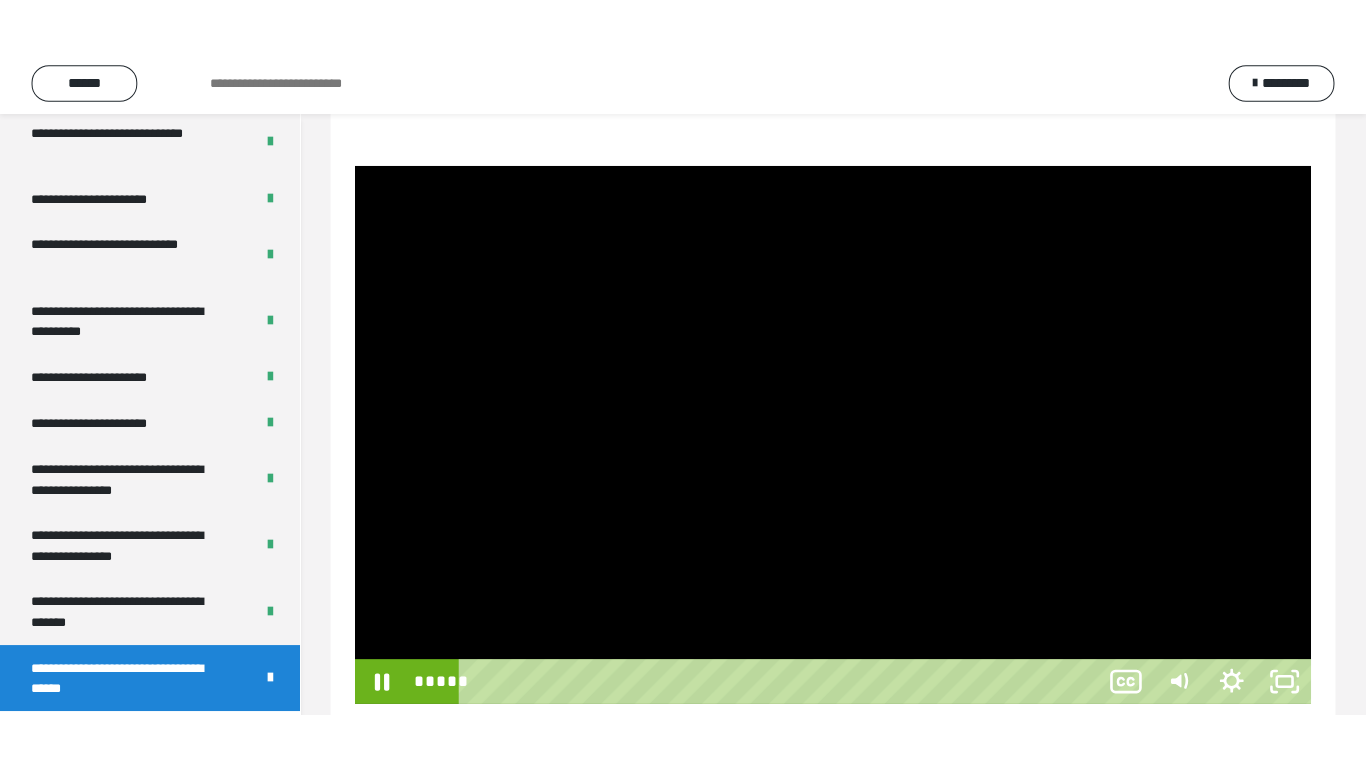 scroll, scrollTop: 171, scrollLeft: 0, axis: vertical 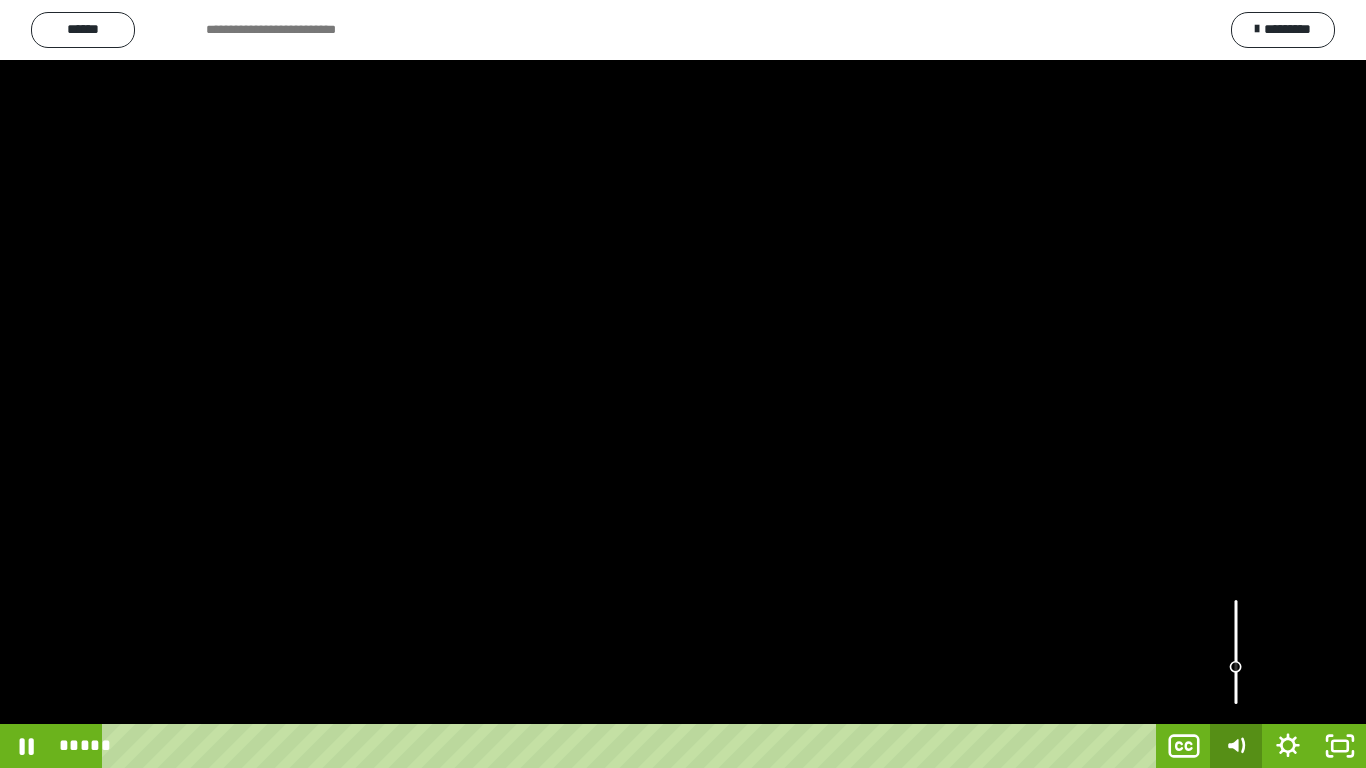 type 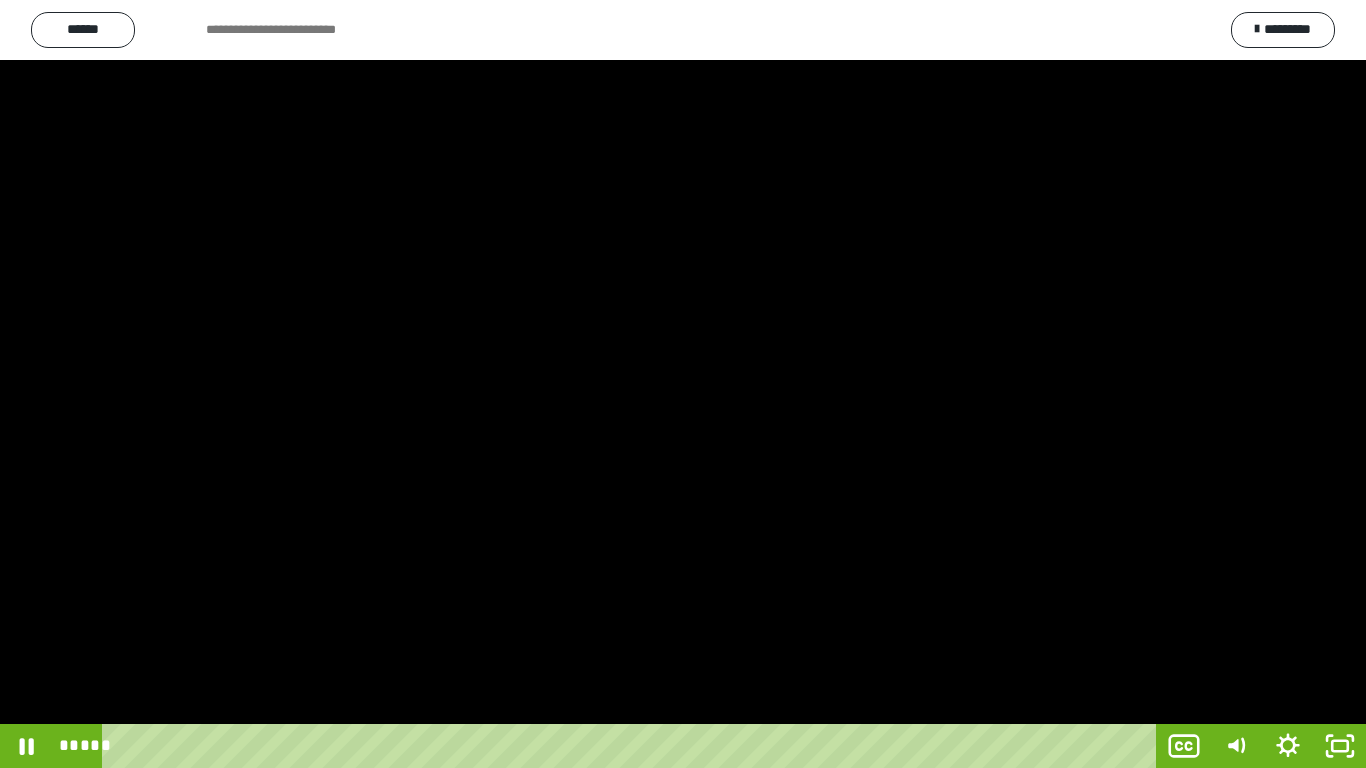 click at bounding box center (683, 384) 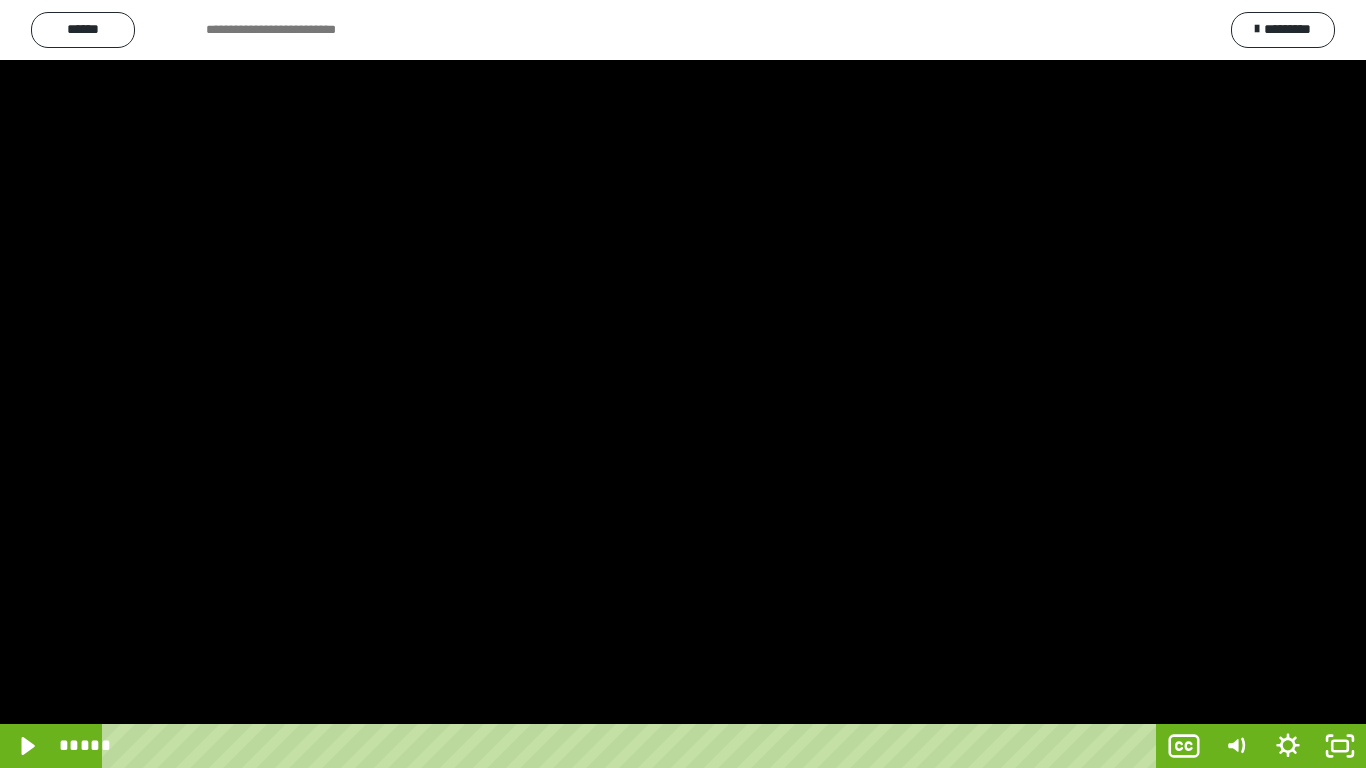 type 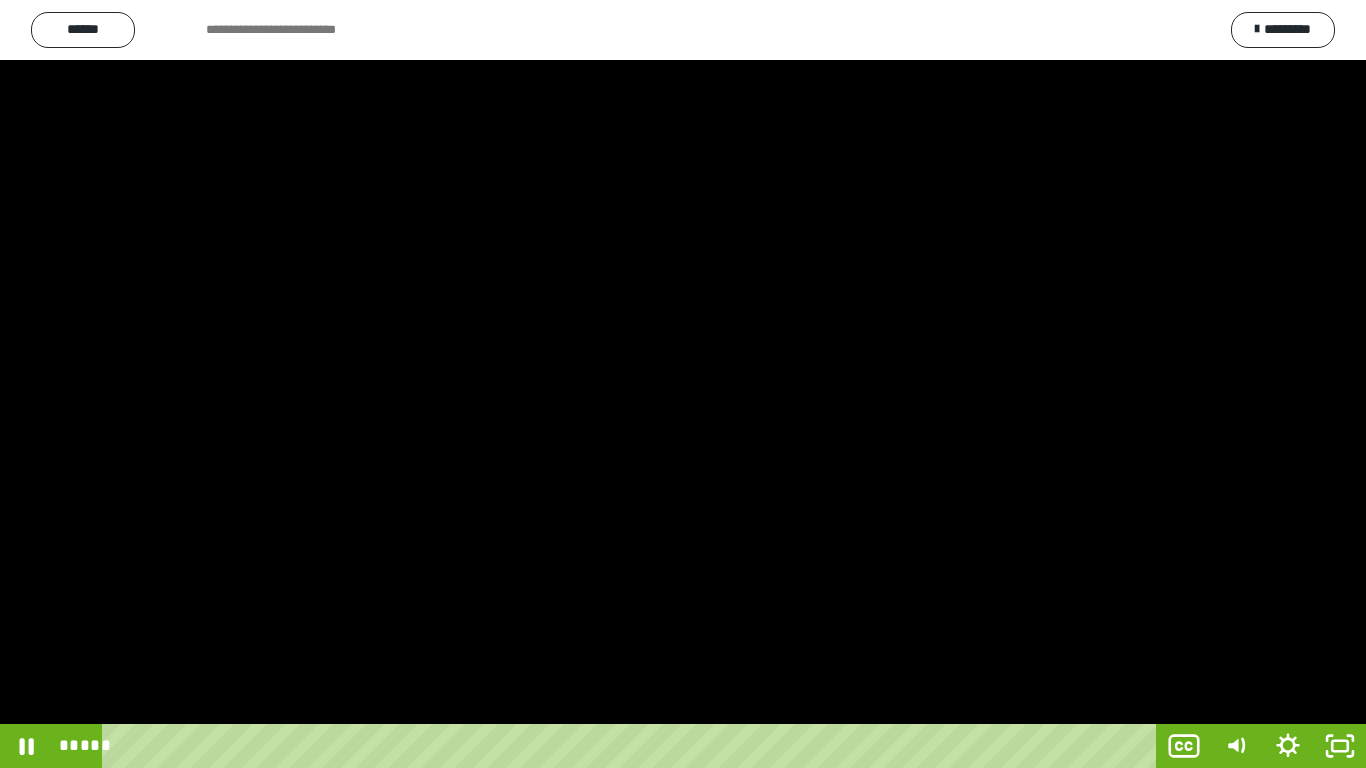 click at bounding box center [683, 384] 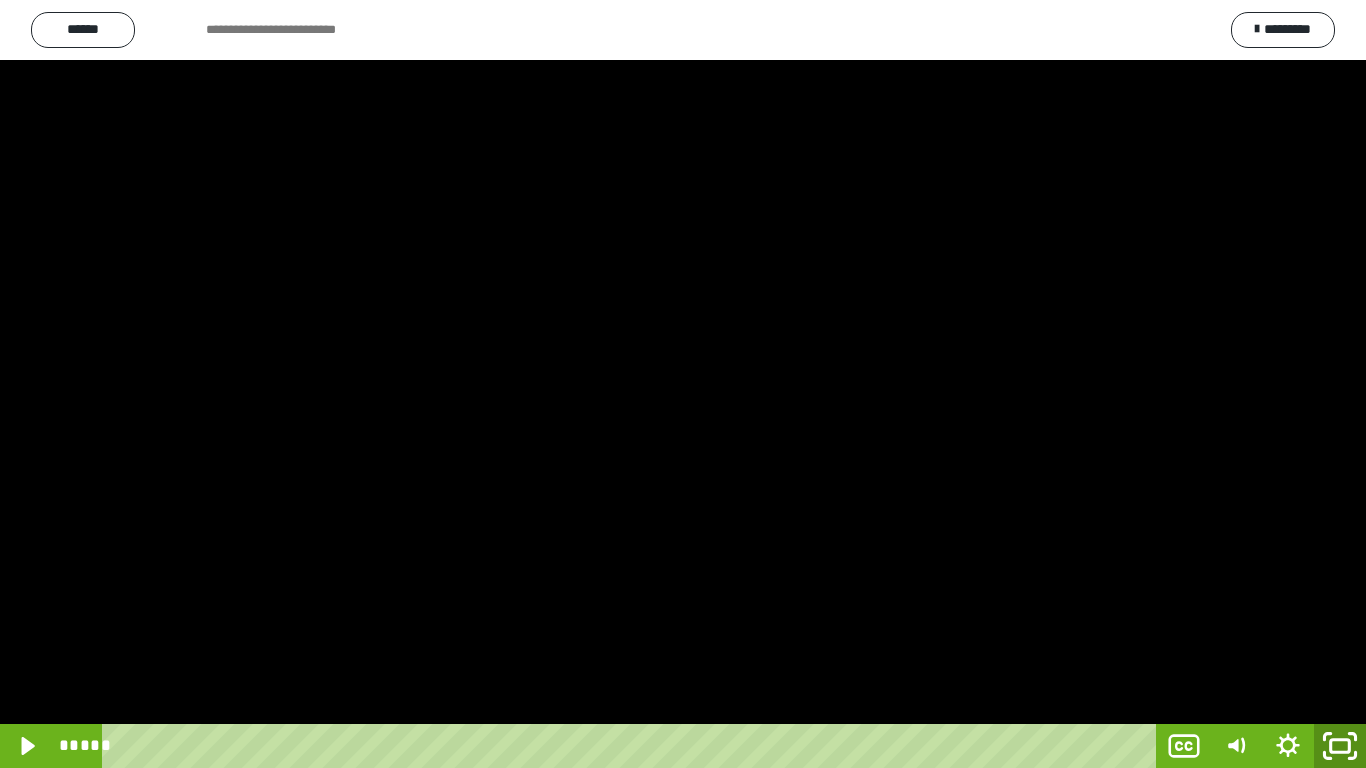 click 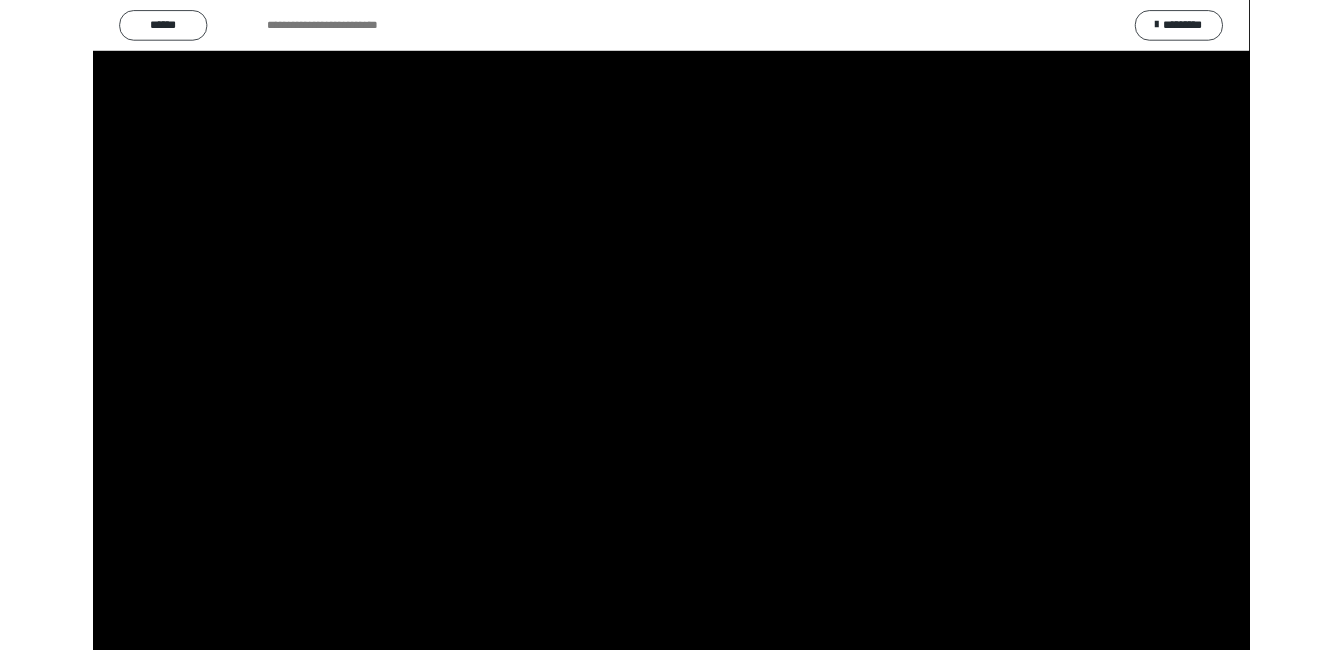 scroll, scrollTop: 160, scrollLeft: 0, axis: vertical 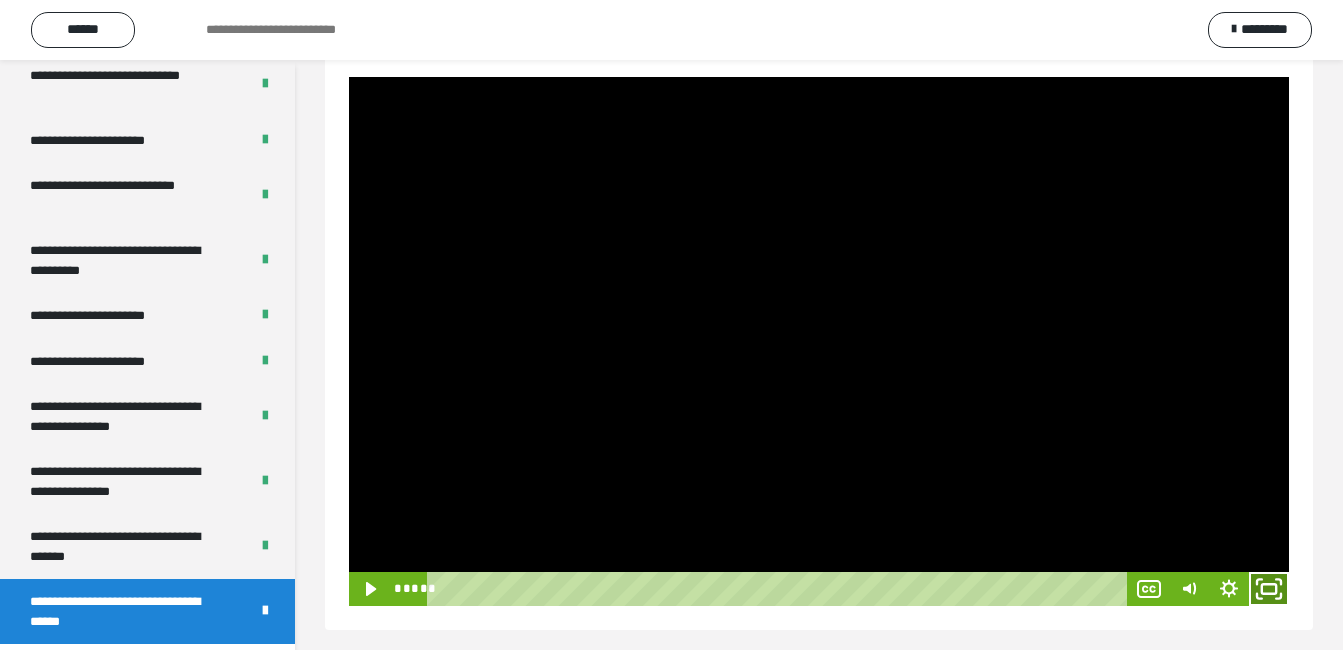 click 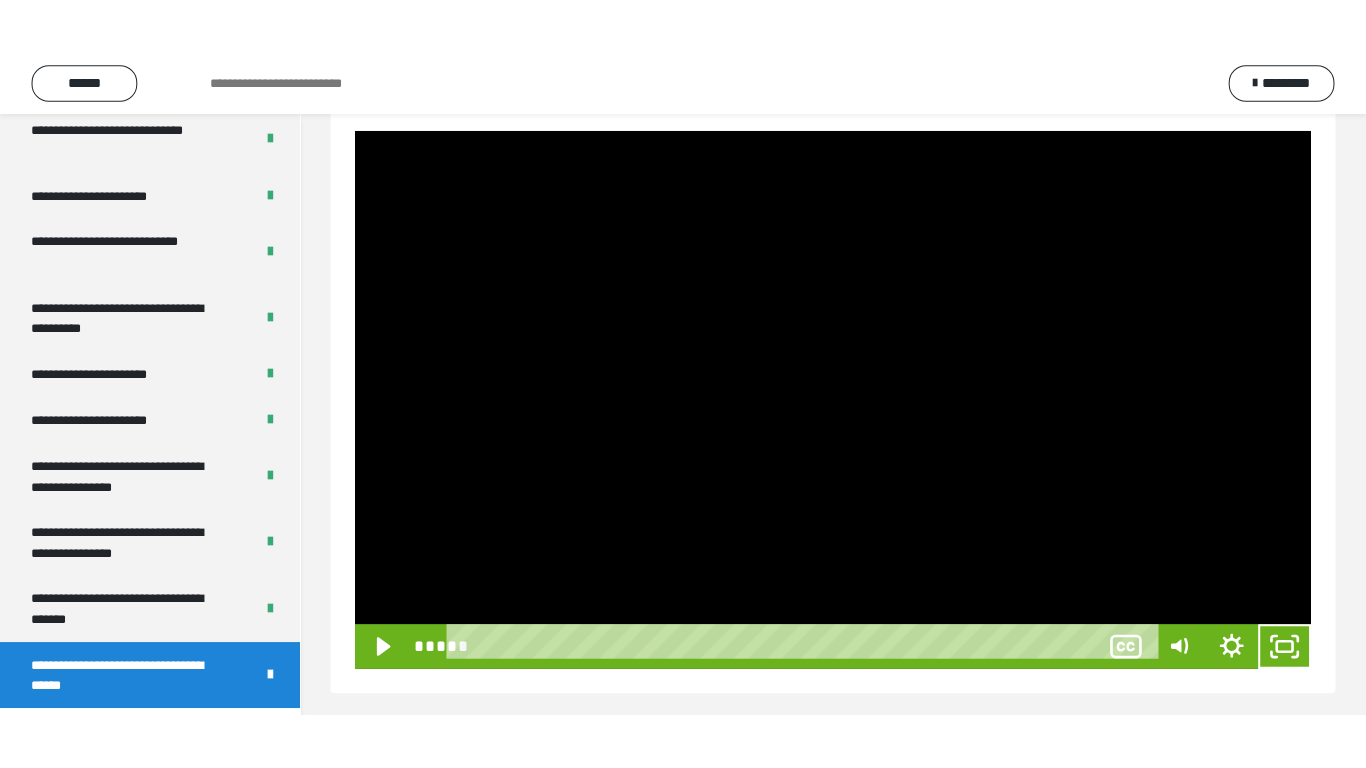 scroll, scrollTop: 171, scrollLeft: 0, axis: vertical 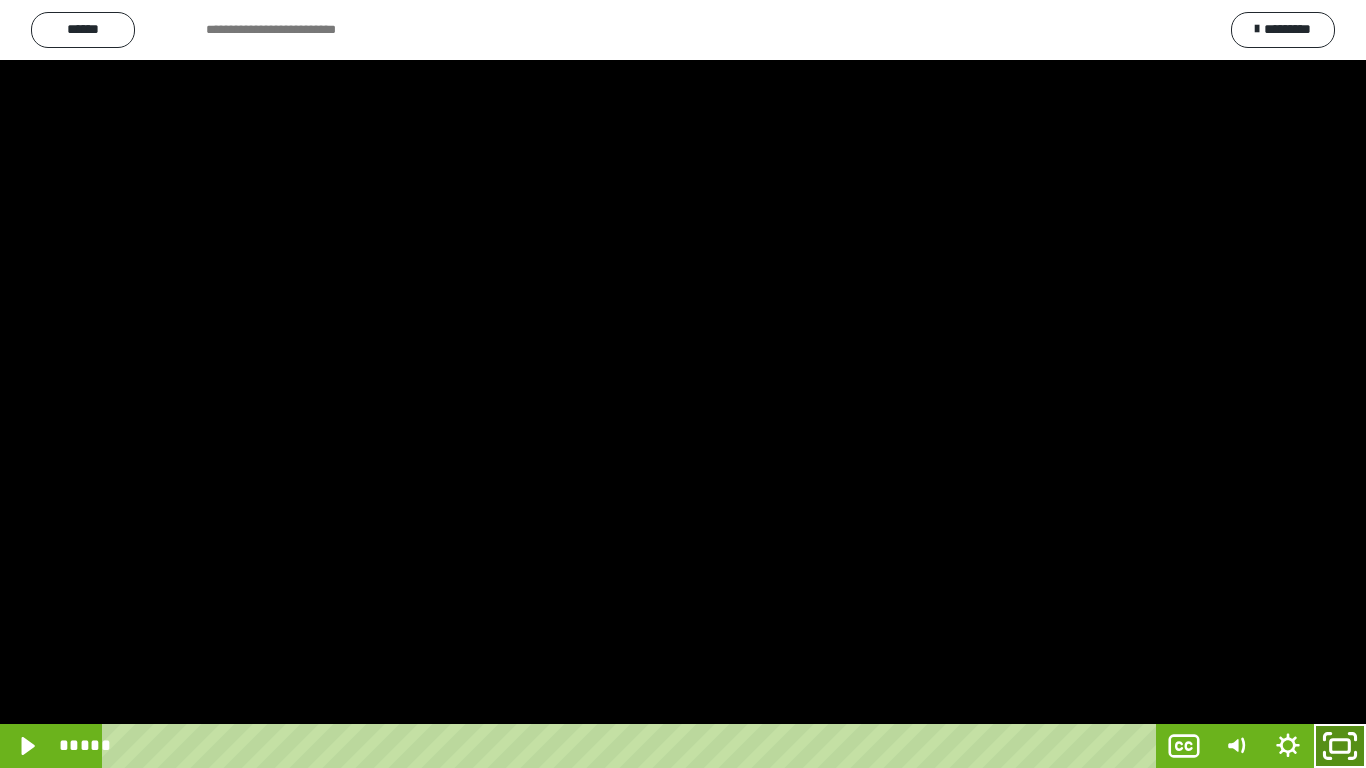 click 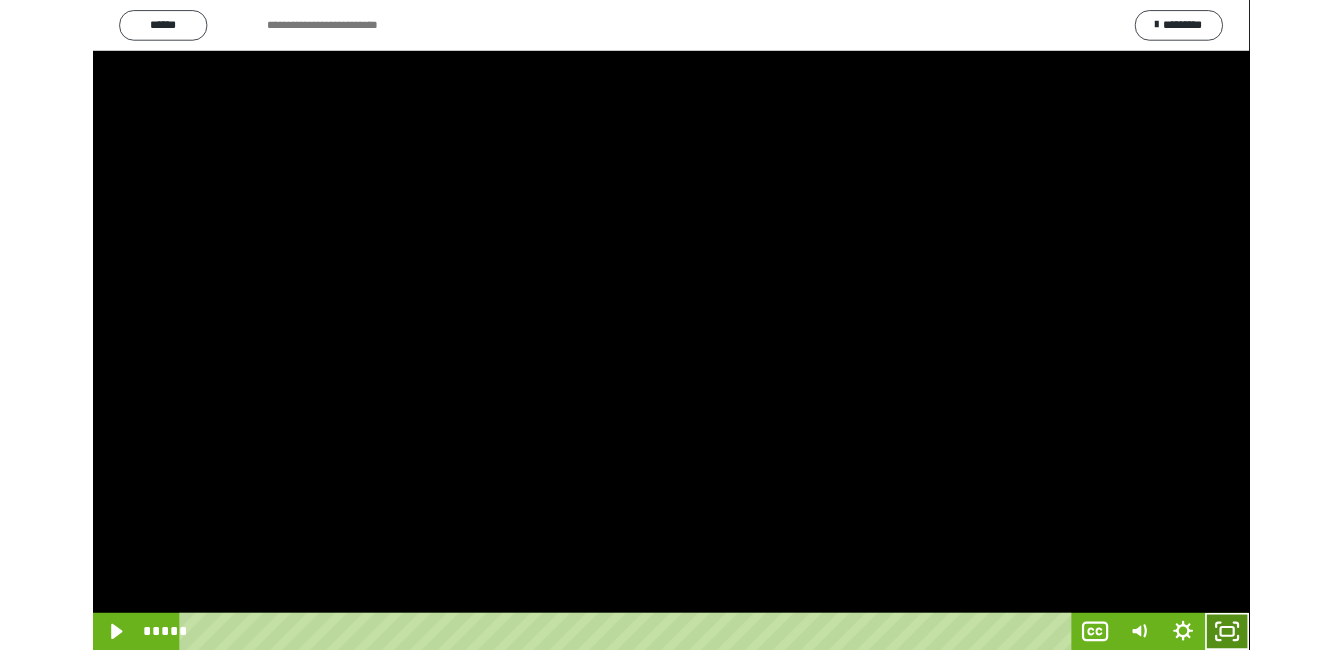 scroll, scrollTop: 160, scrollLeft: 0, axis: vertical 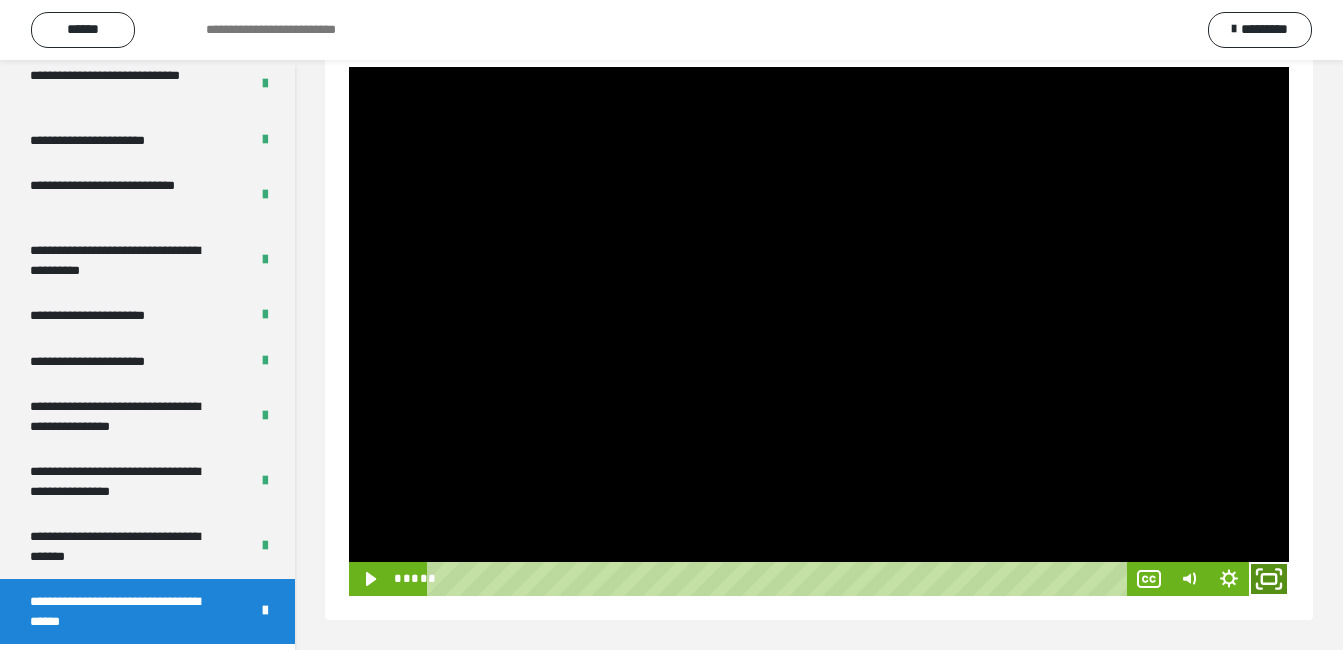 click 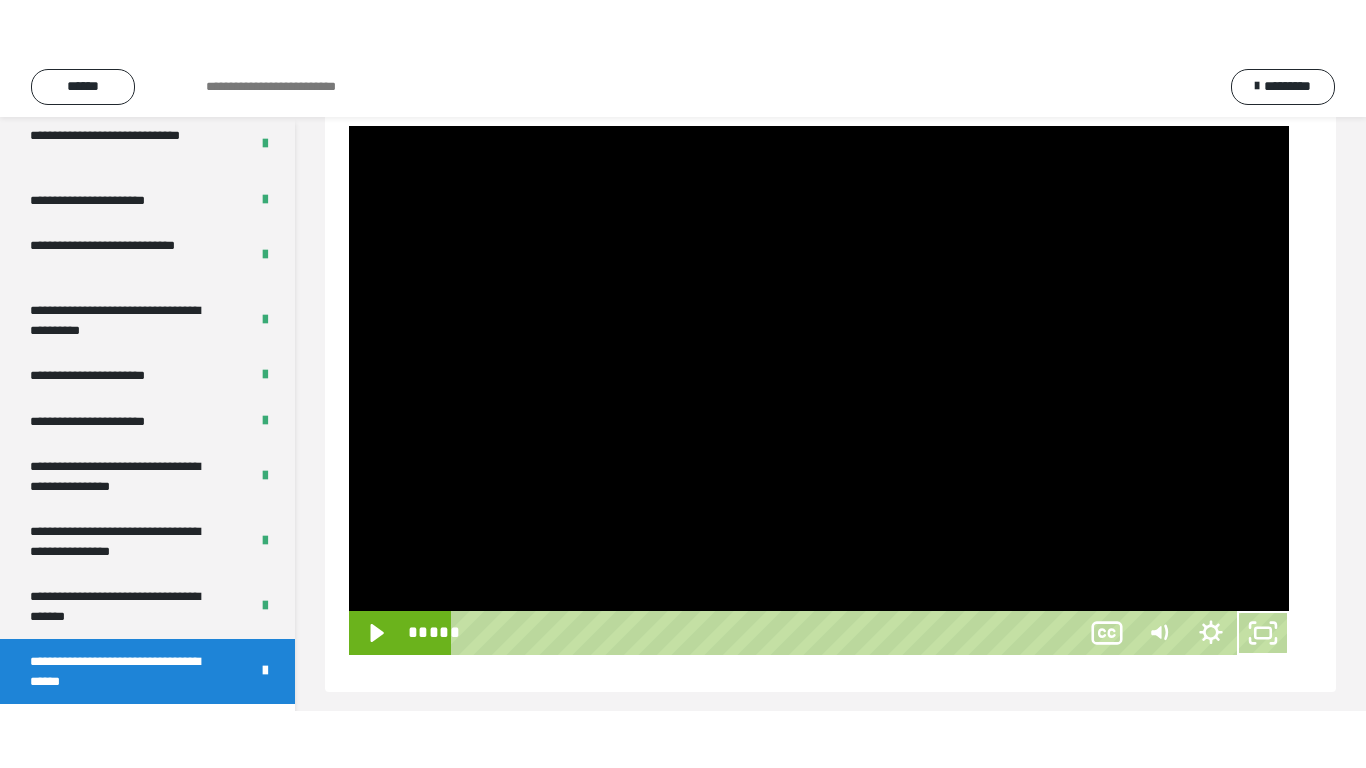 scroll, scrollTop: 171, scrollLeft: 0, axis: vertical 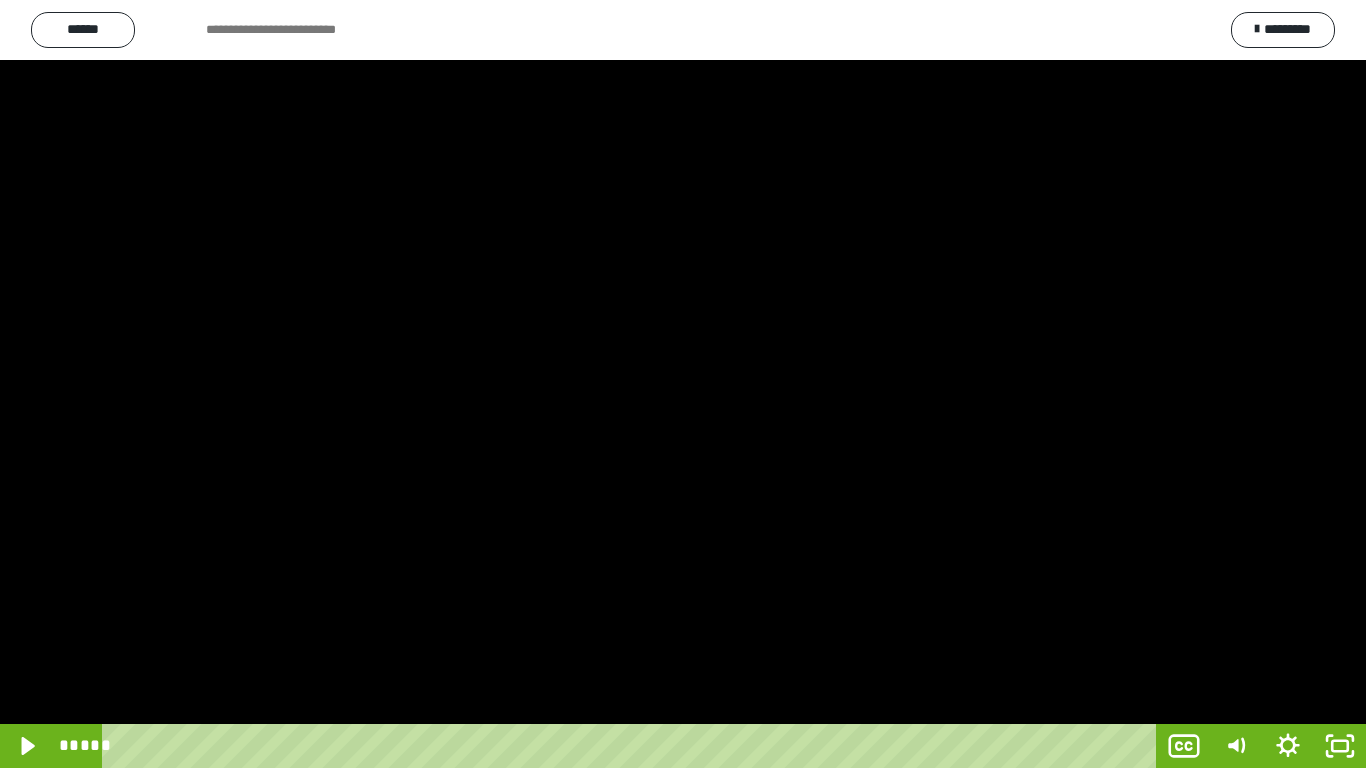 click at bounding box center (683, 384) 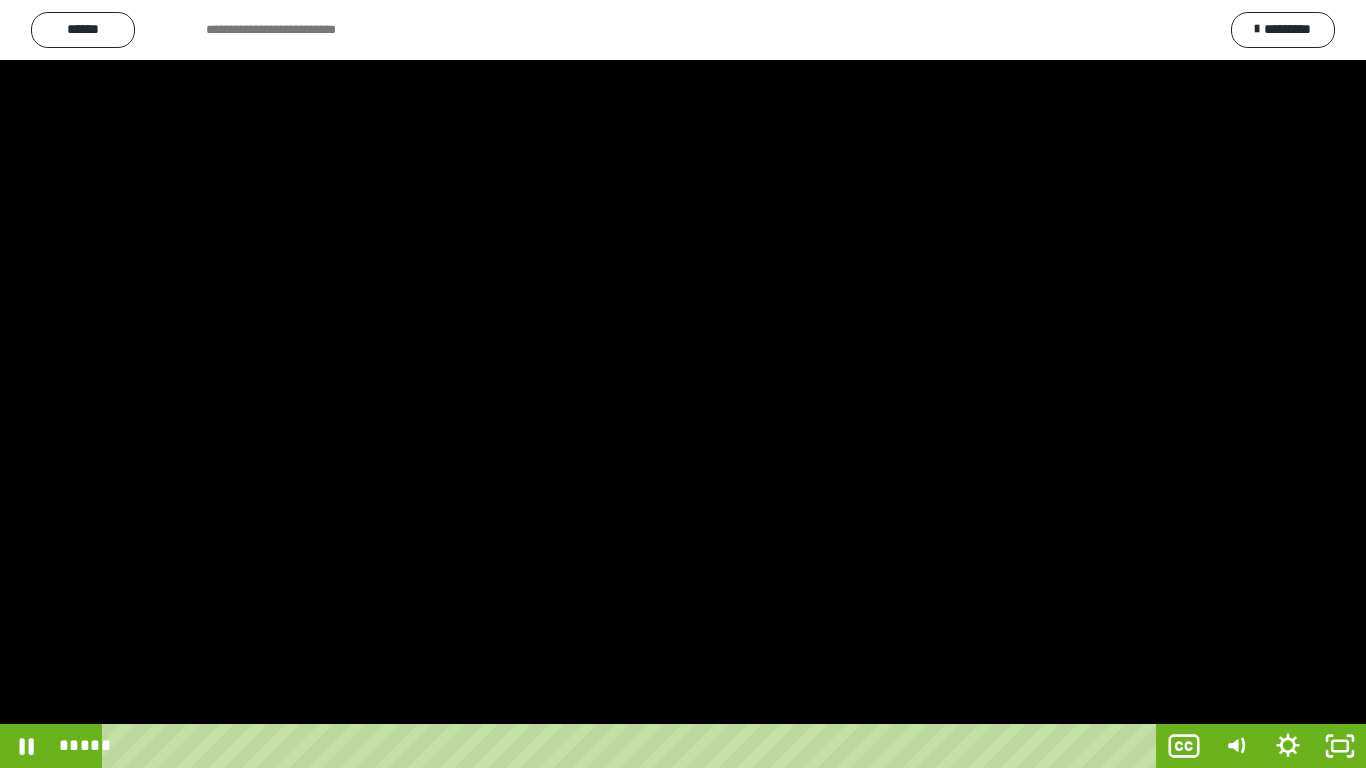 click at bounding box center (683, 384) 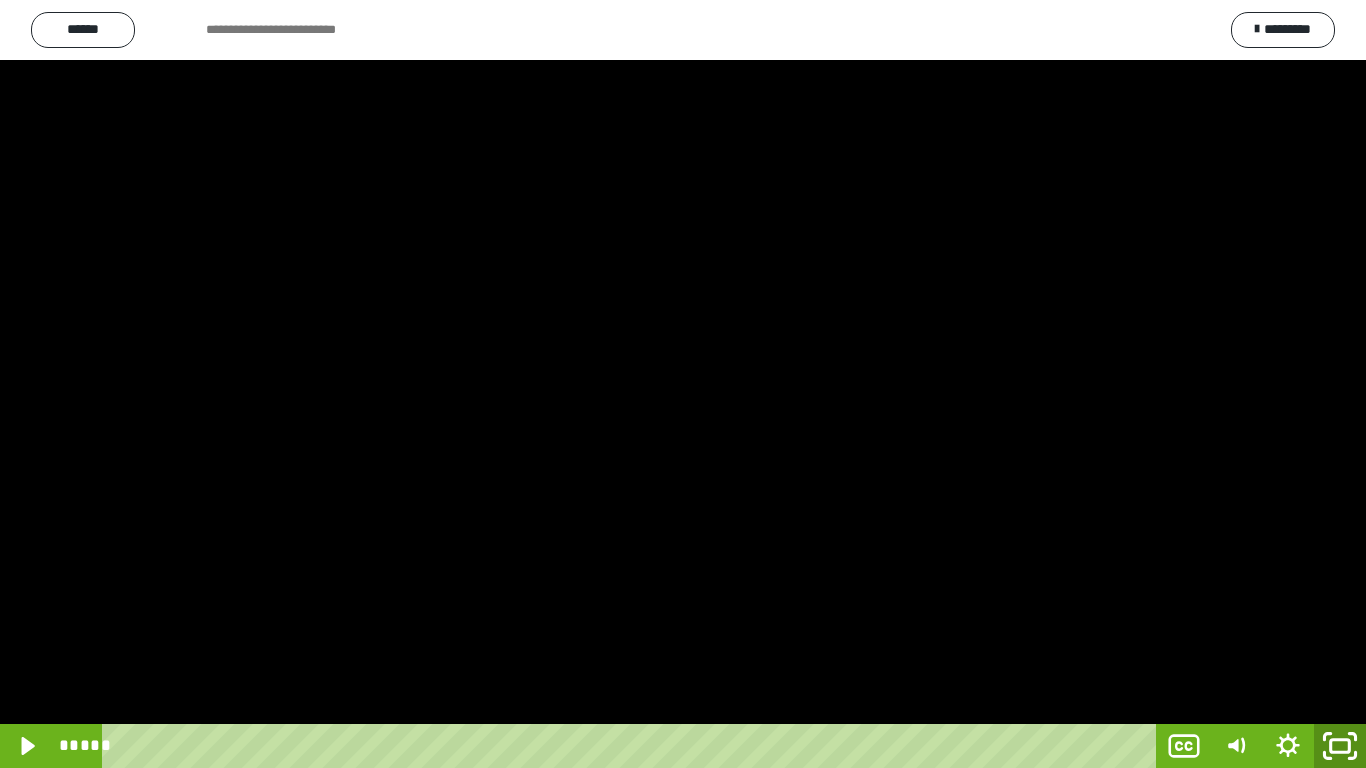 click 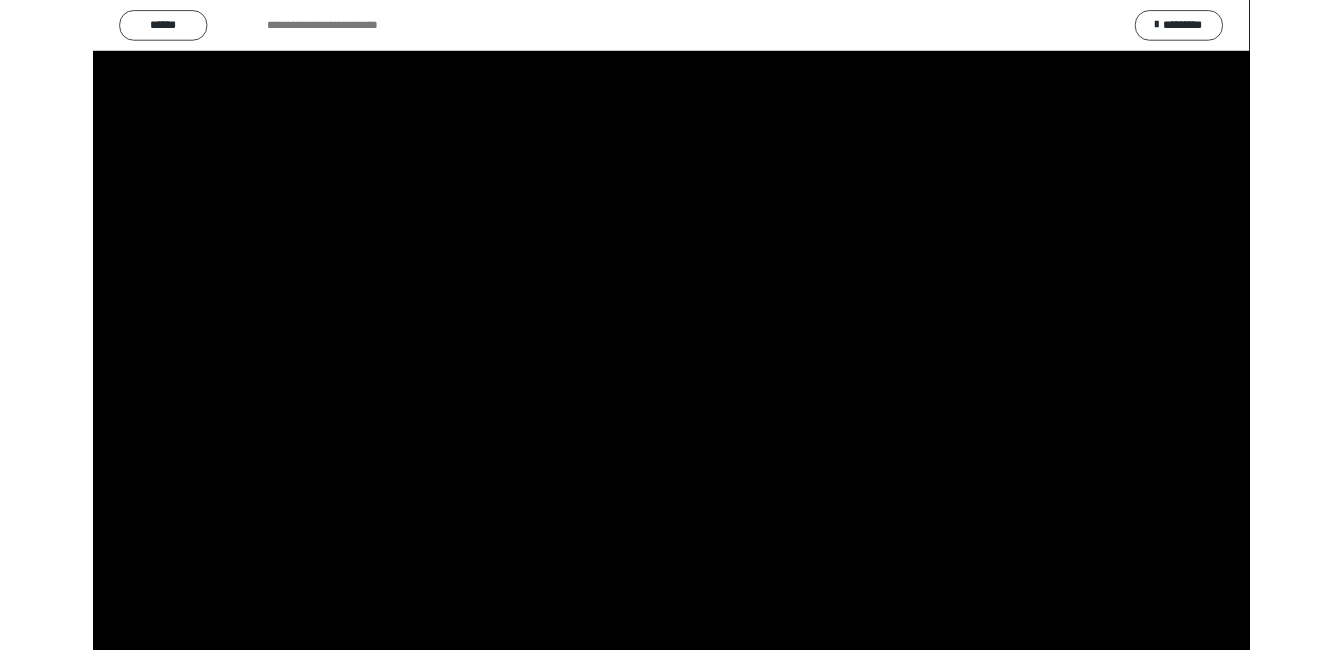 scroll, scrollTop: 160, scrollLeft: 0, axis: vertical 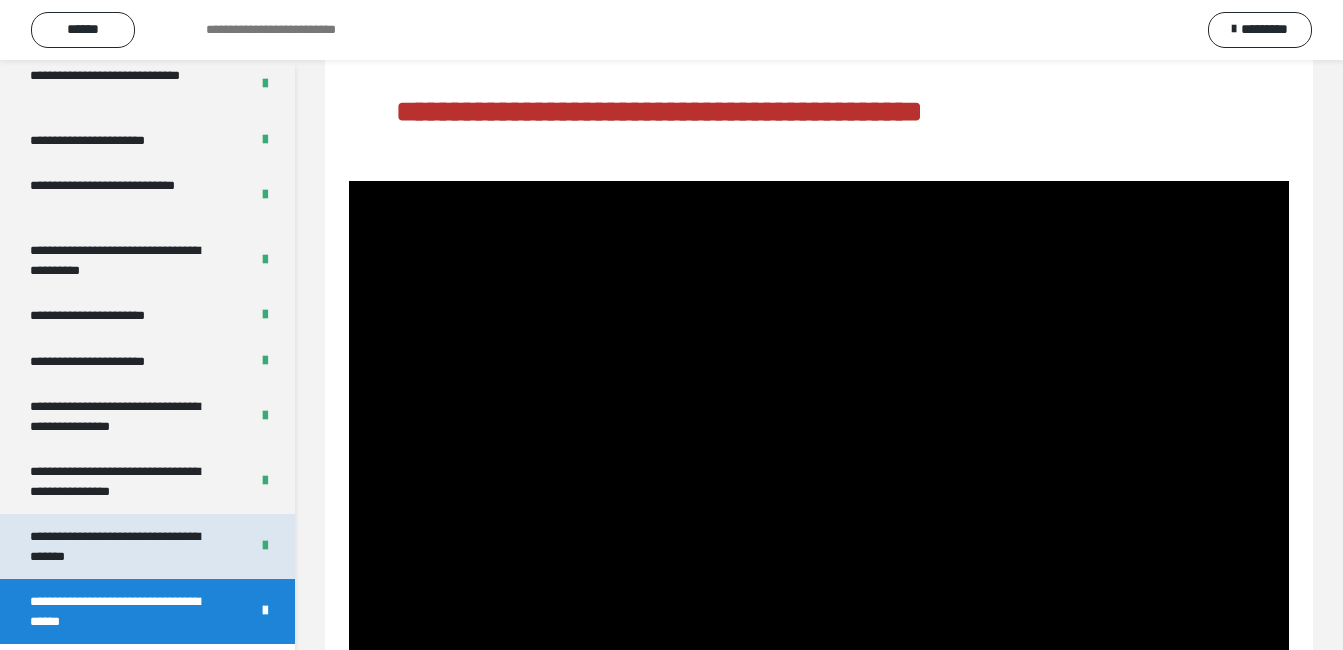 click on "**********" at bounding box center [124, 546] 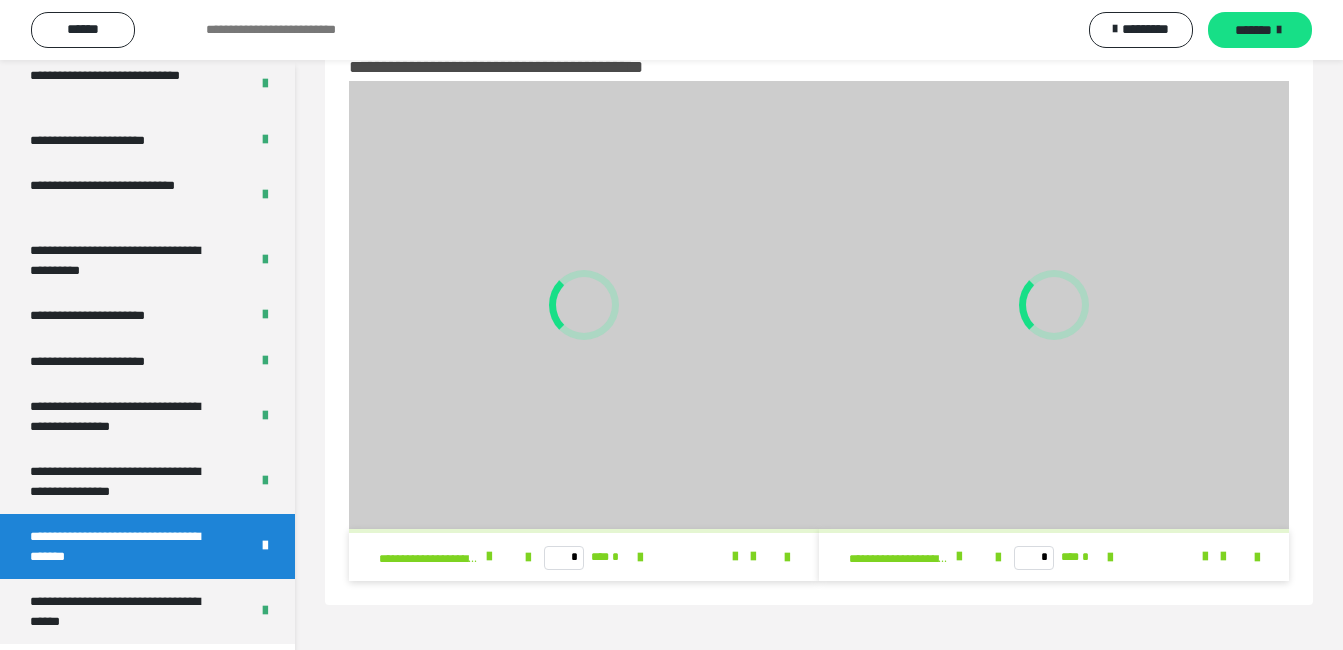 scroll, scrollTop: 60, scrollLeft: 0, axis: vertical 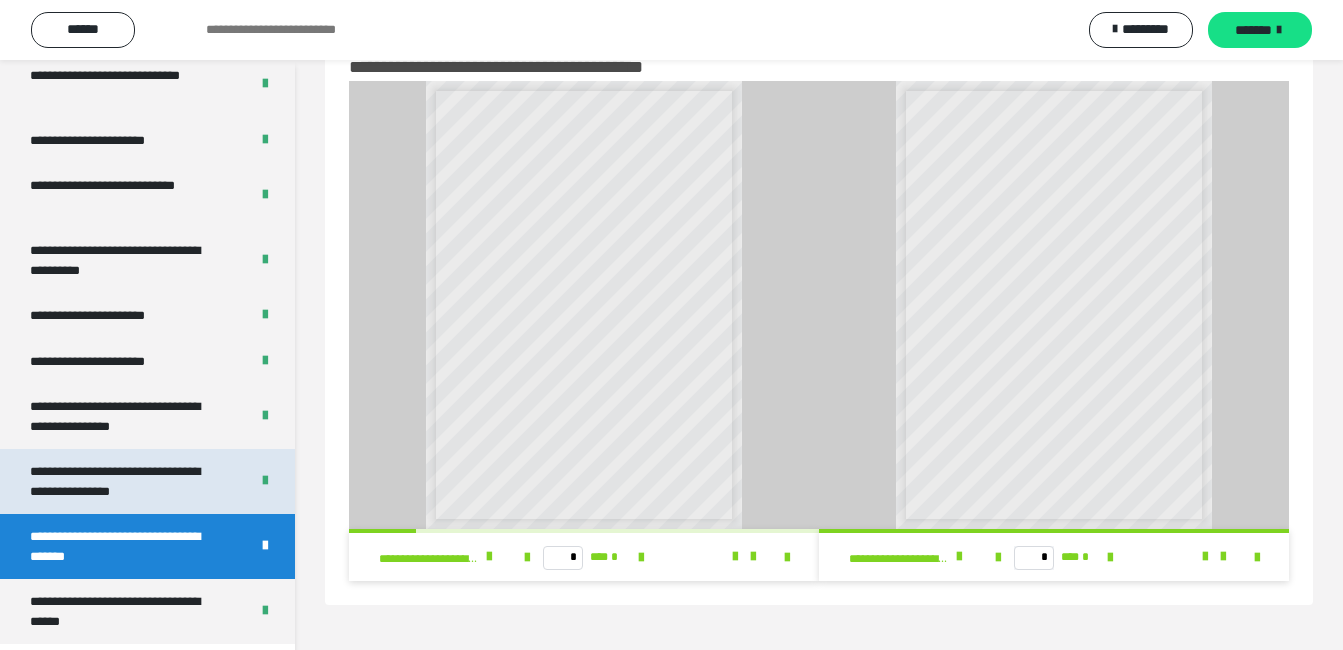 click on "**********" at bounding box center [124, 481] 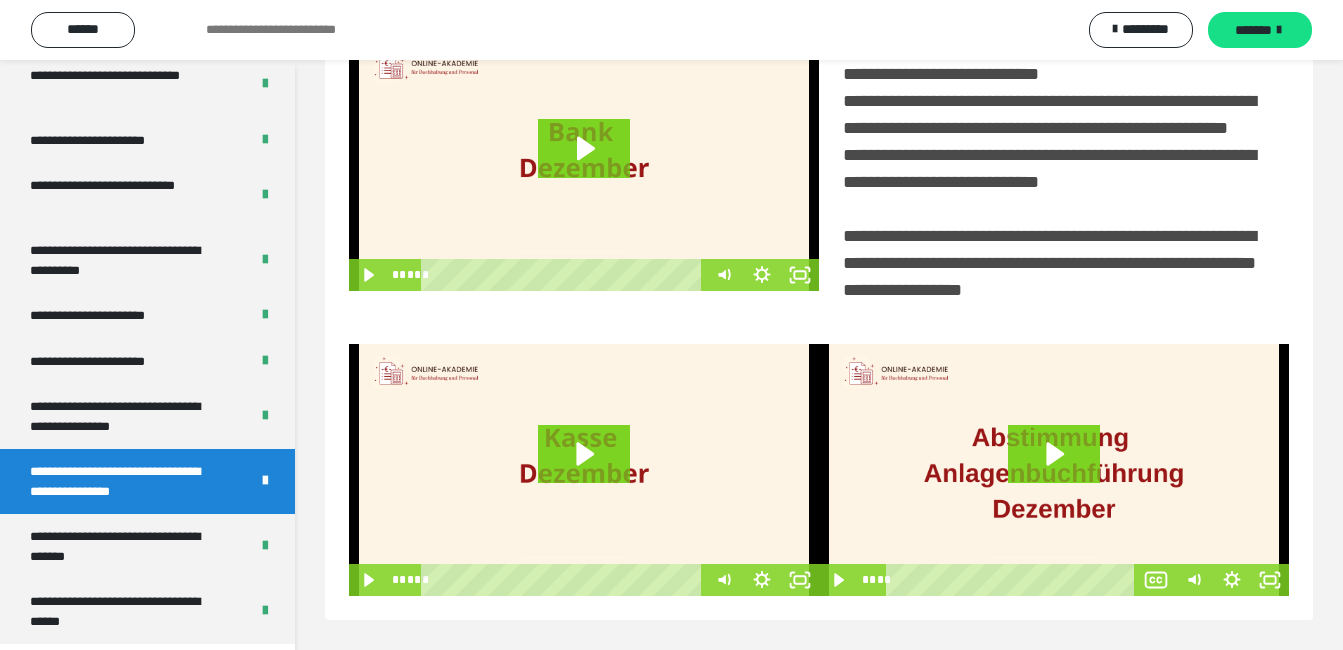scroll, scrollTop: 434, scrollLeft: 0, axis: vertical 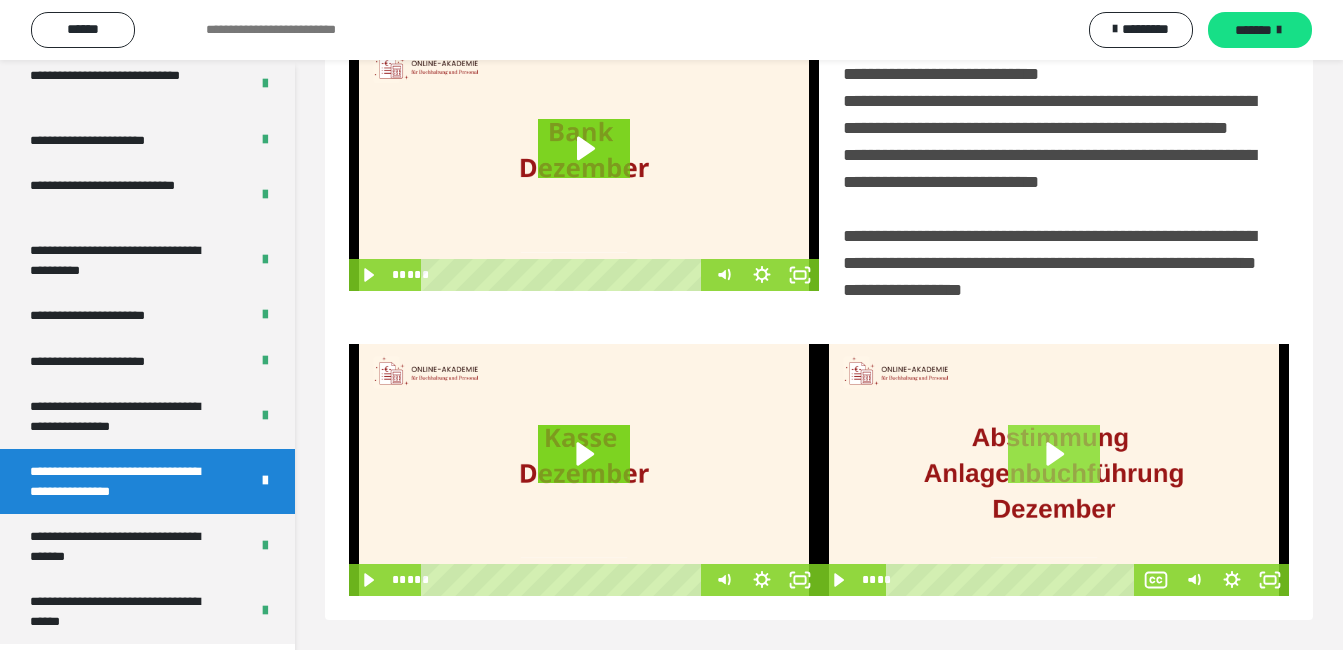 click 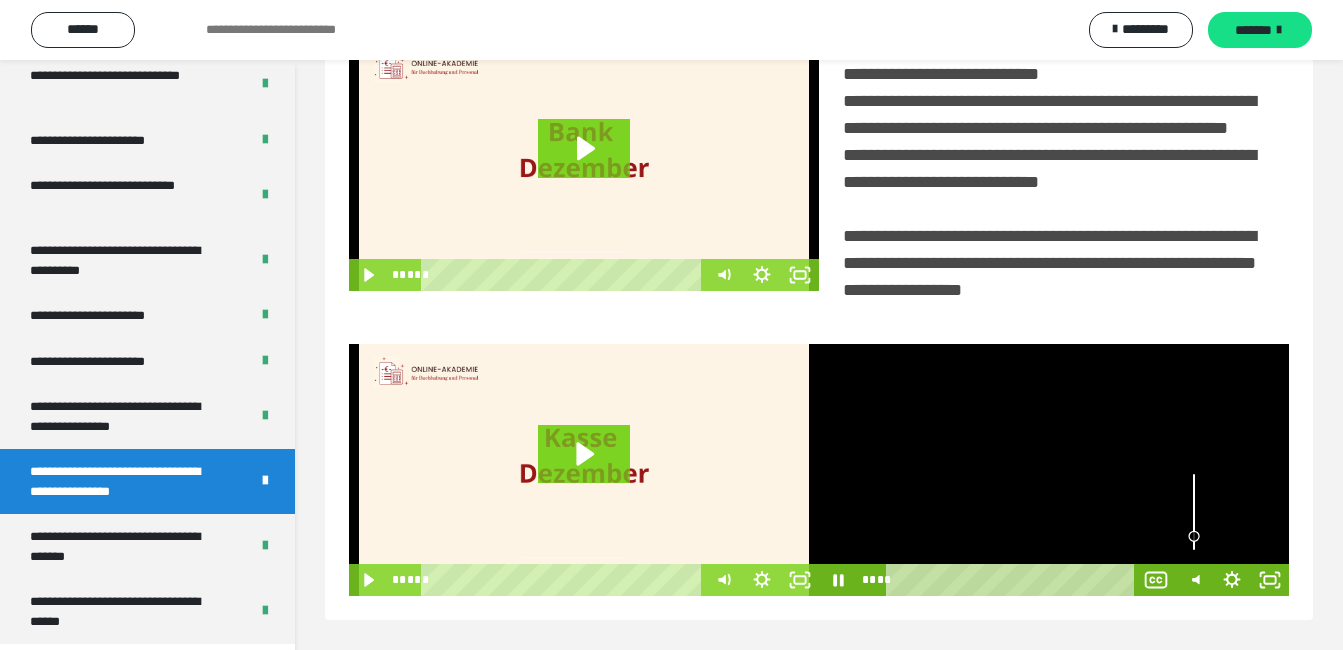 click at bounding box center (1194, 512) 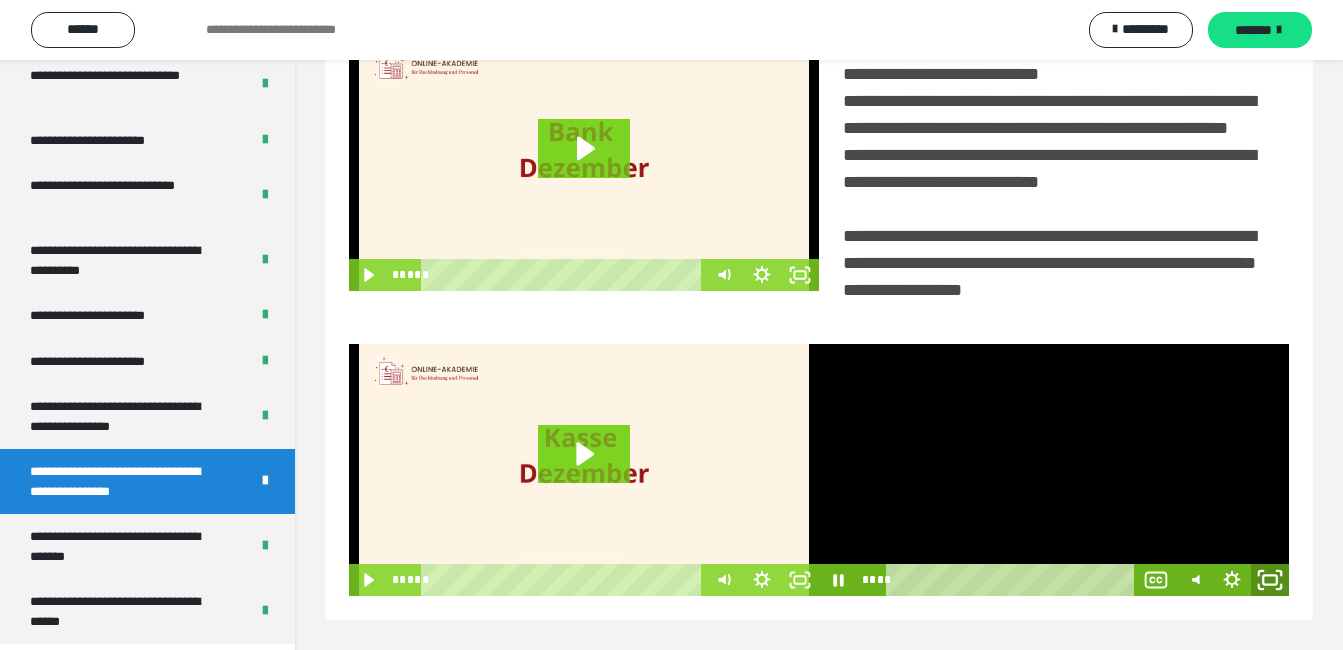 click 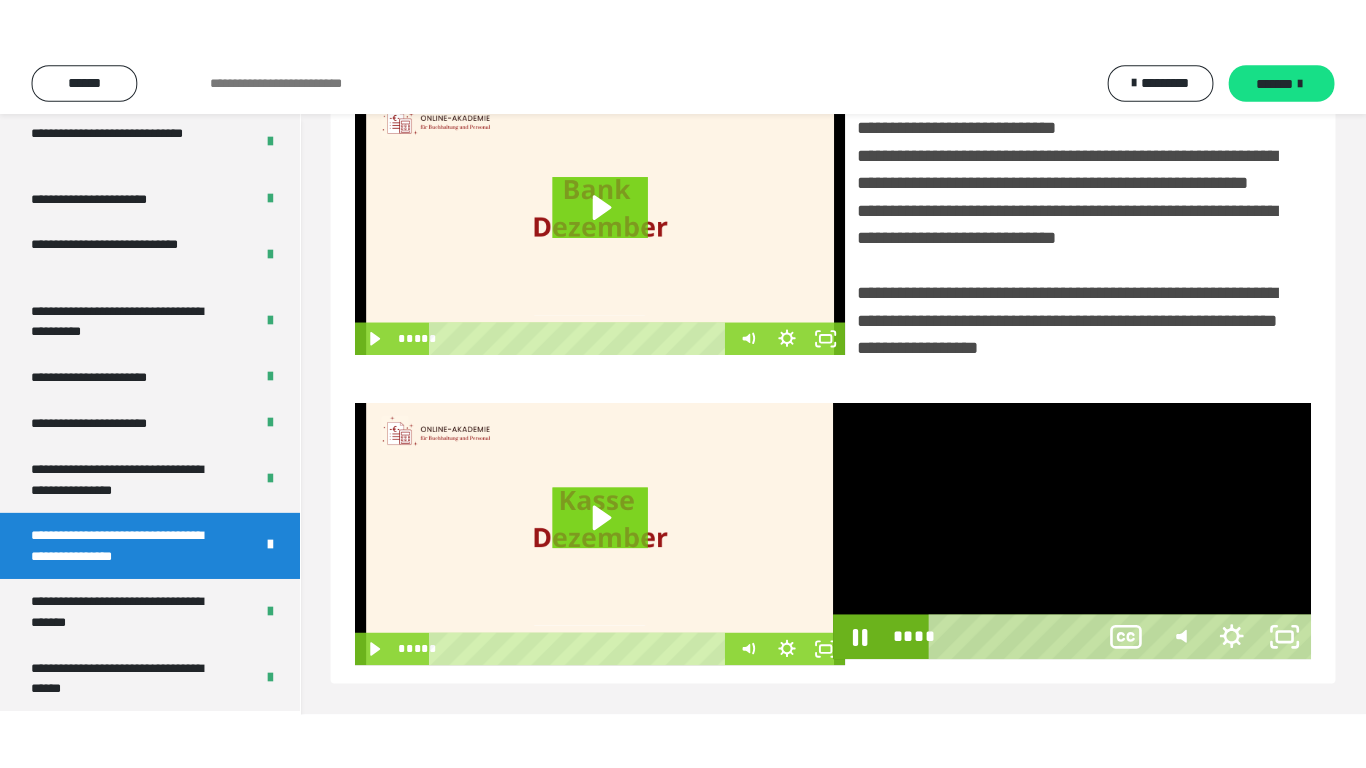 scroll, scrollTop: 358, scrollLeft: 0, axis: vertical 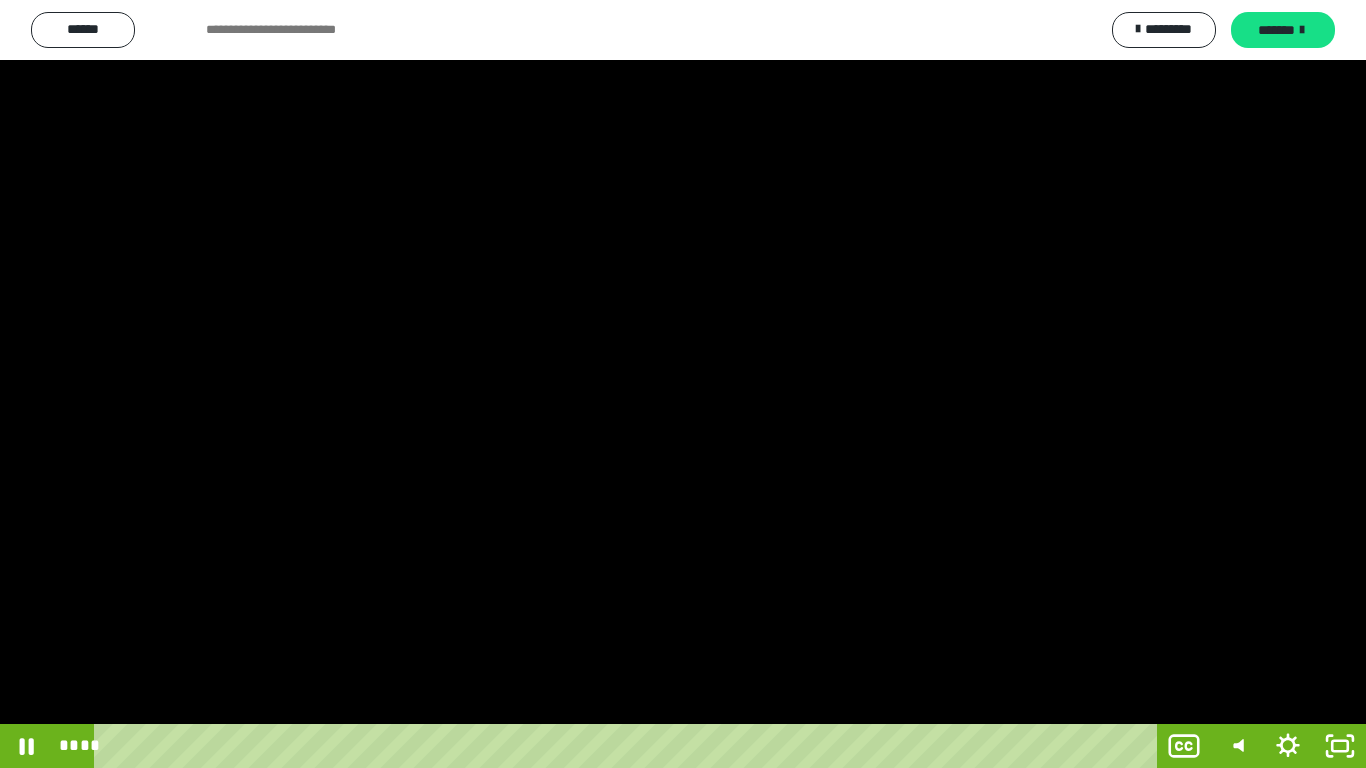 click at bounding box center [683, 384] 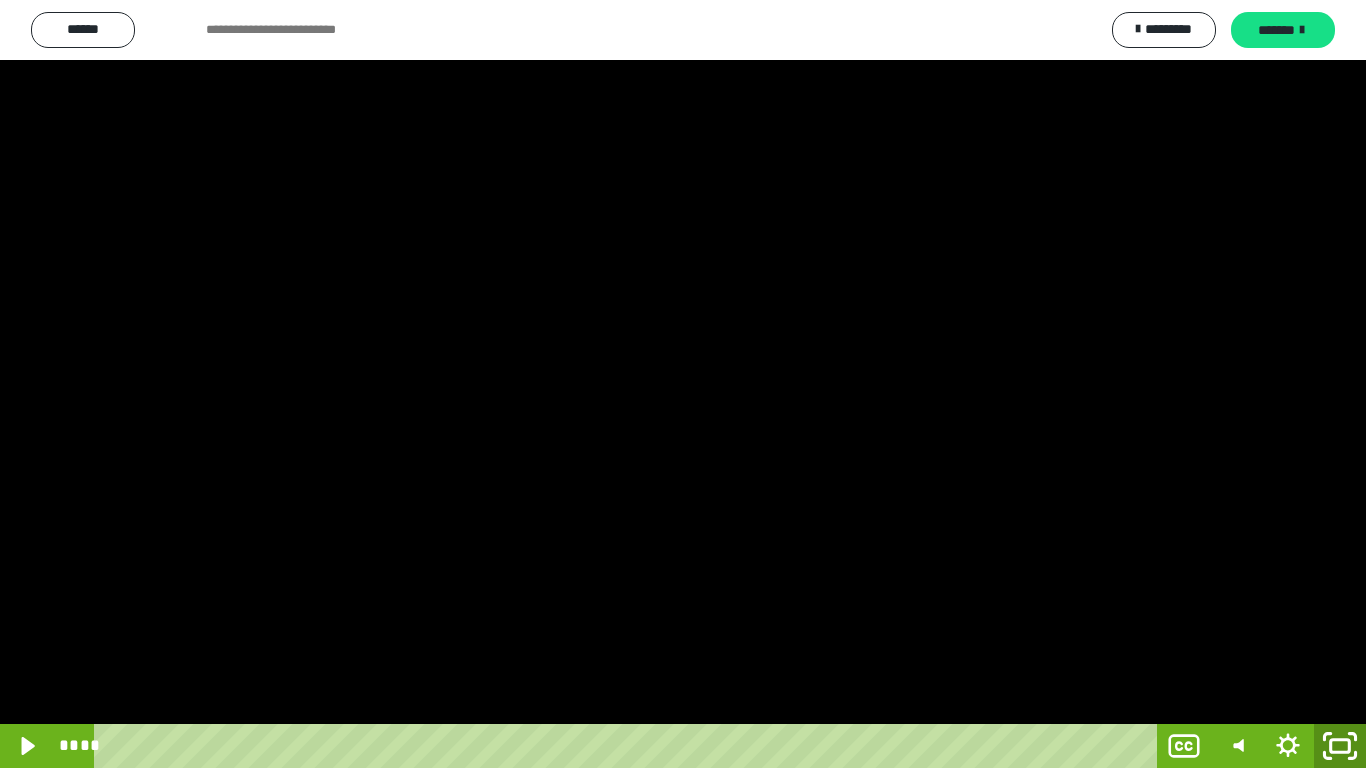 click 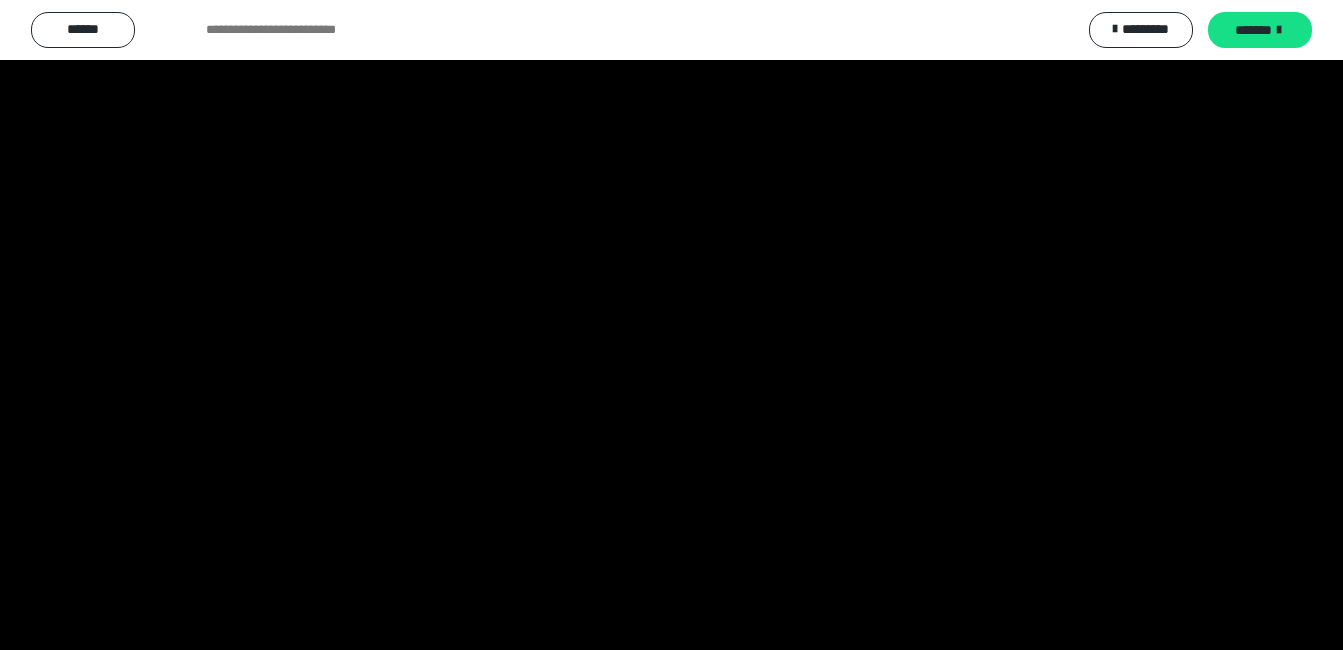 scroll, scrollTop: 4040, scrollLeft: 0, axis: vertical 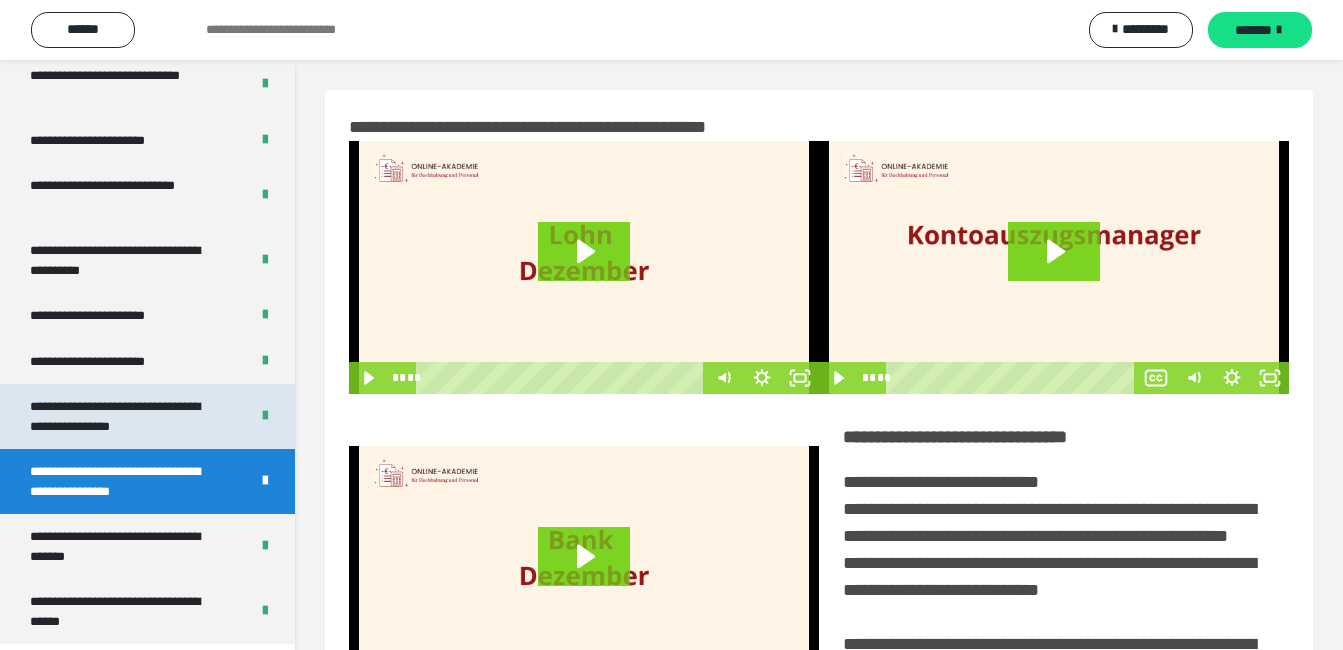 click on "**********" at bounding box center (124, 416) 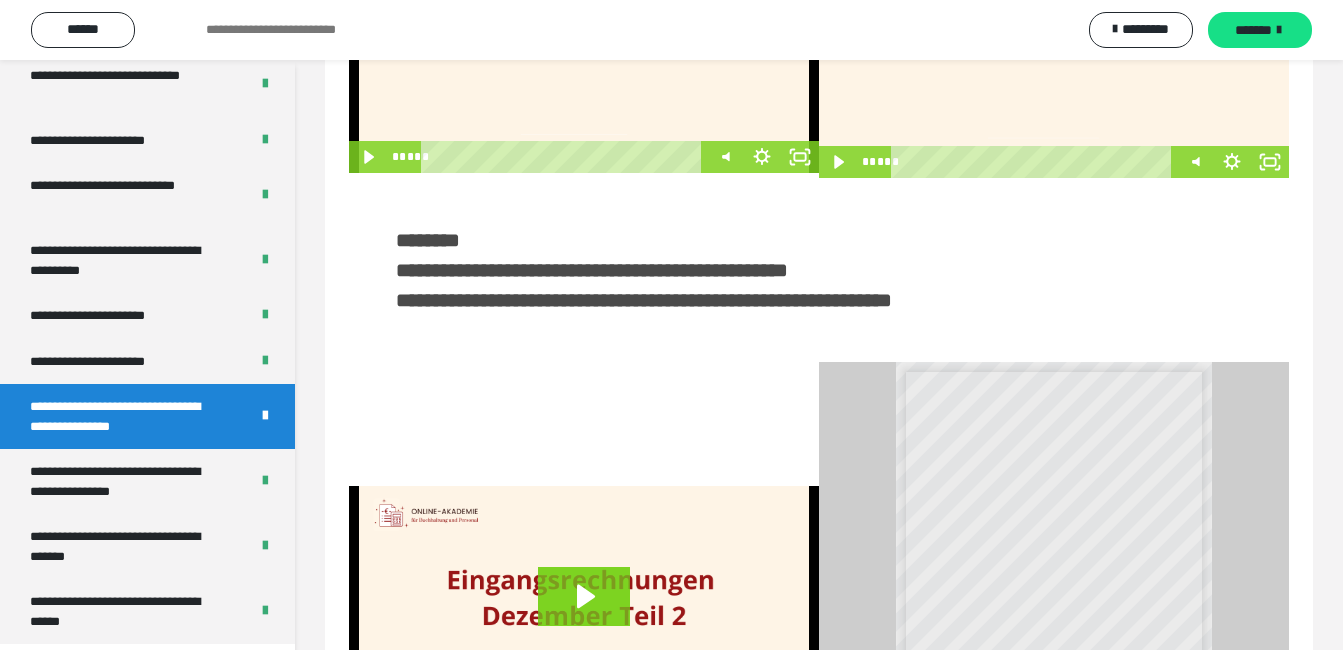 scroll, scrollTop: 493, scrollLeft: 0, axis: vertical 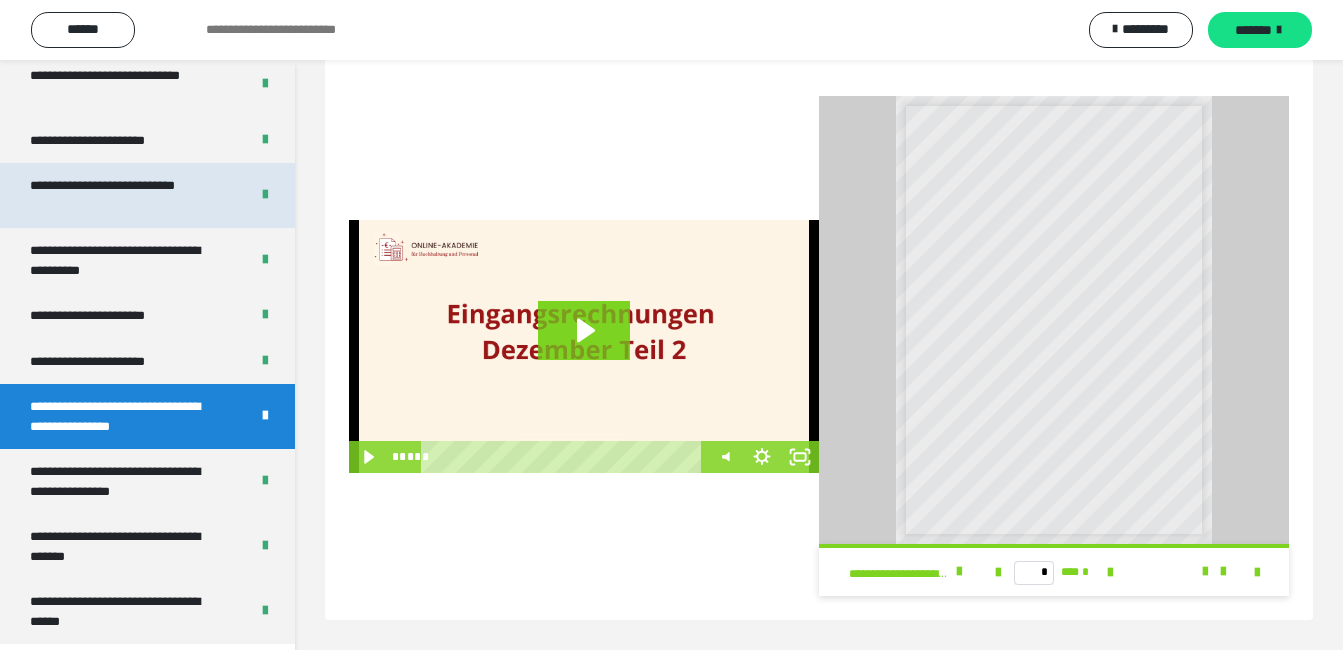 click on "**********" at bounding box center (124, 195) 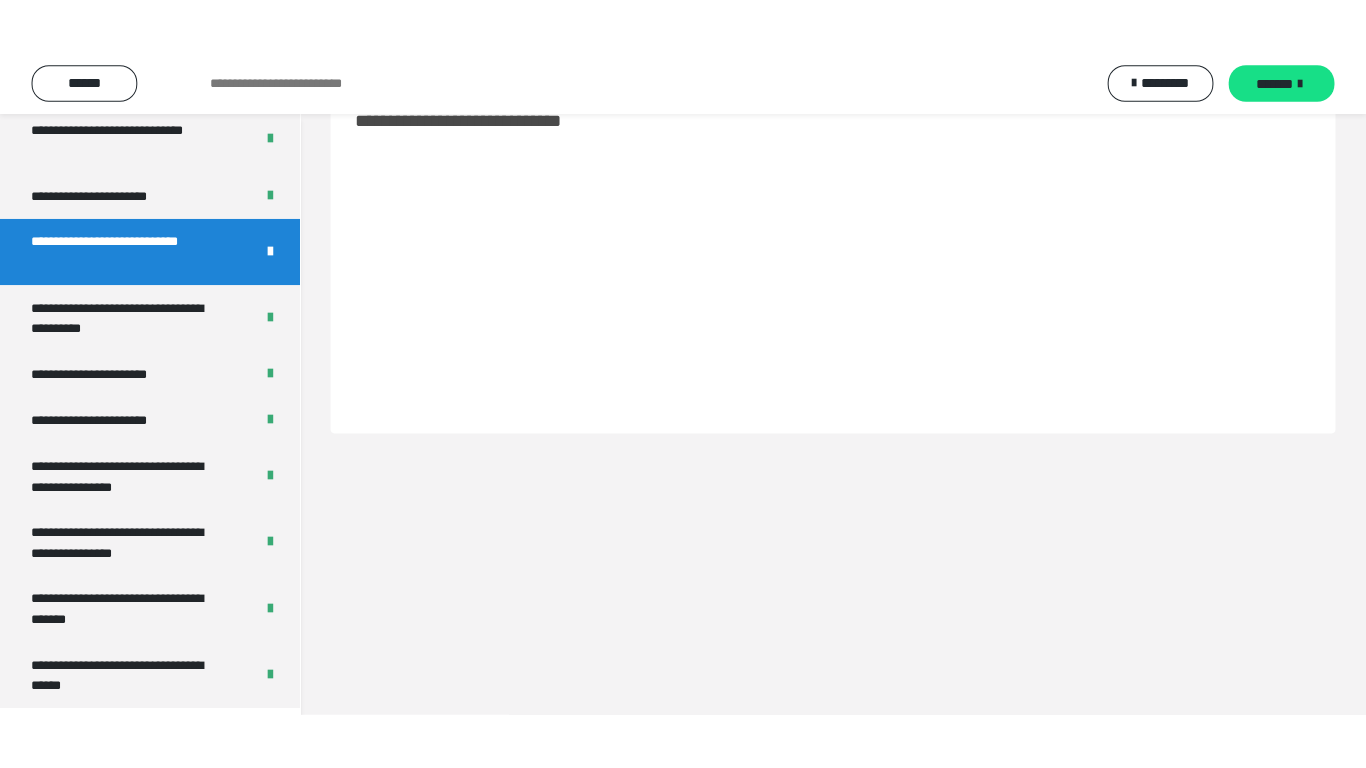 scroll, scrollTop: 60, scrollLeft: 0, axis: vertical 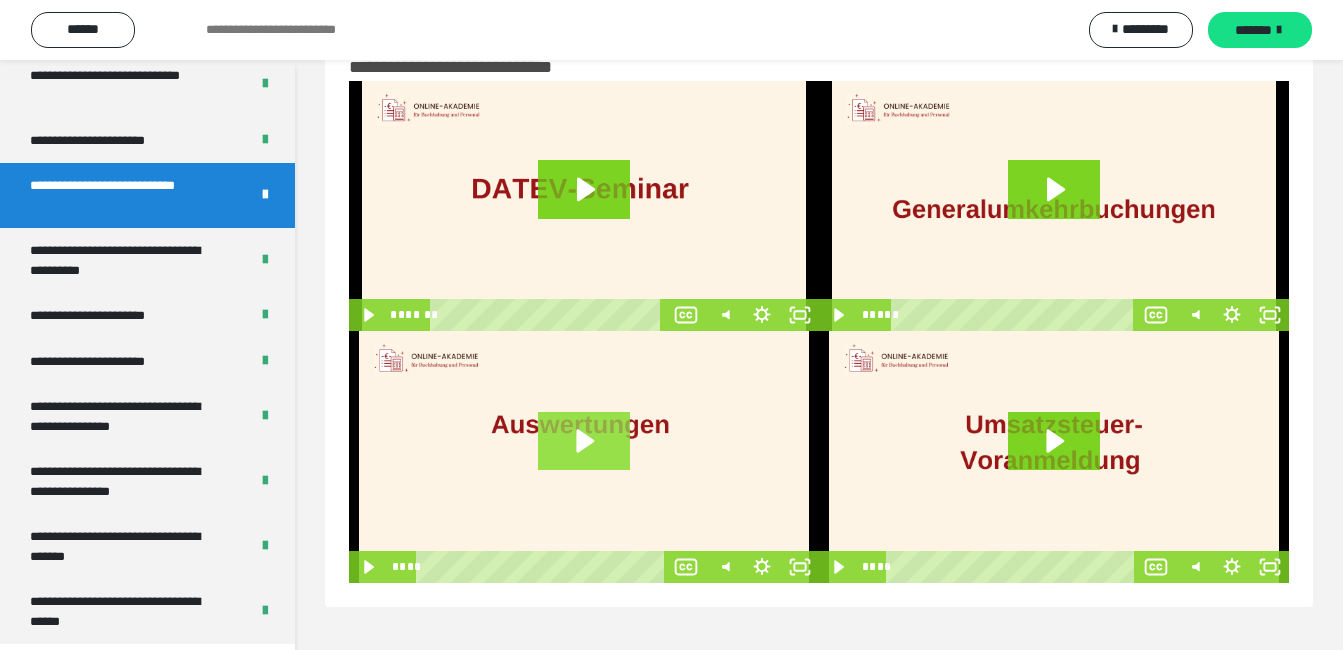 click 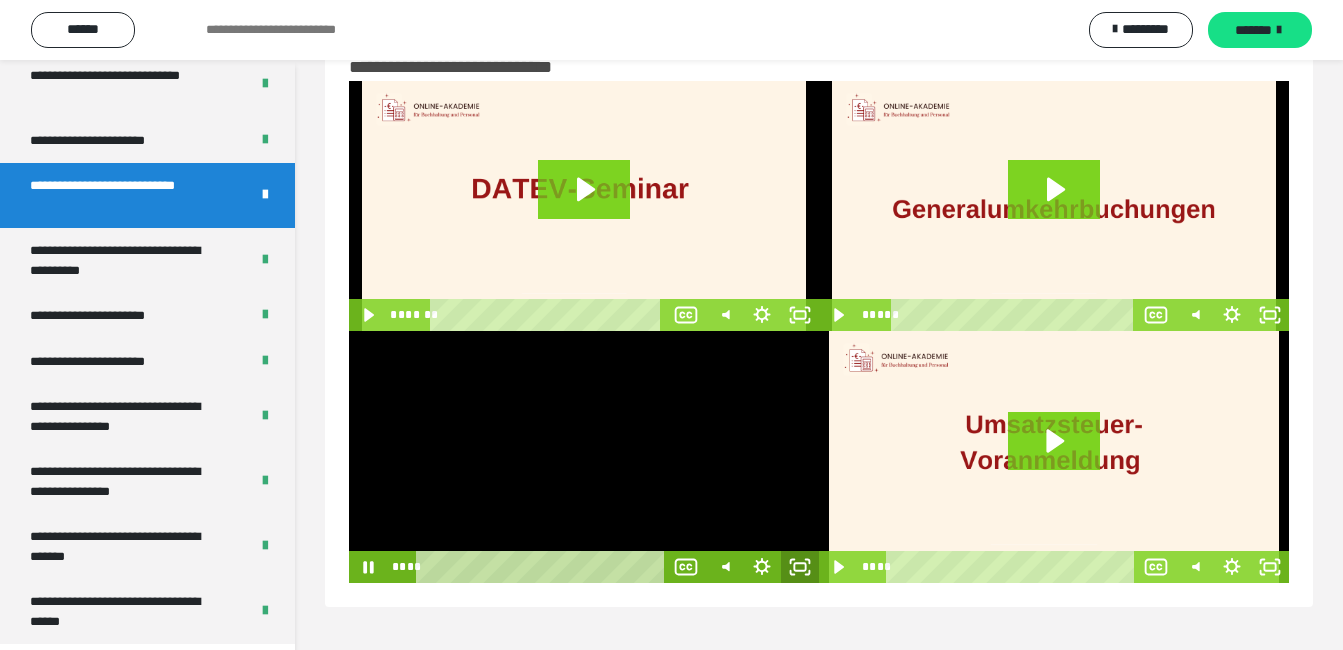 click 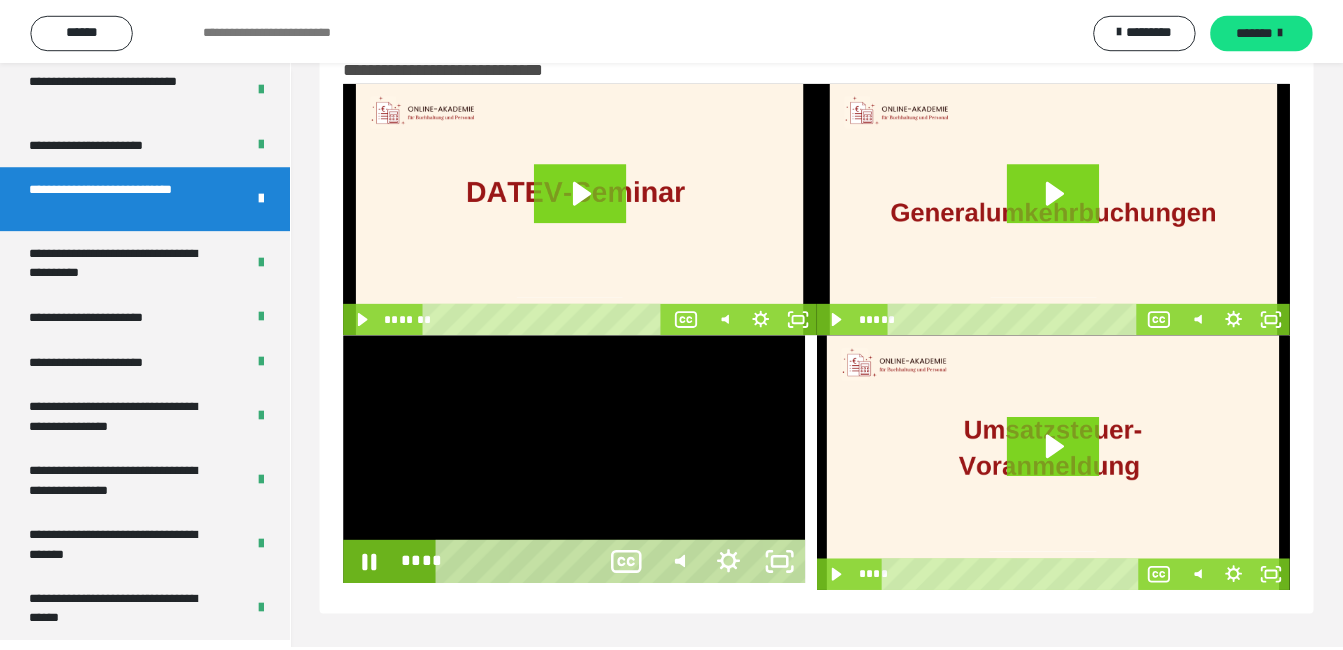 scroll, scrollTop: 3922, scrollLeft: 0, axis: vertical 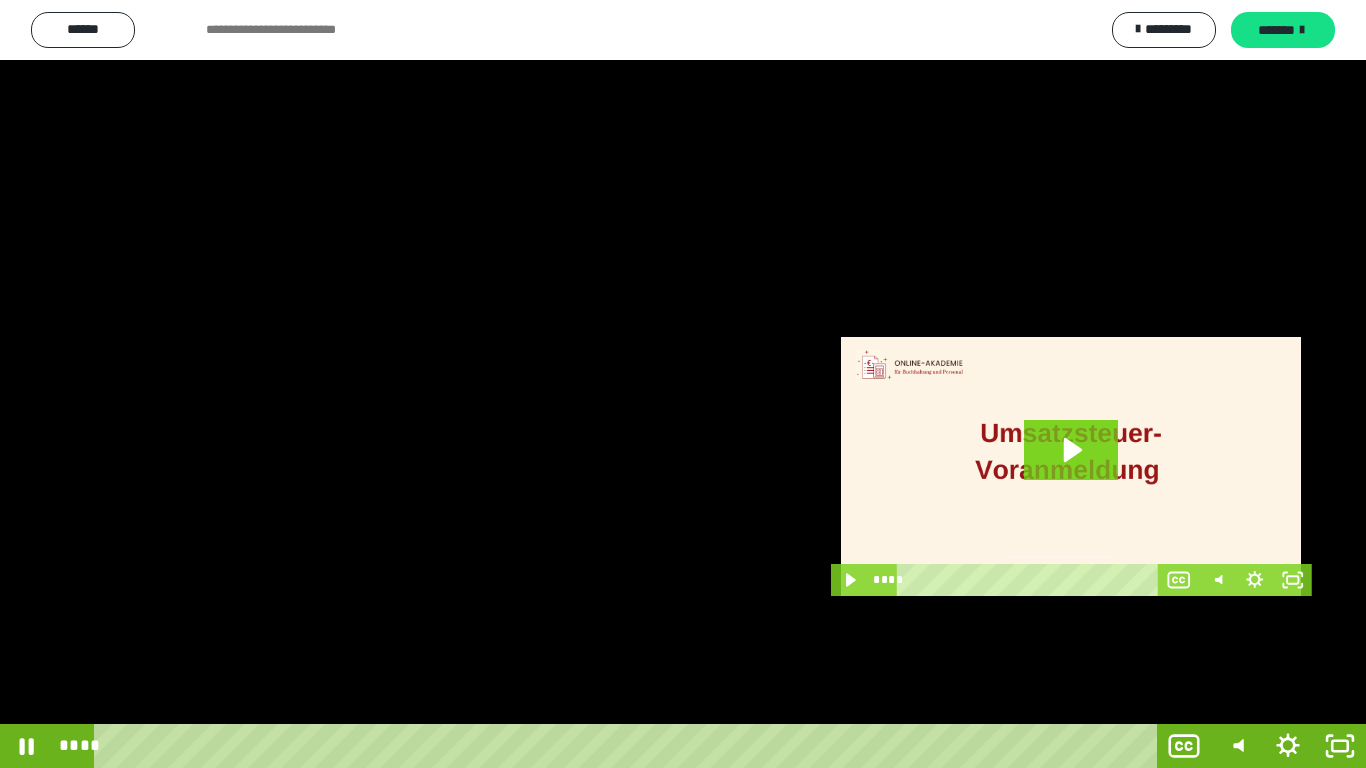 click at bounding box center (683, 384) 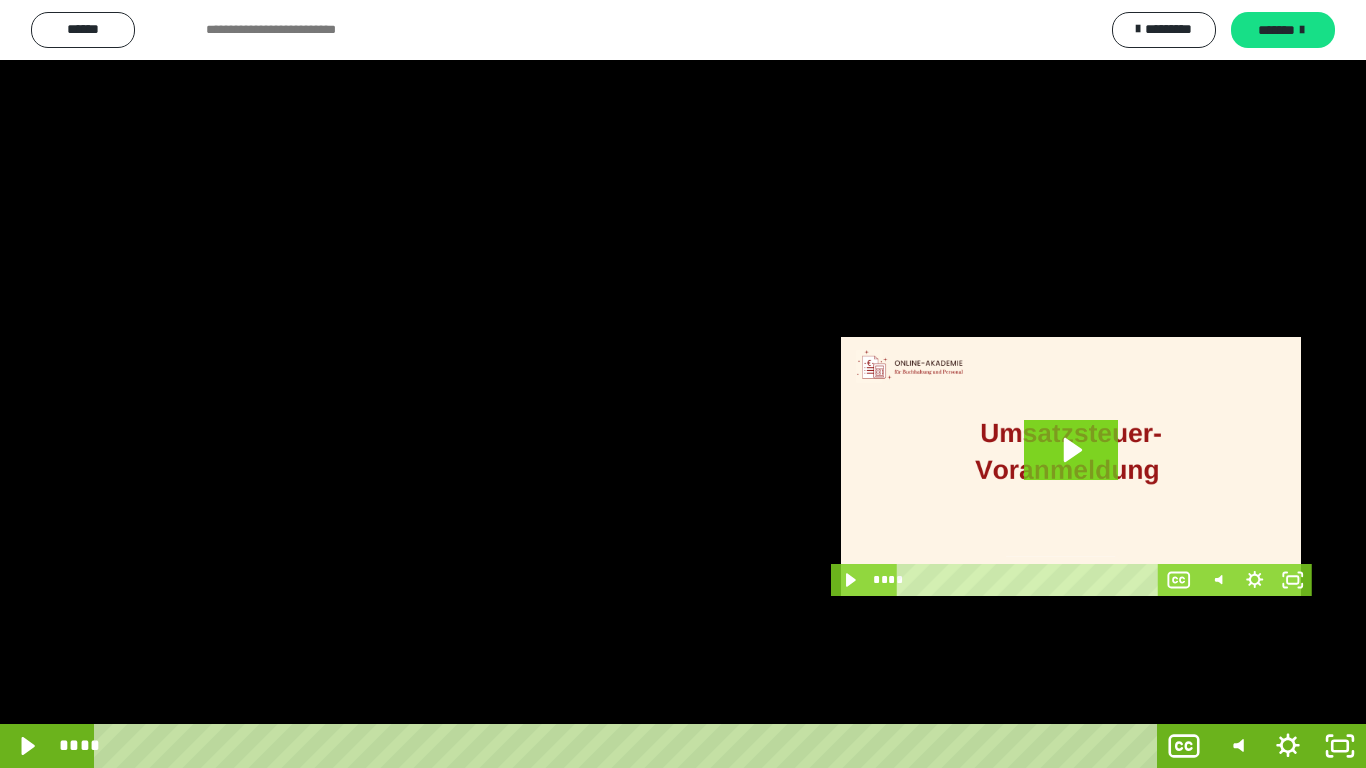 click at bounding box center [683, 384] 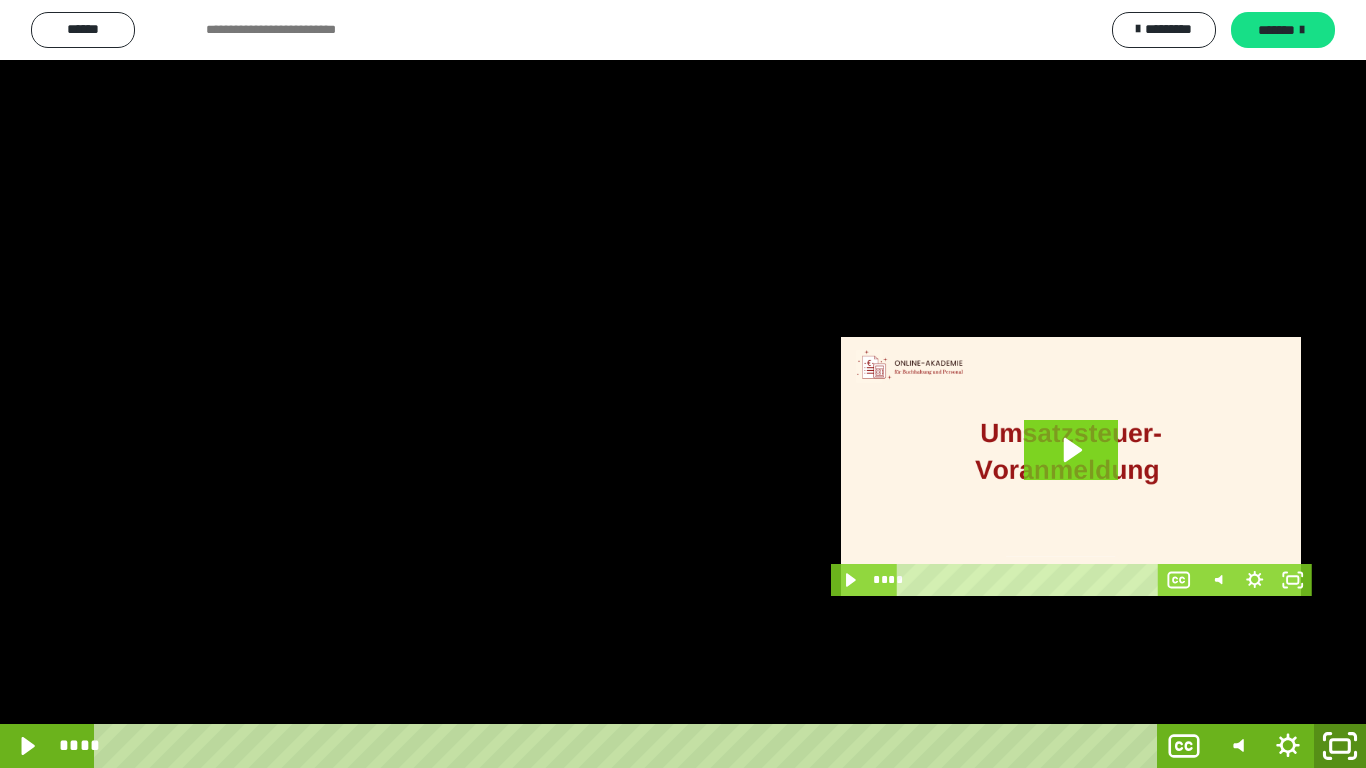 click 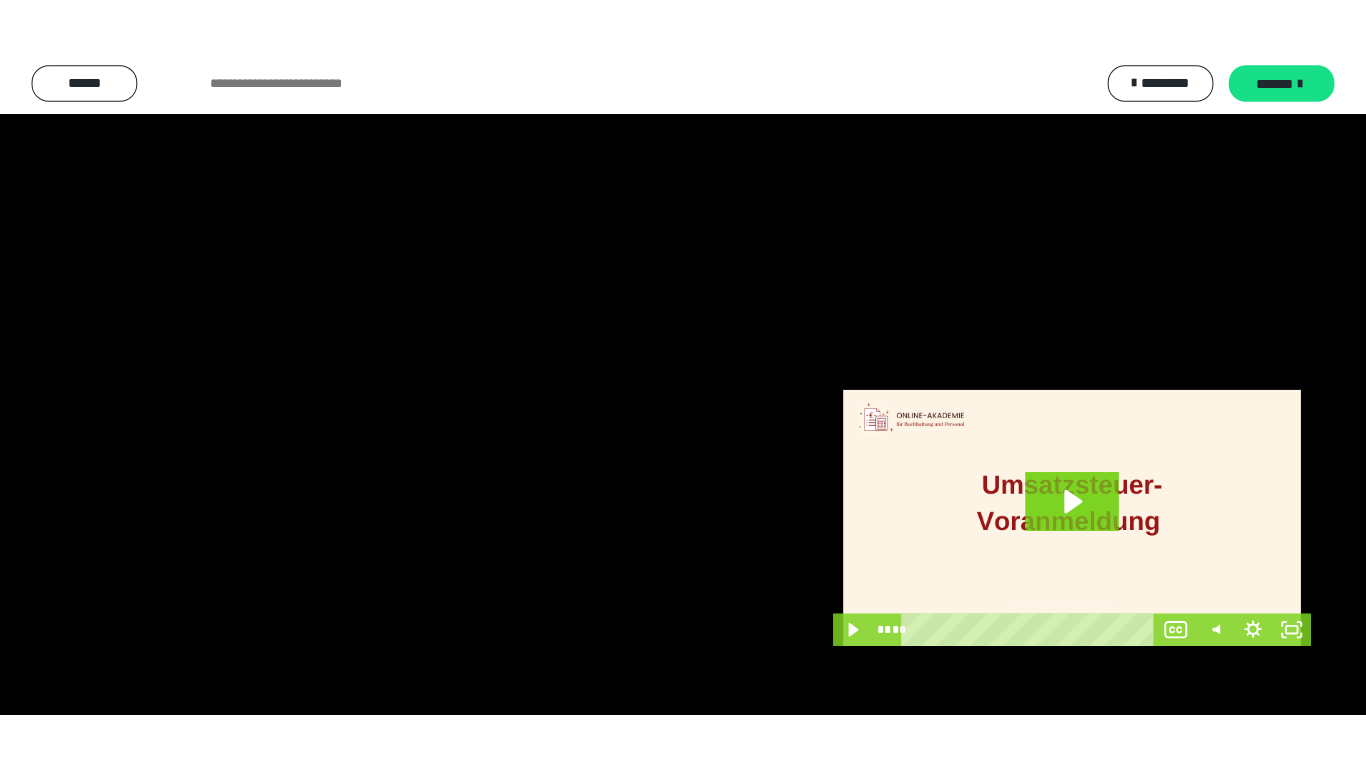 scroll, scrollTop: 4040, scrollLeft: 0, axis: vertical 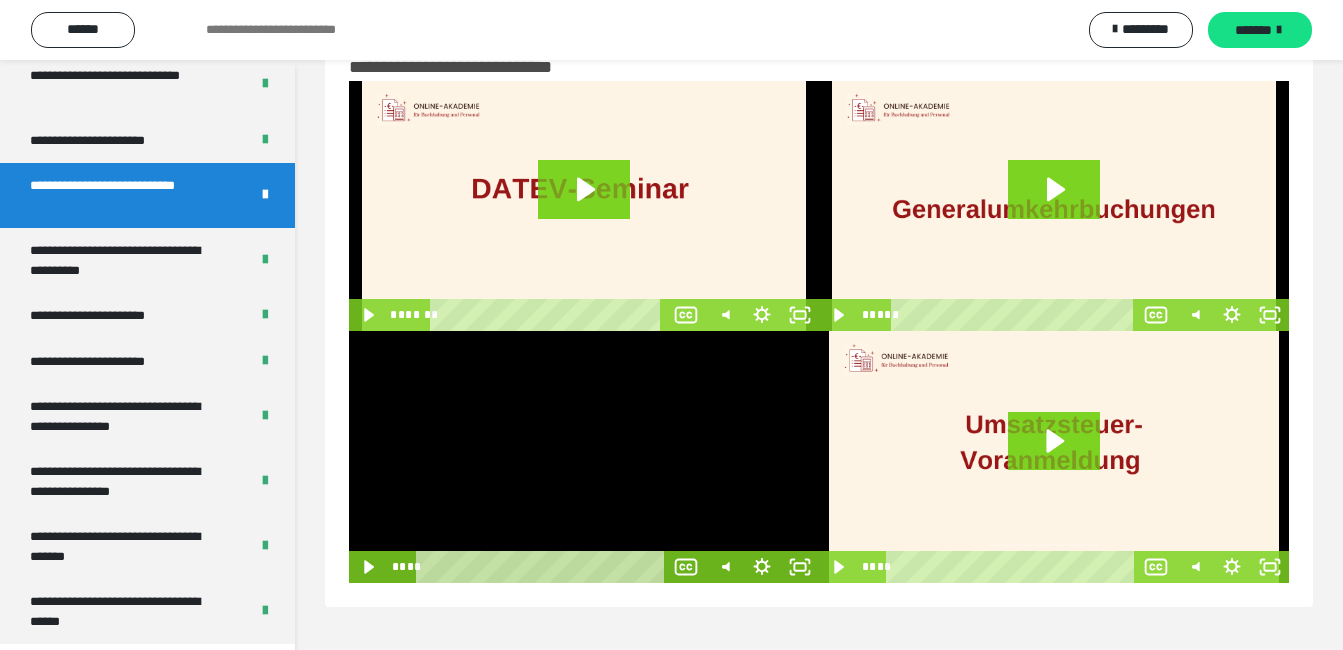 click at bounding box center (584, 457) 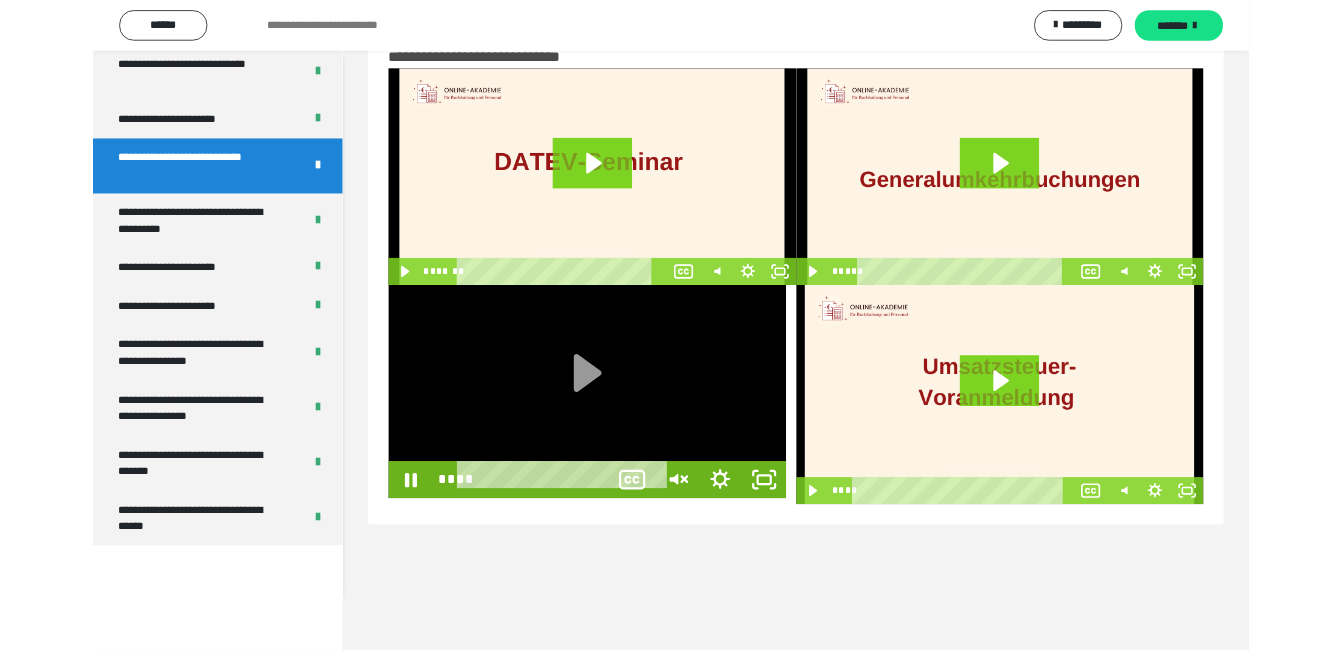 scroll, scrollTop: 3922, scrollLeft: 0, axis: vertical 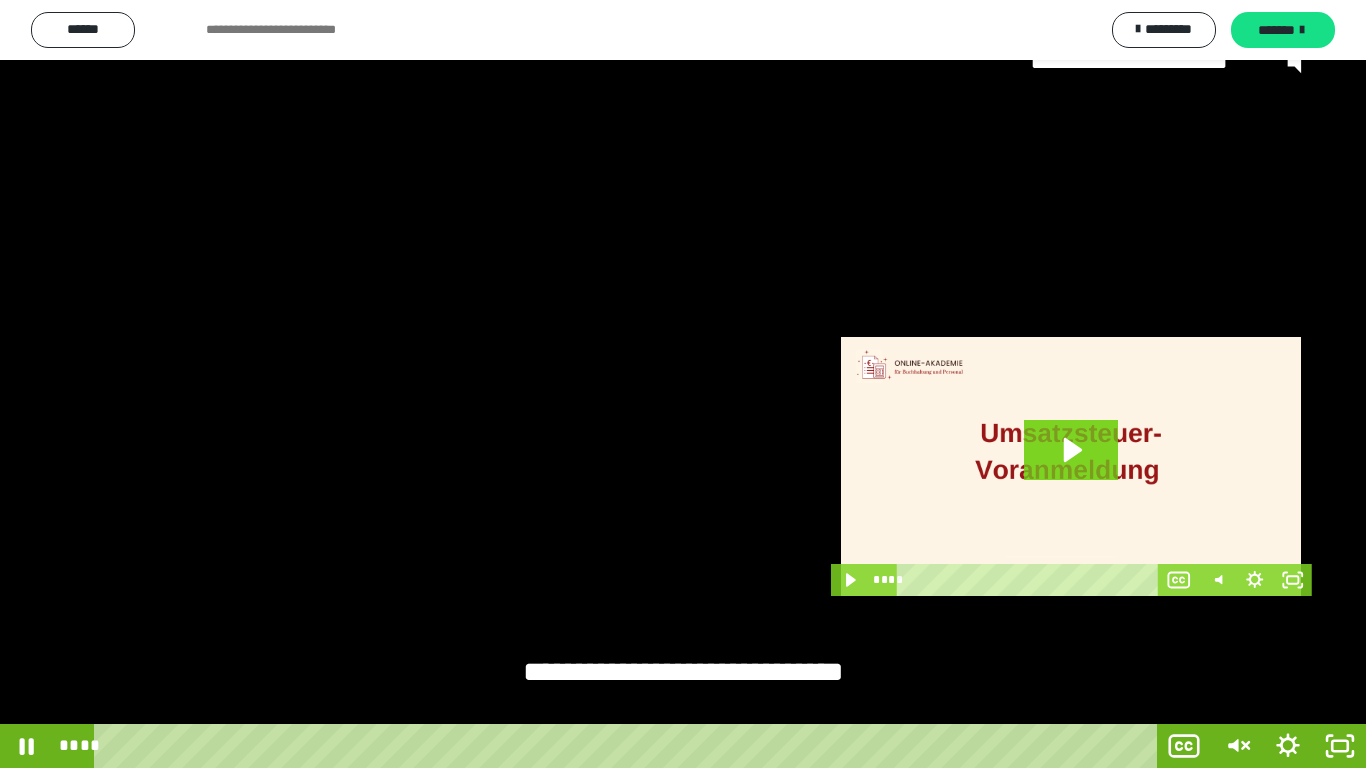 click on "**********" at bounding box center [683, 362] 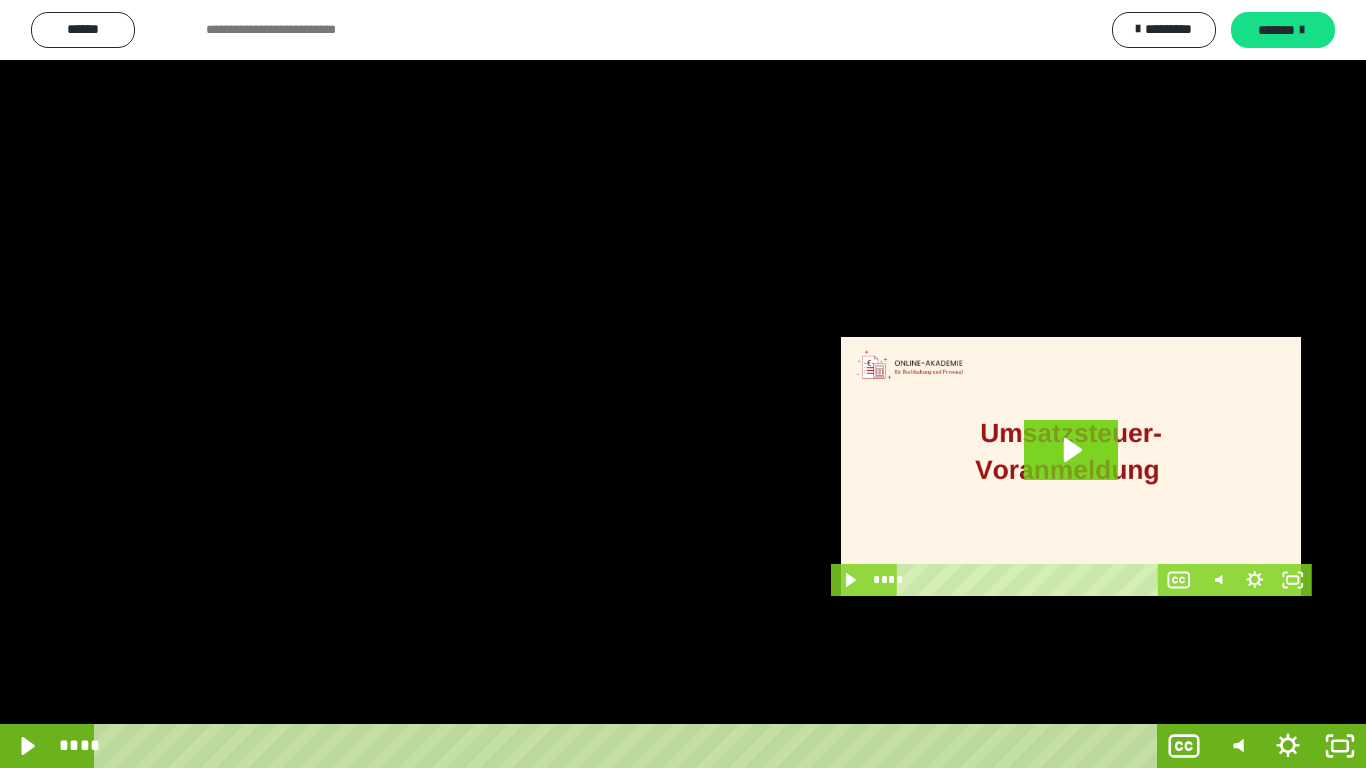 click at bounding box center (683, 384) 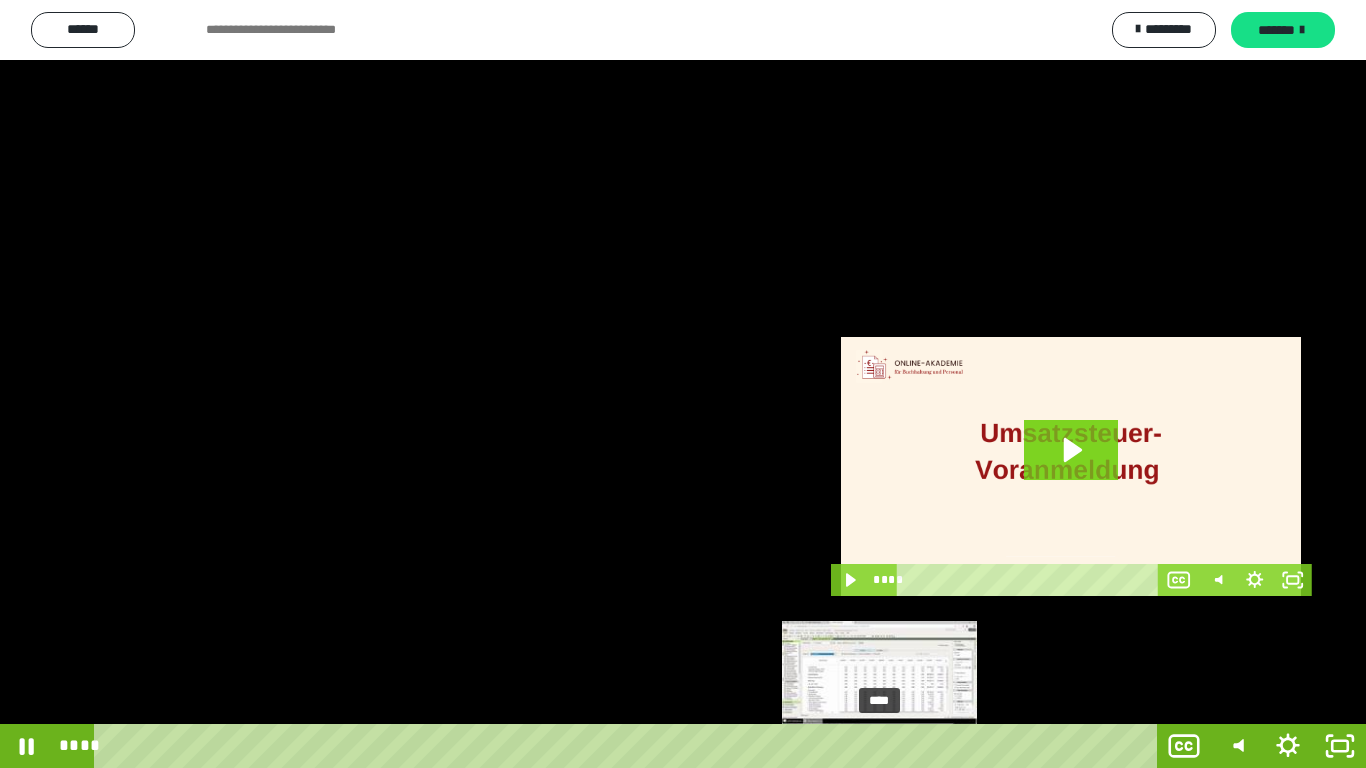 click on "****" at bounding box center (629, 746) 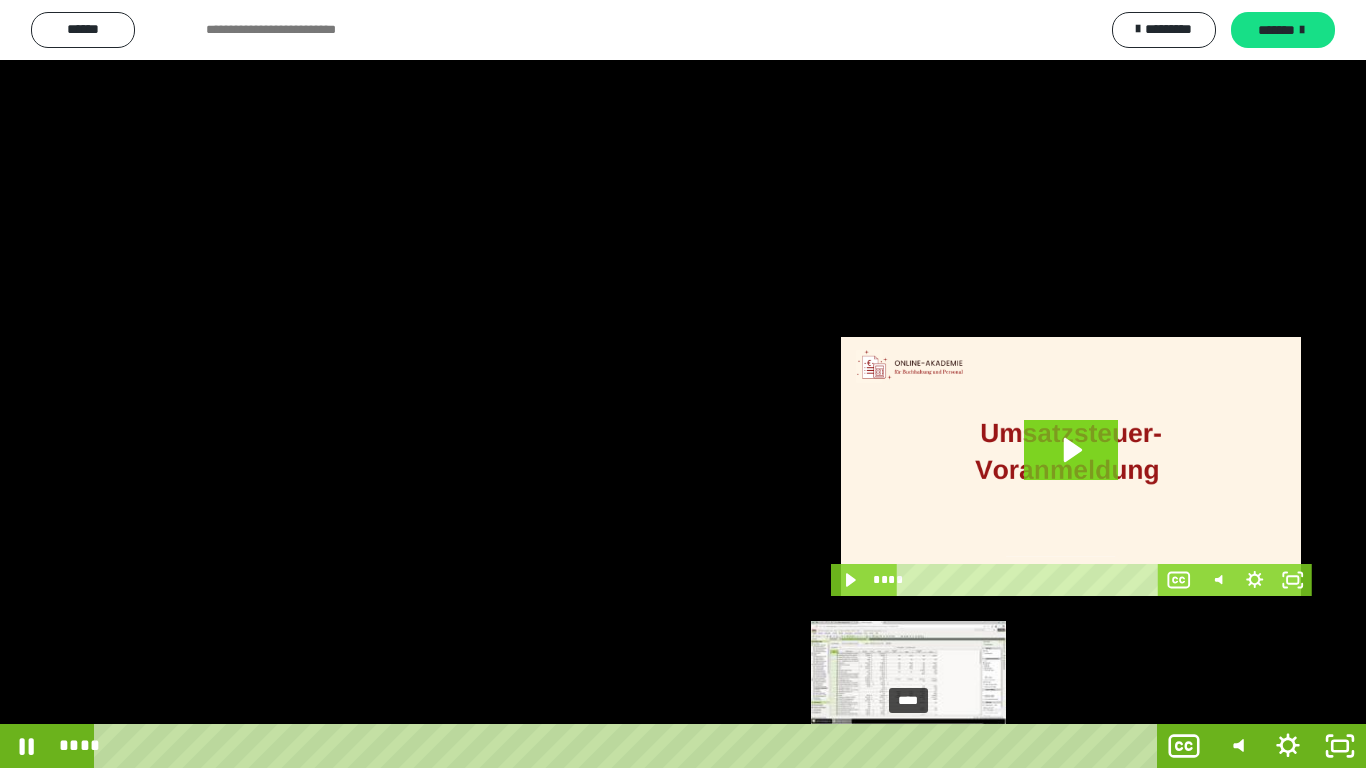 click on "****" at bounding box center [629, 746] 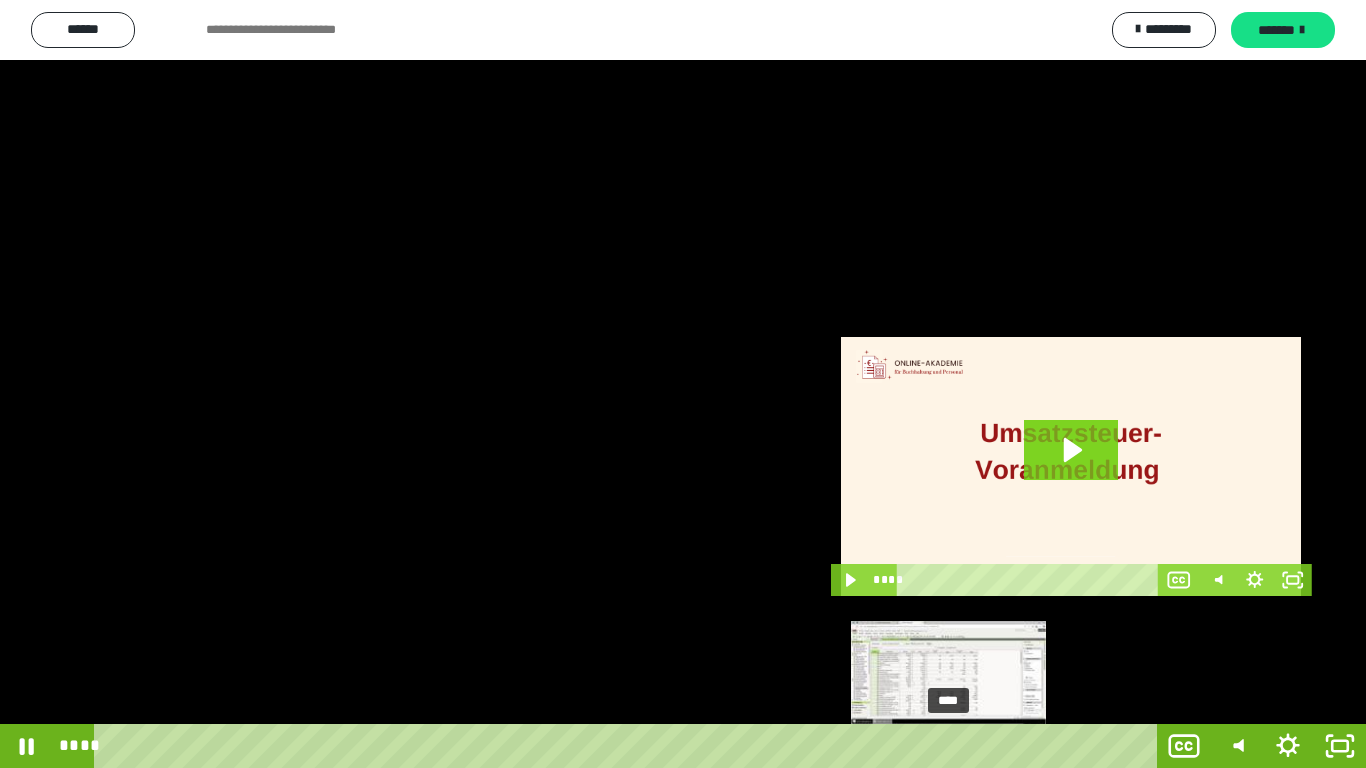 click on "****" at bounding box center [629, 746] 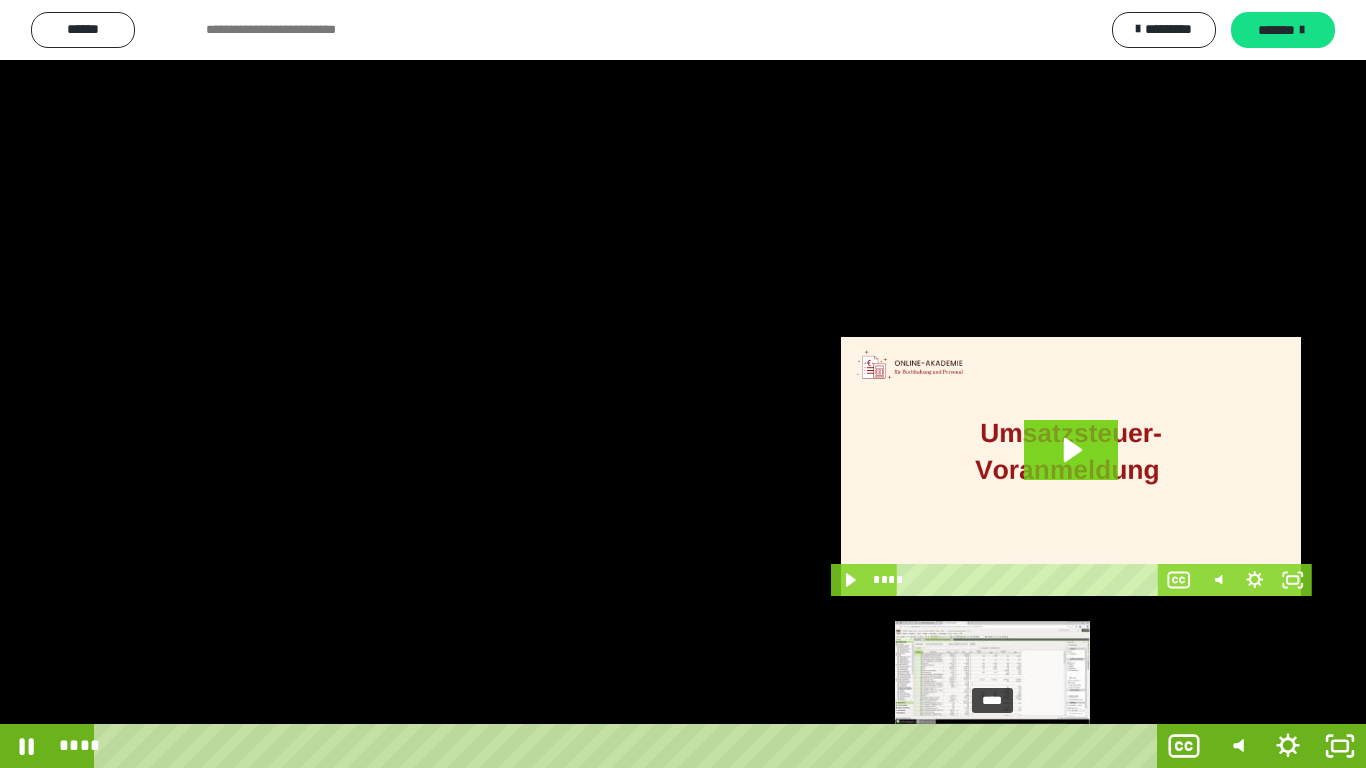 click on "****" at bounding box center (629, 746) 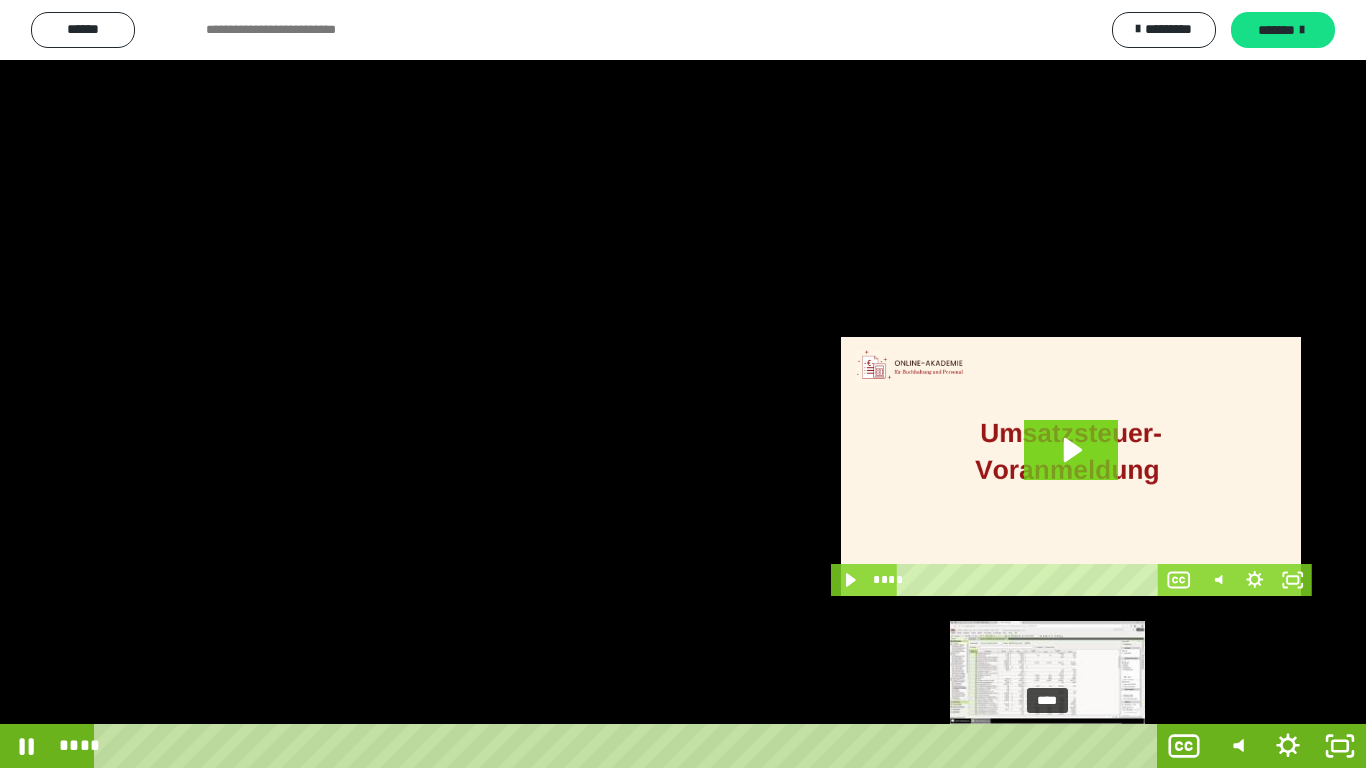 click on "****" at bounding box center [629, 746] 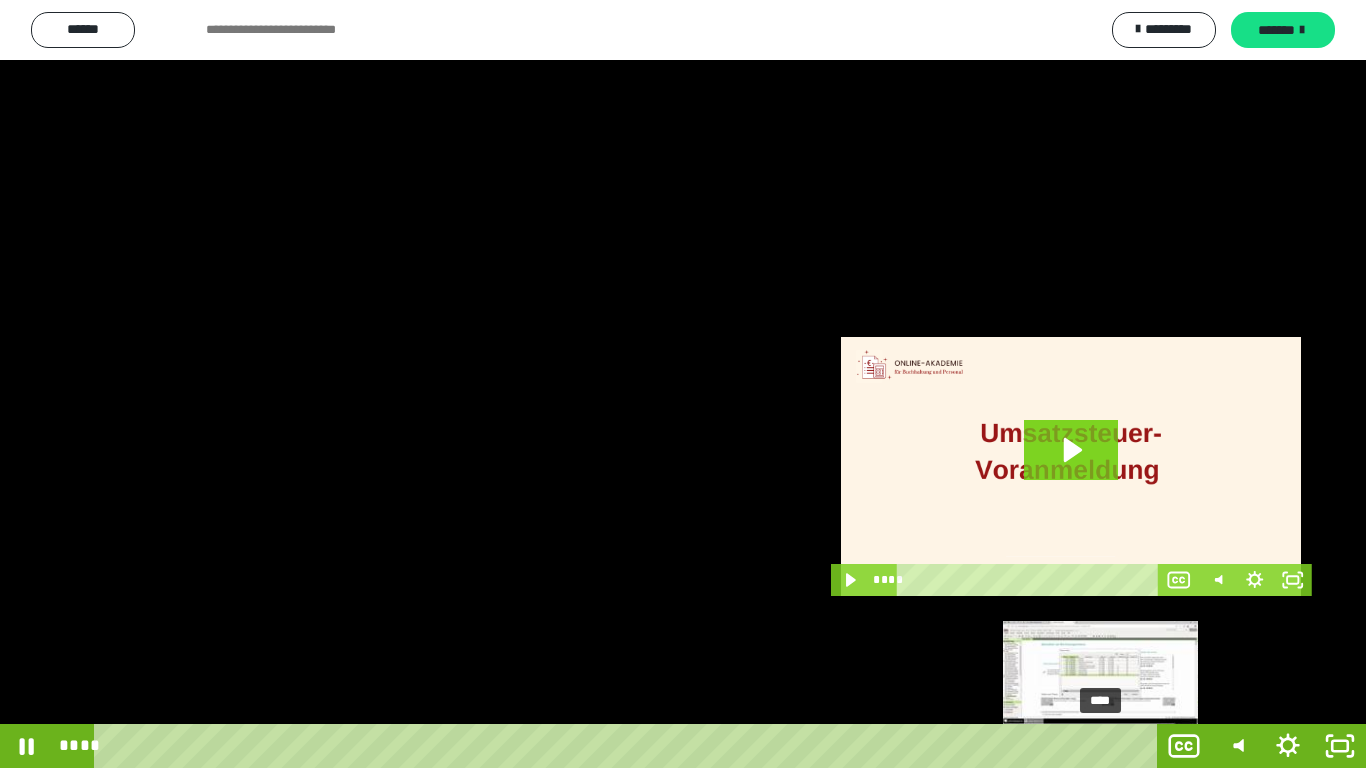 click on "****" at bounding box center [629, 746] 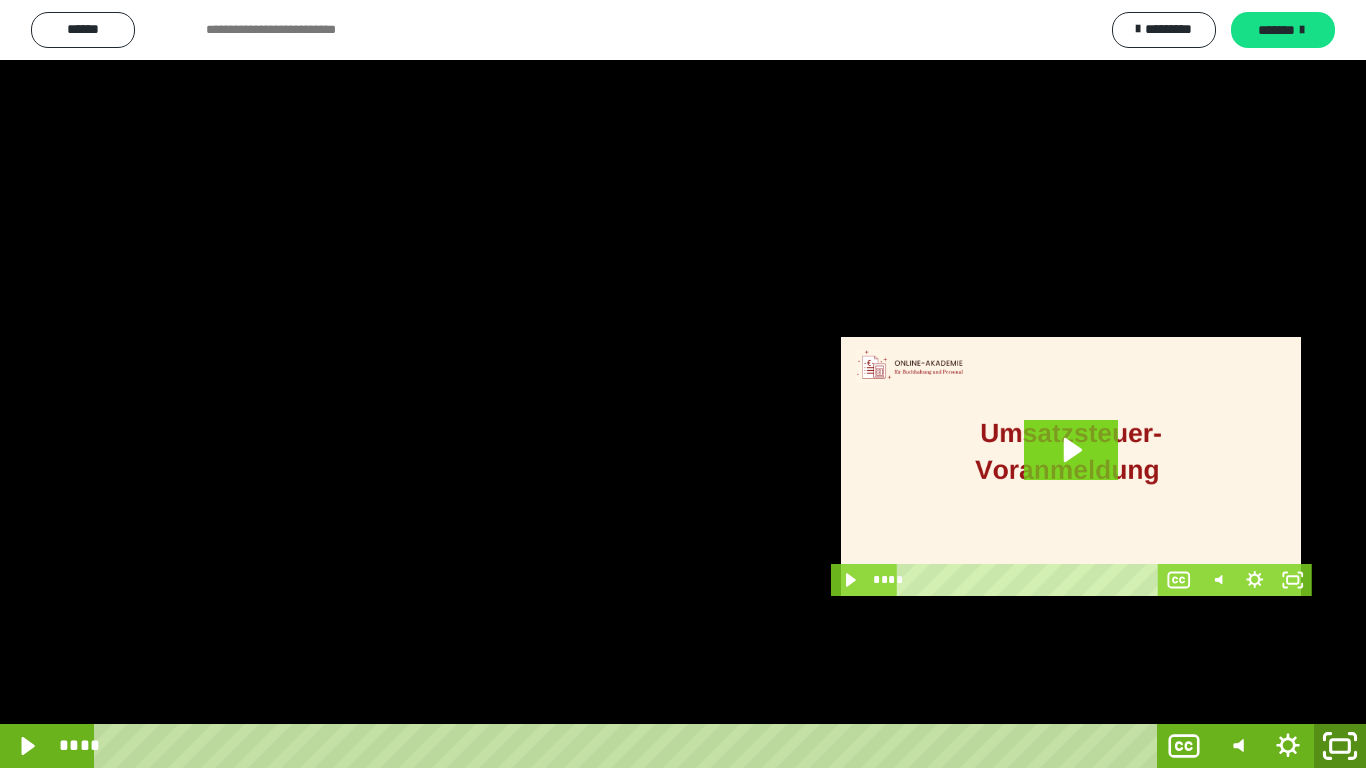 click 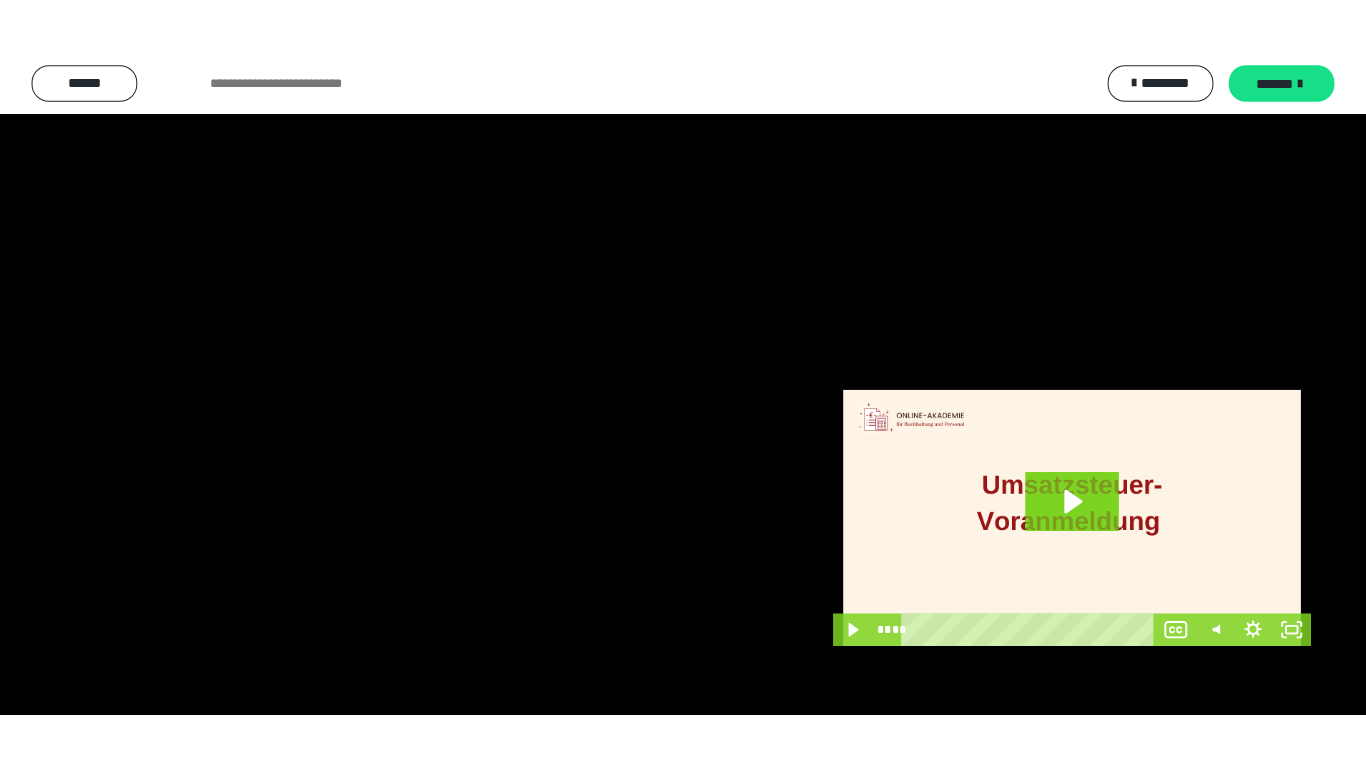 scroll, scrollTop: 4040, scrollLeft: 0, axis: vertical 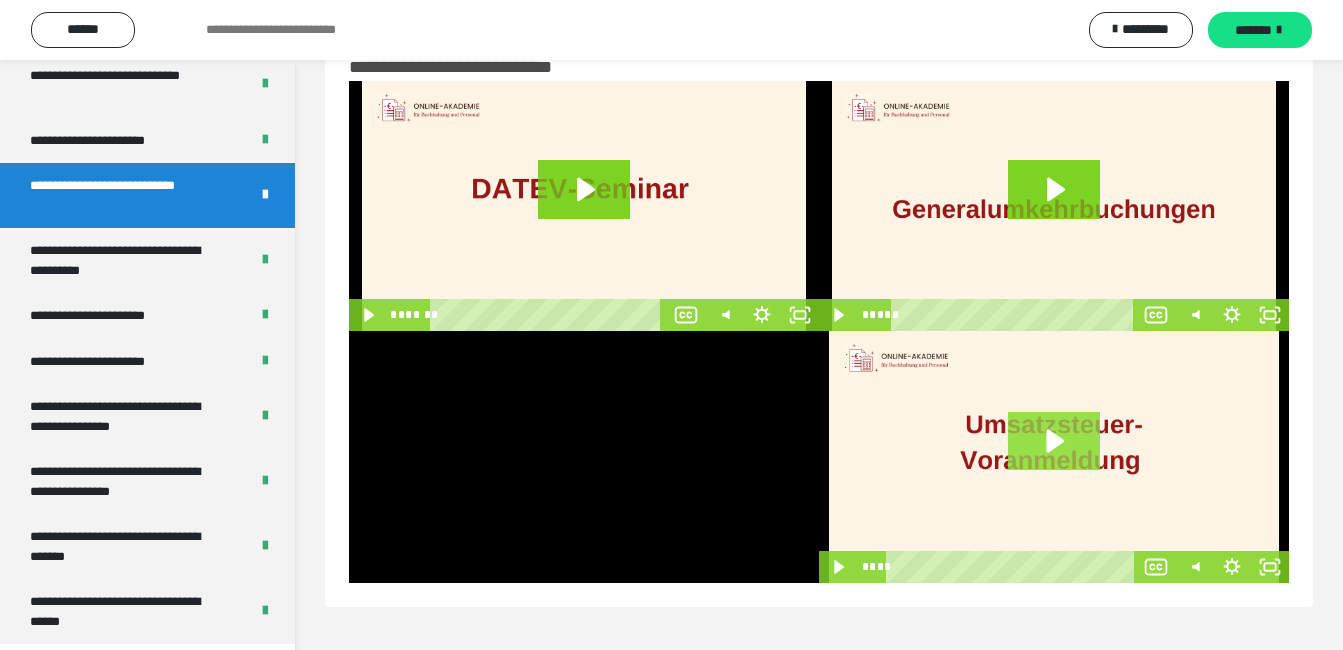 click 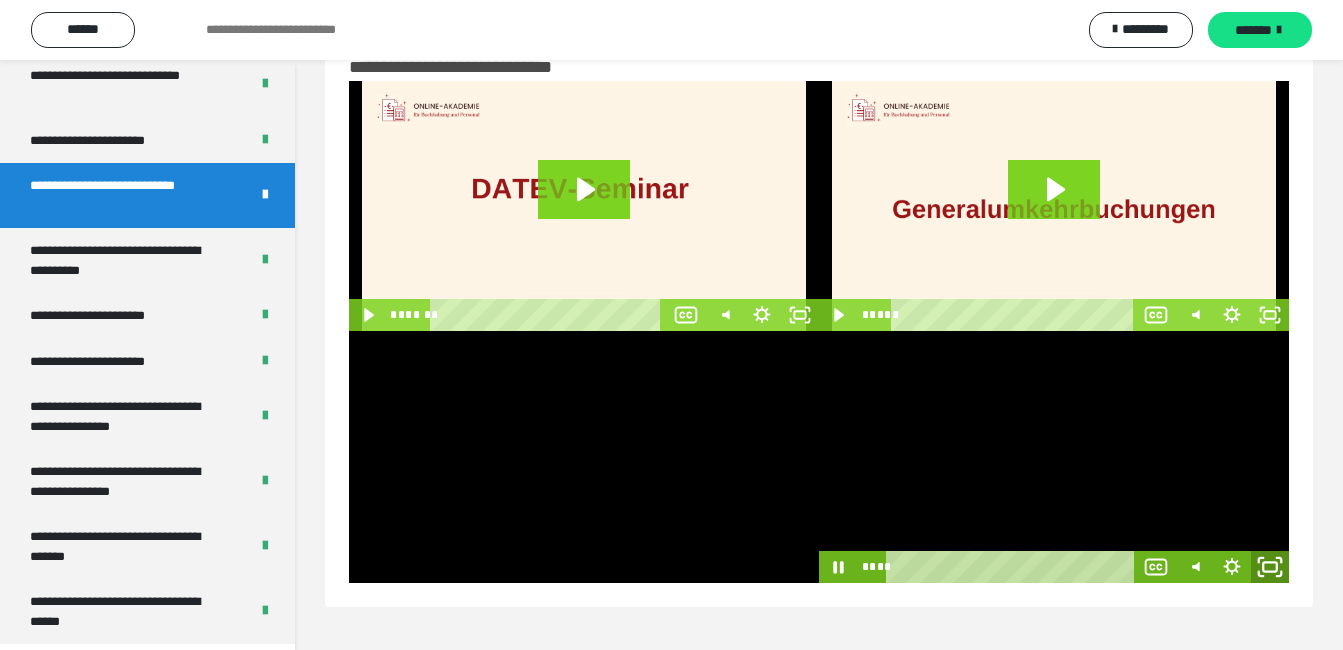 click 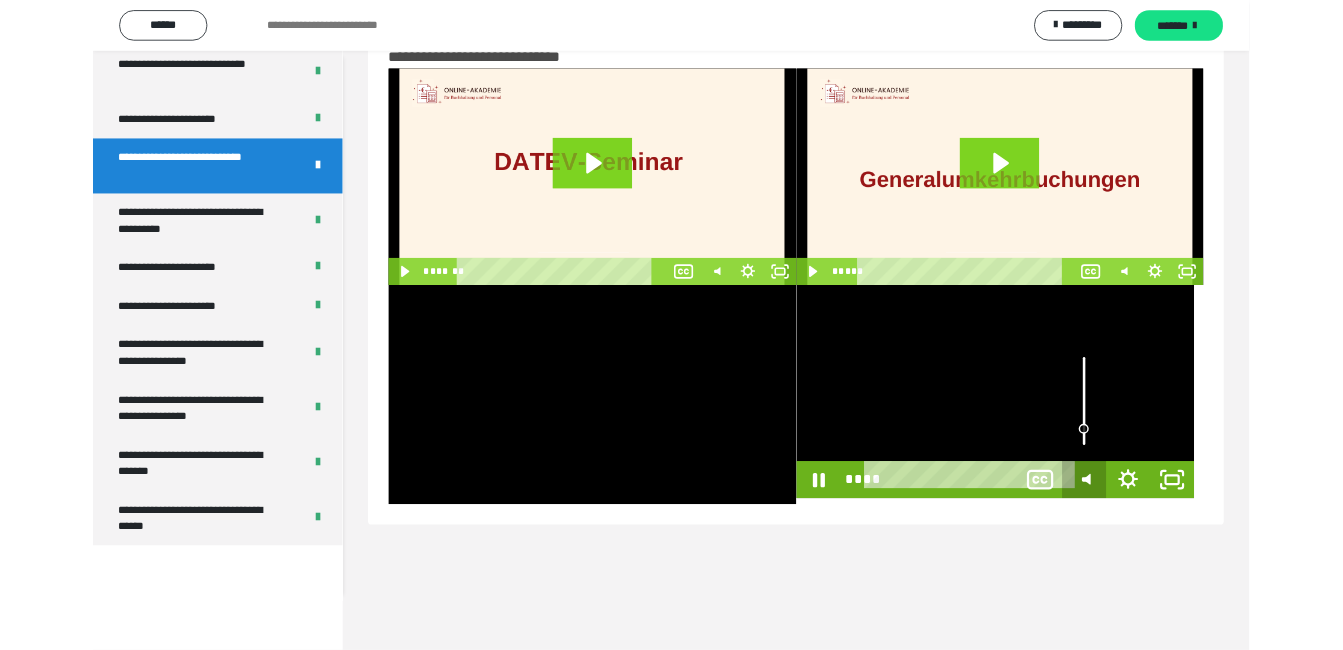 scroll, scrollTop: 3922, scrollLeft: 0, axis: vertical 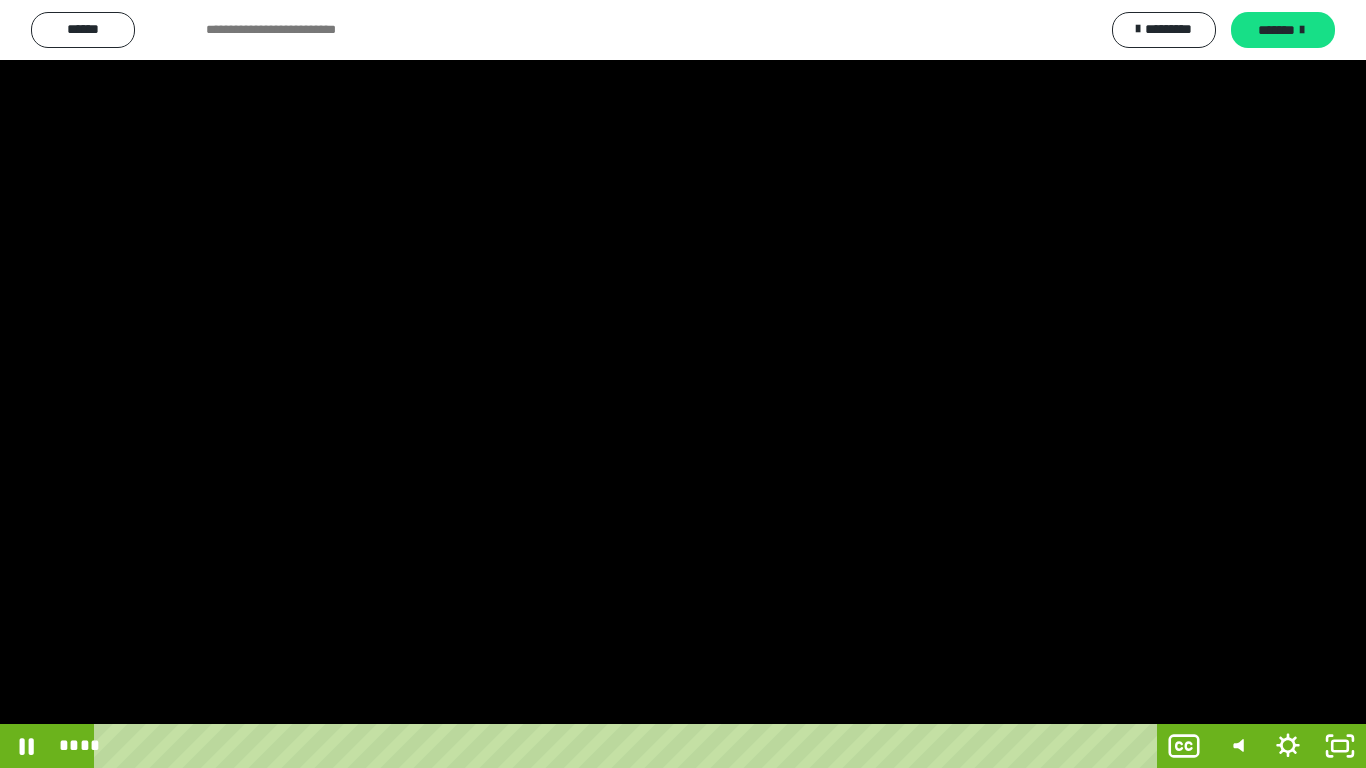 click at bounding box center (683, 384) 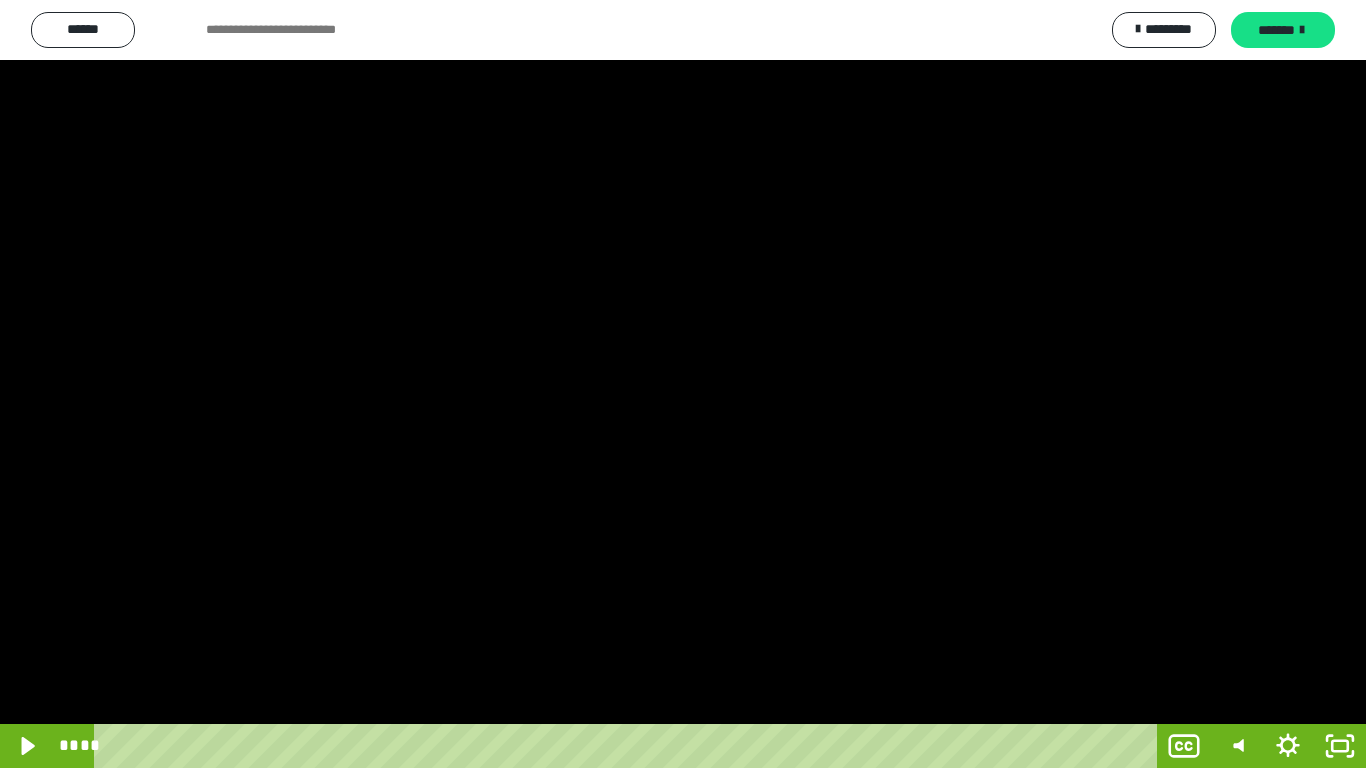 click at bounding box center (683, 384) 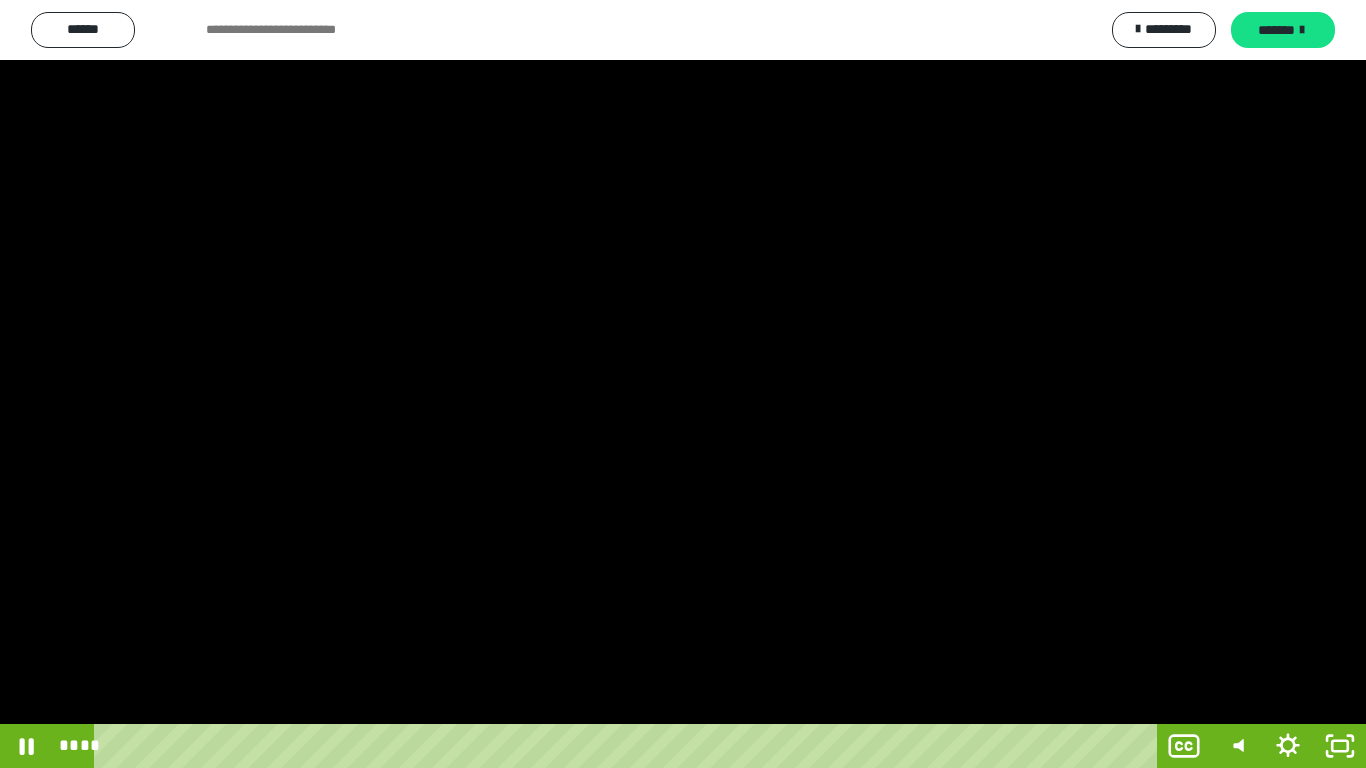 click at bounding box center [683, 384] 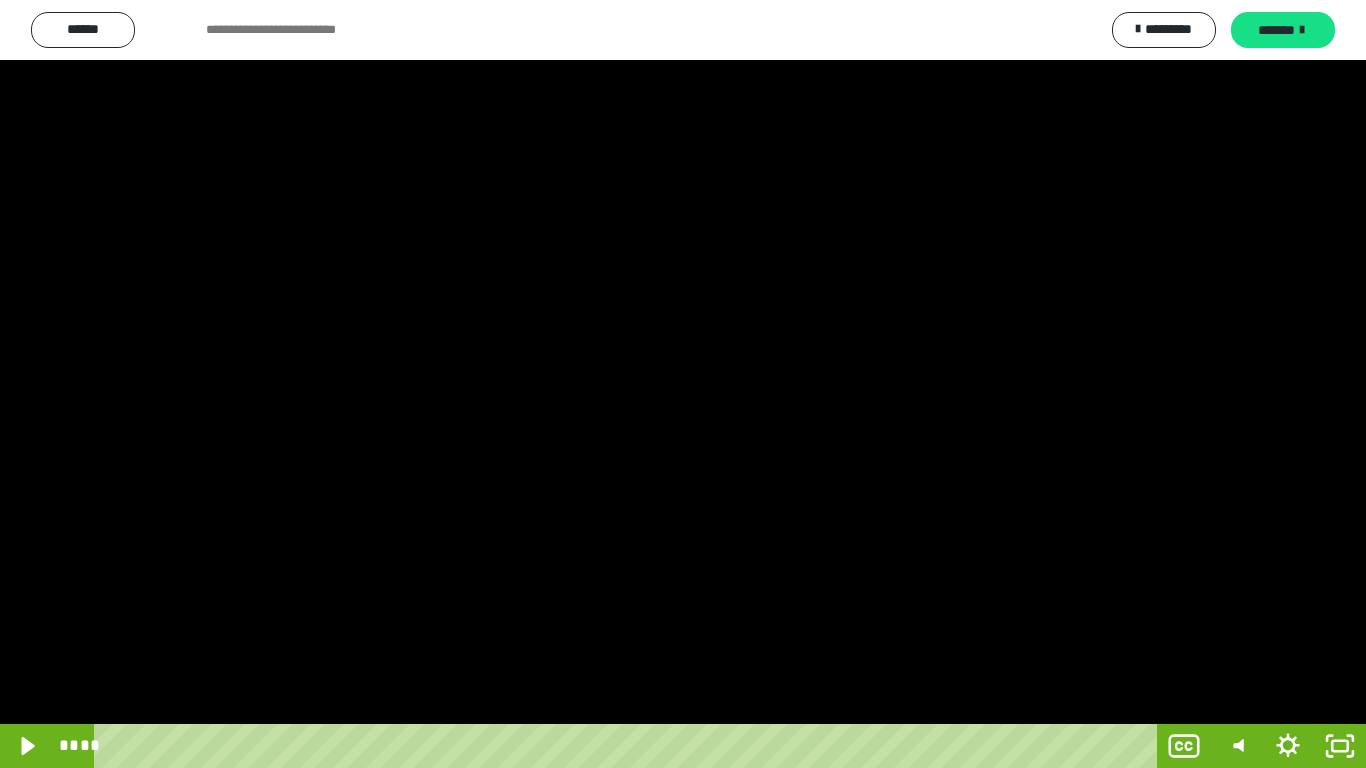 click at bounding box center [683, 384] 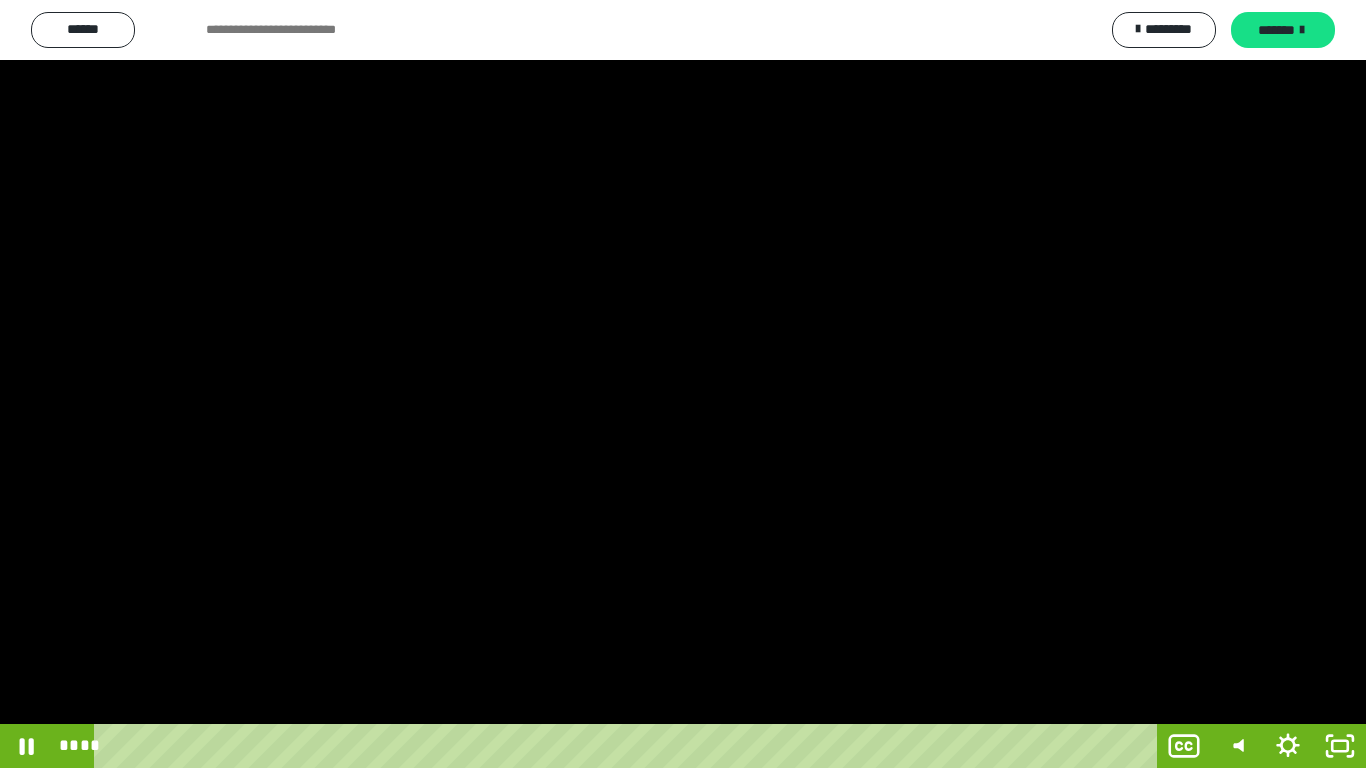 click at bounding box center [683, 384] 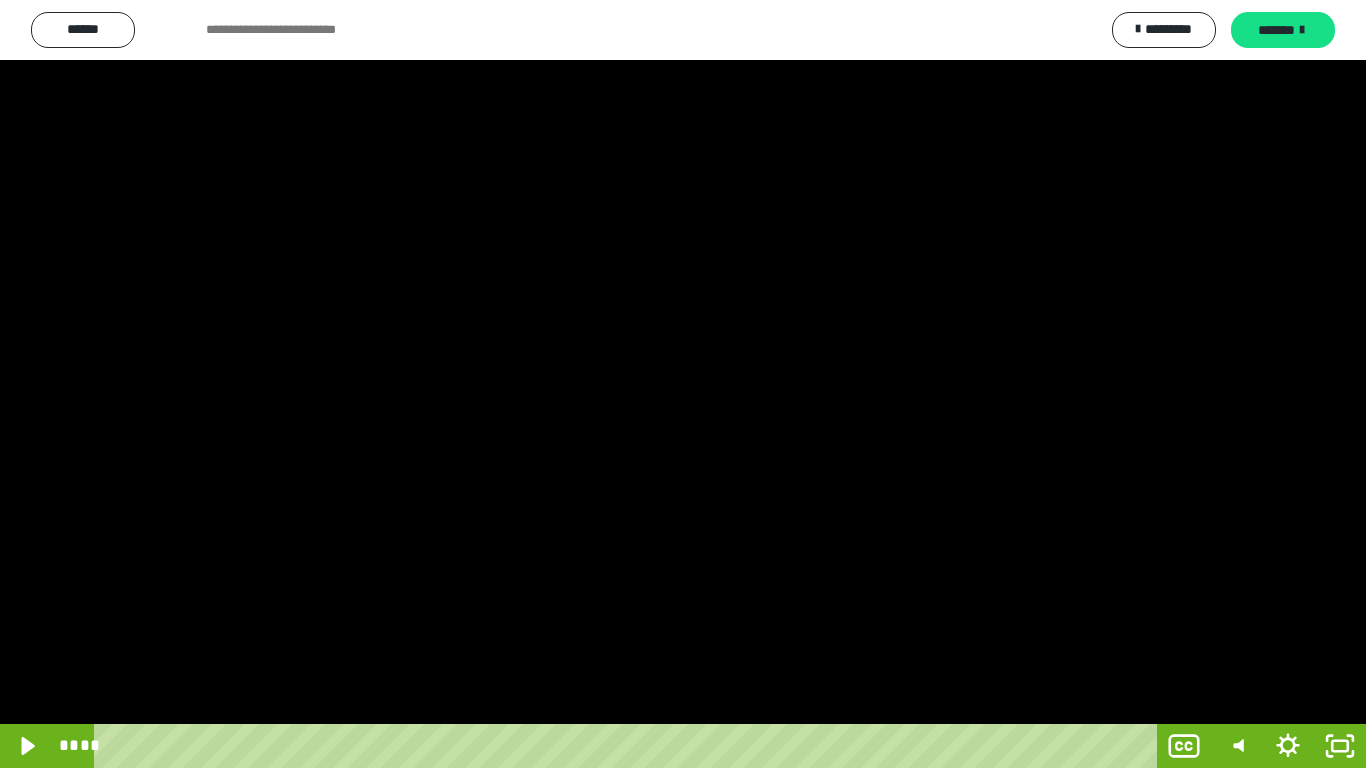 click at bounding box center [683, 384] 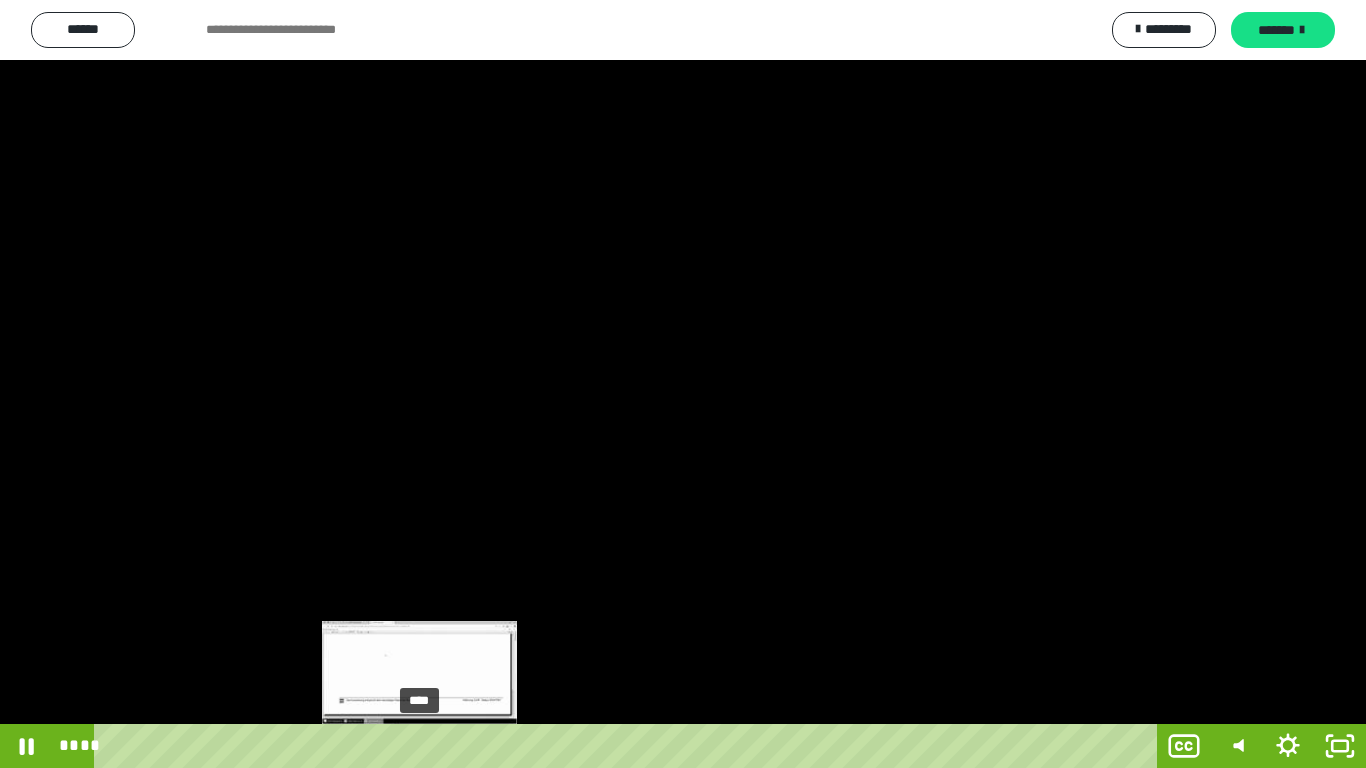 click on "****" at bounding box center (629, 746) 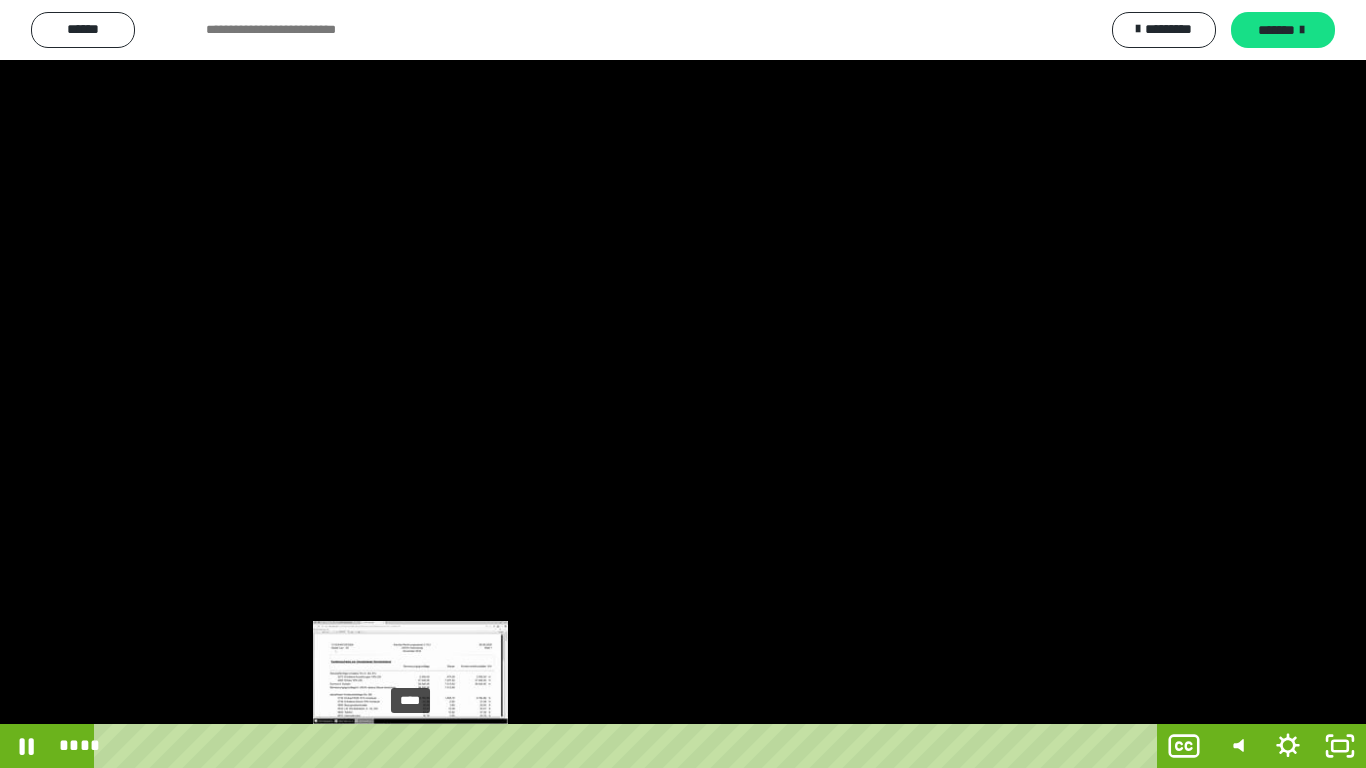 click on "****" at bounding box center (629, 746) 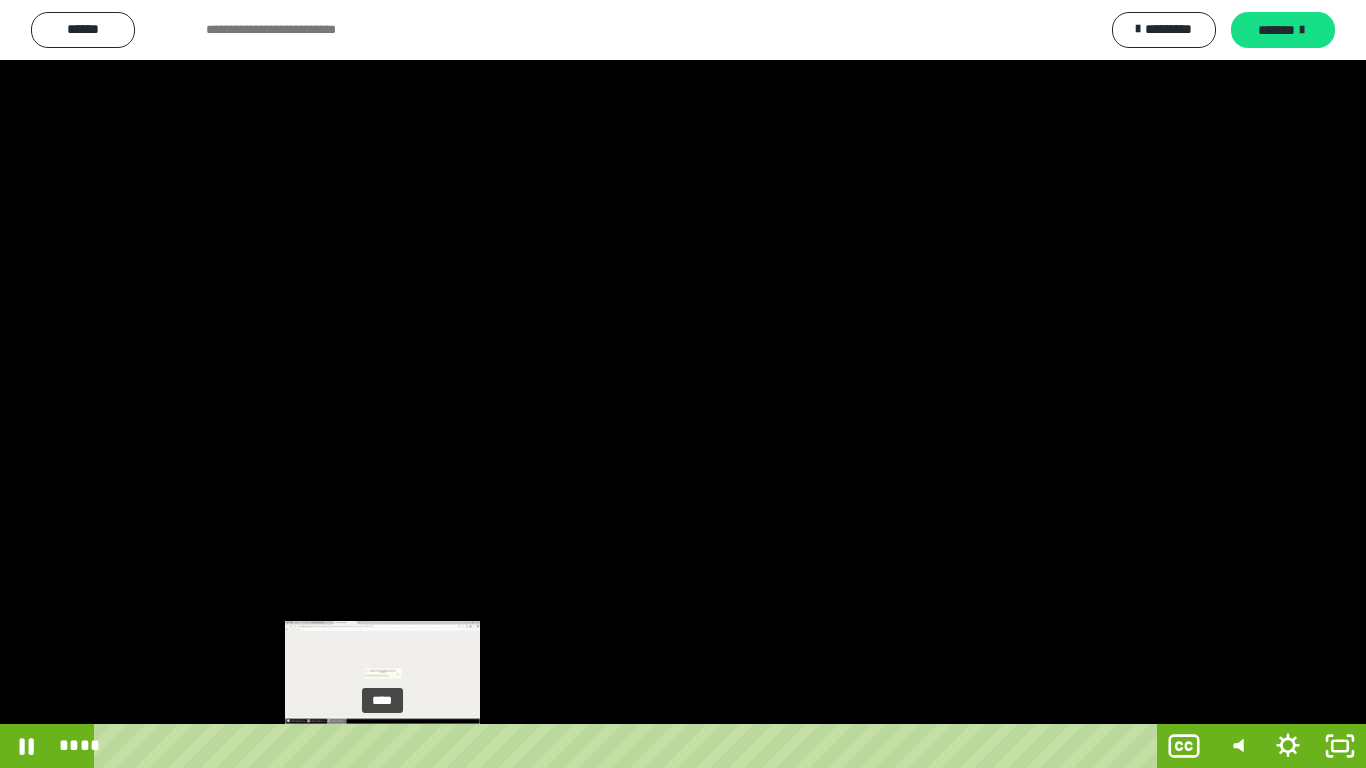 click on "****" at bounding box center [629, 746] 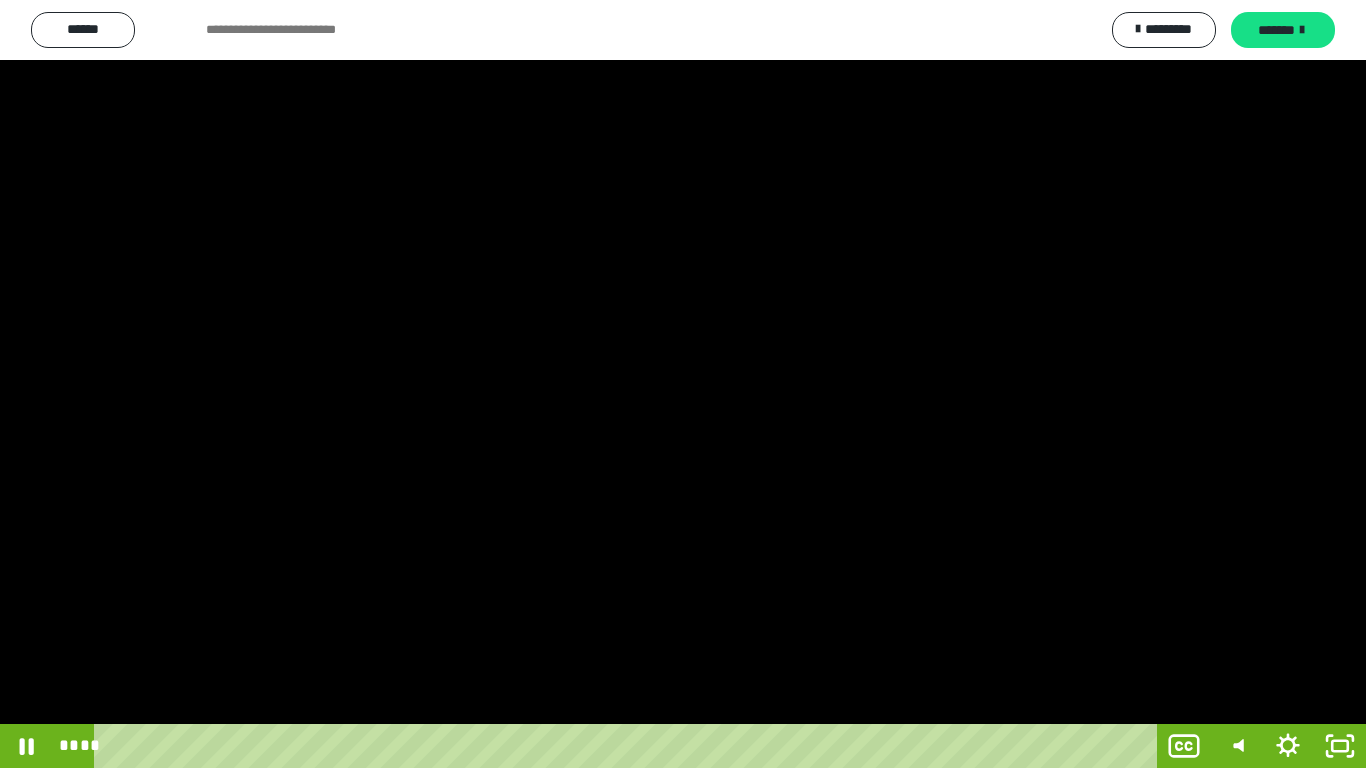 click at bounding box center [683, 384] 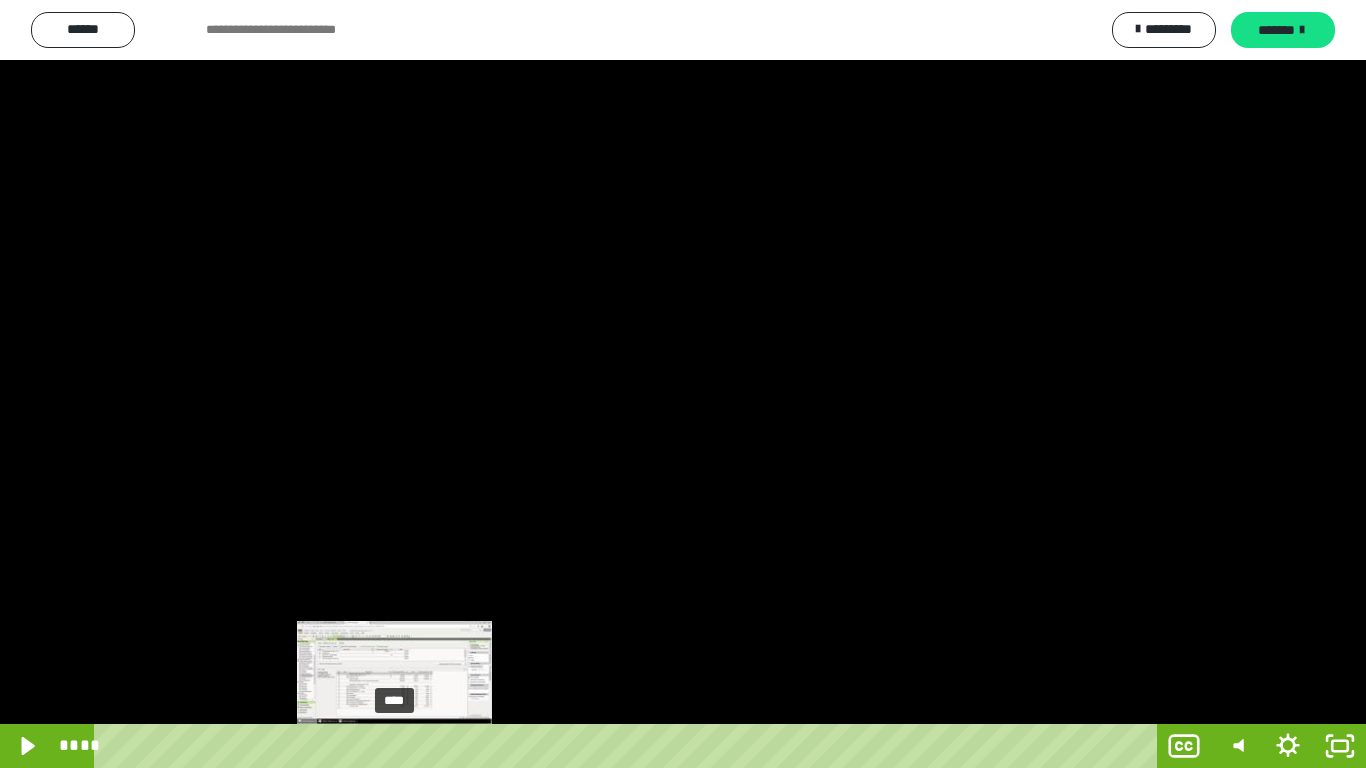 click at bounding box center (394, 746) 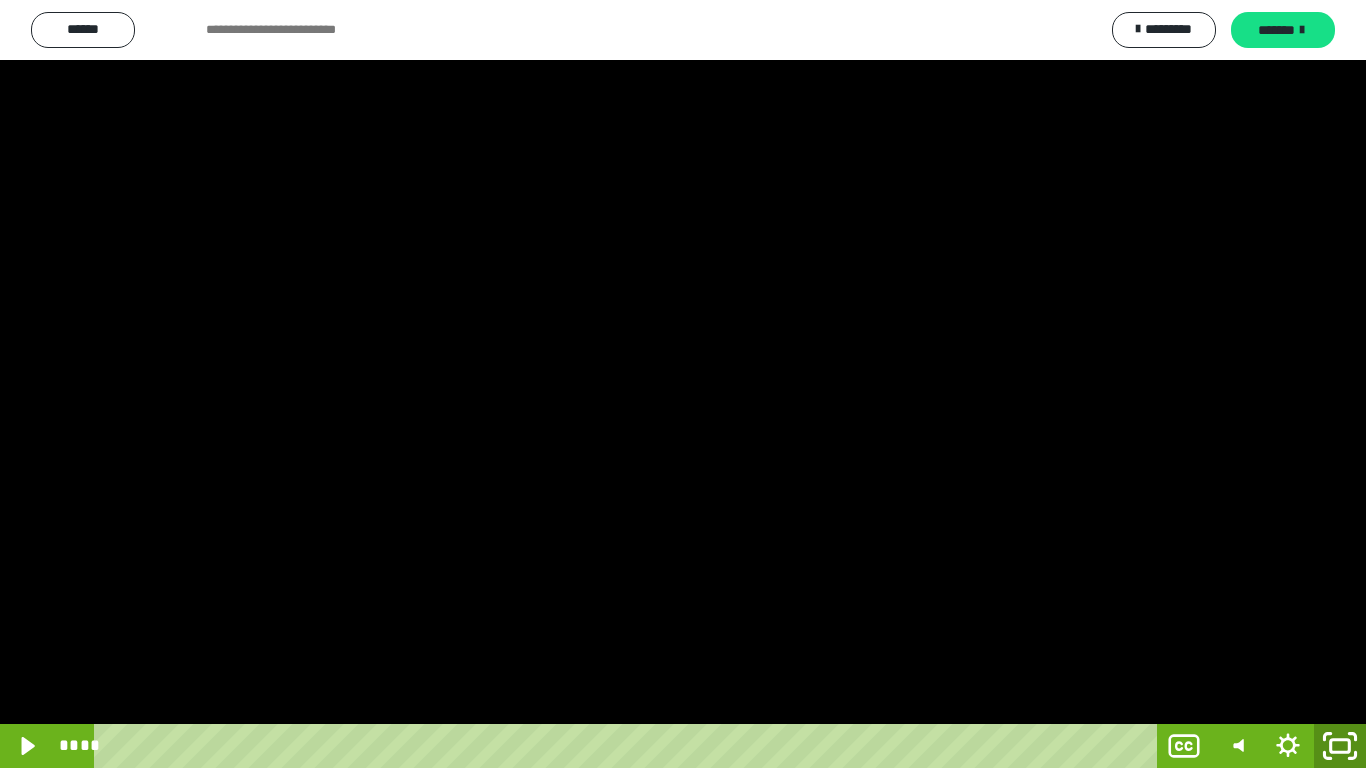 click 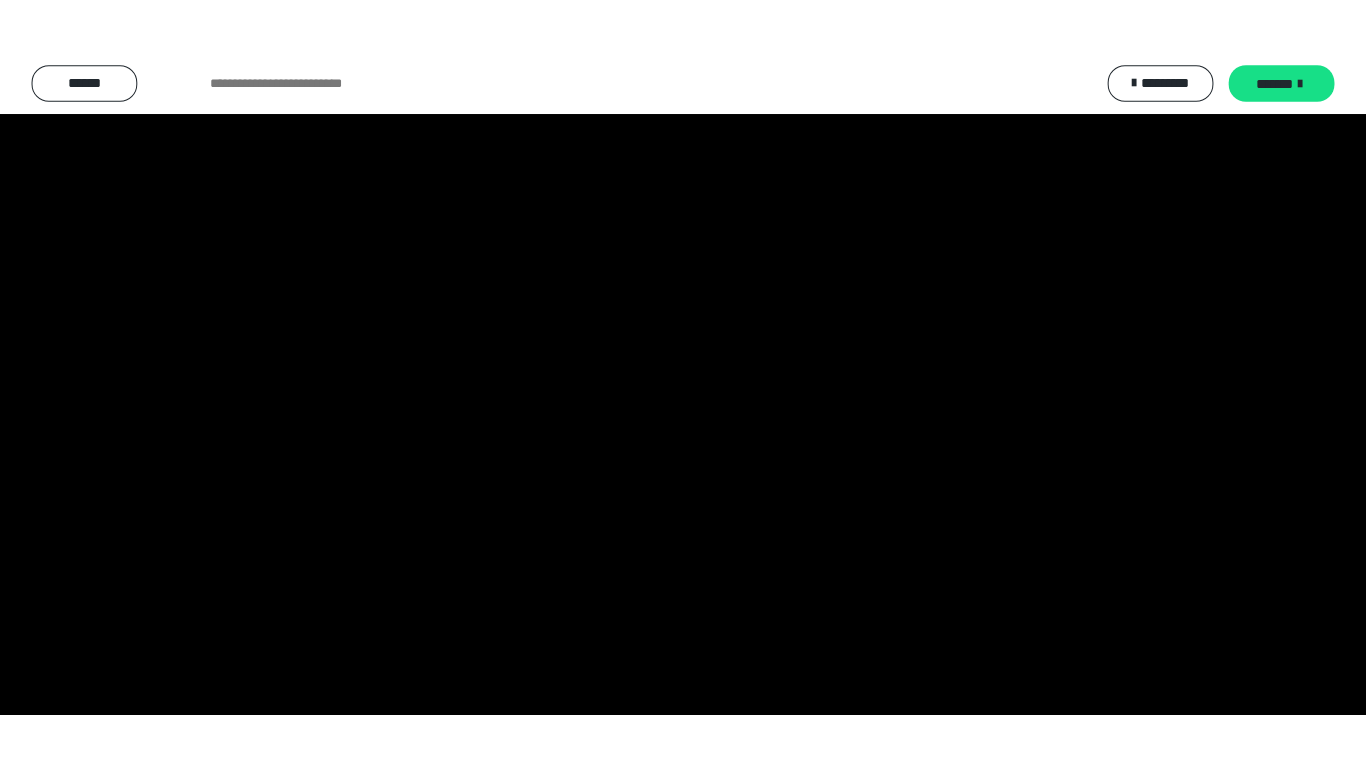 scroll, scrollTop: 4040, scrollLeft: 0, axis: vertical 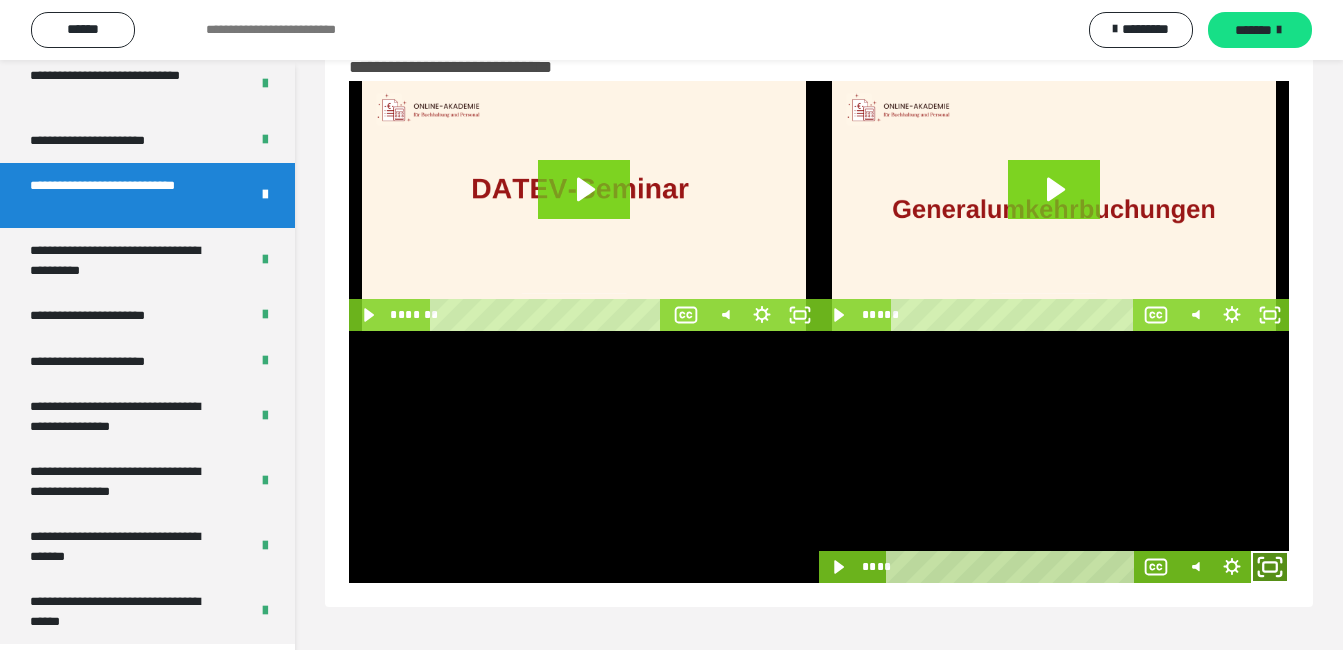 click 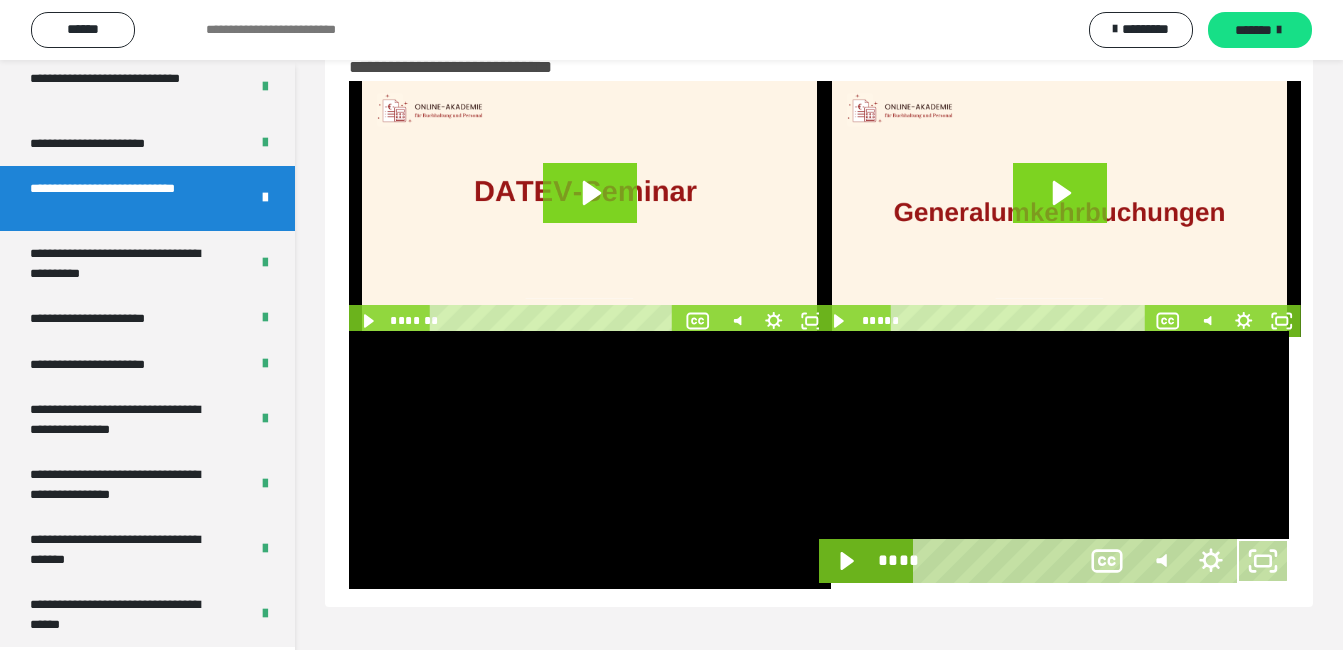 scroll, scrollTop: 3922, scrollLeft: 0, axis: vertical 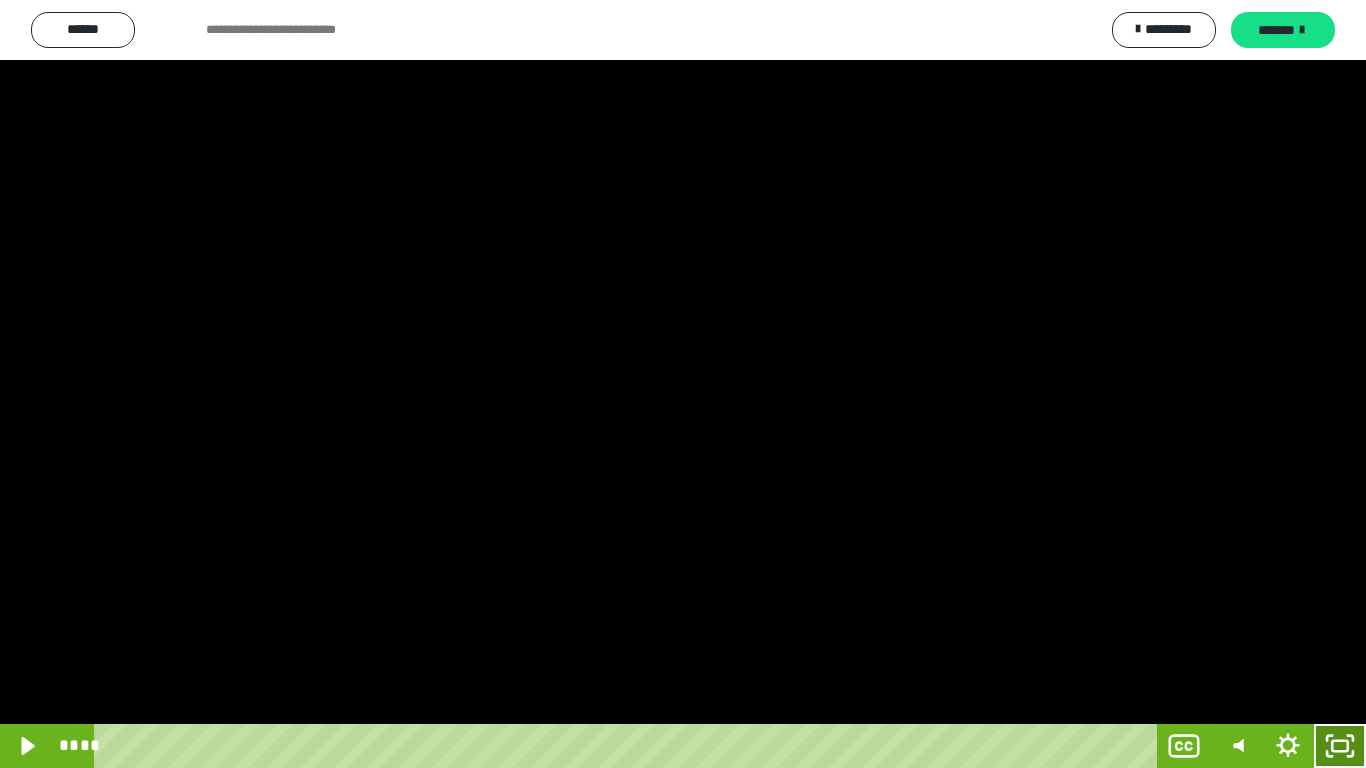 click 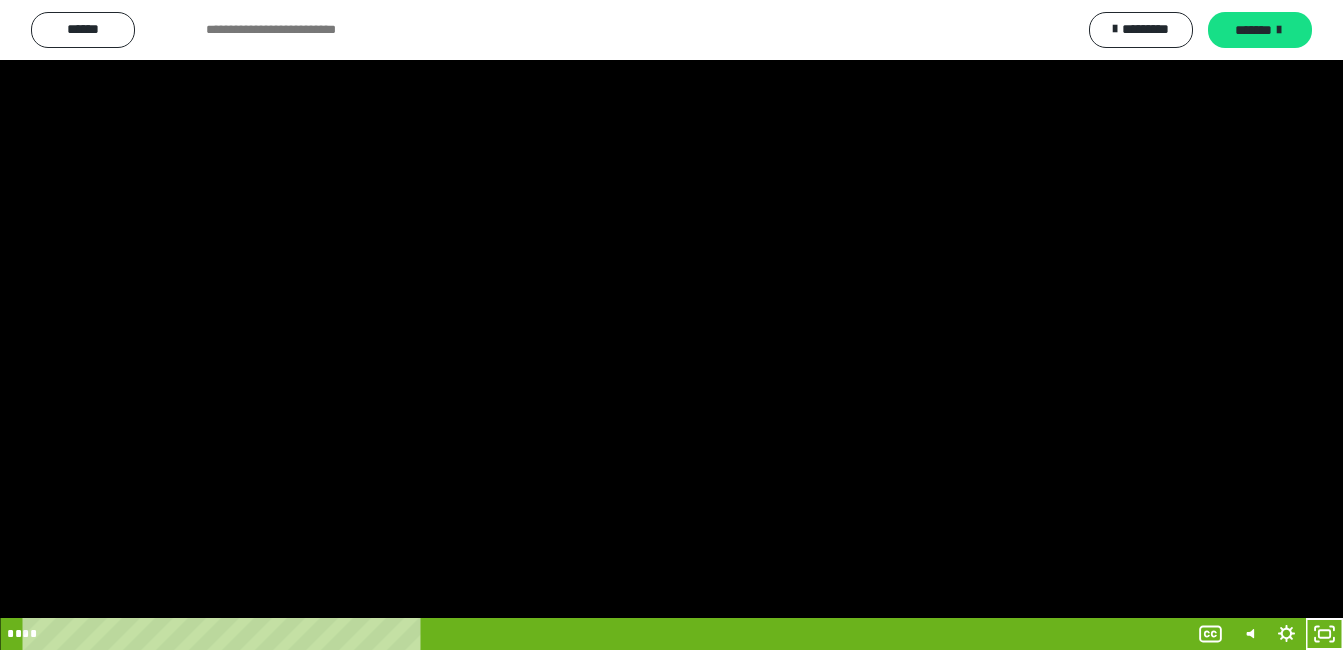 scroll, scrollTop: 4040, scrollLeft: 0, axis: vertical 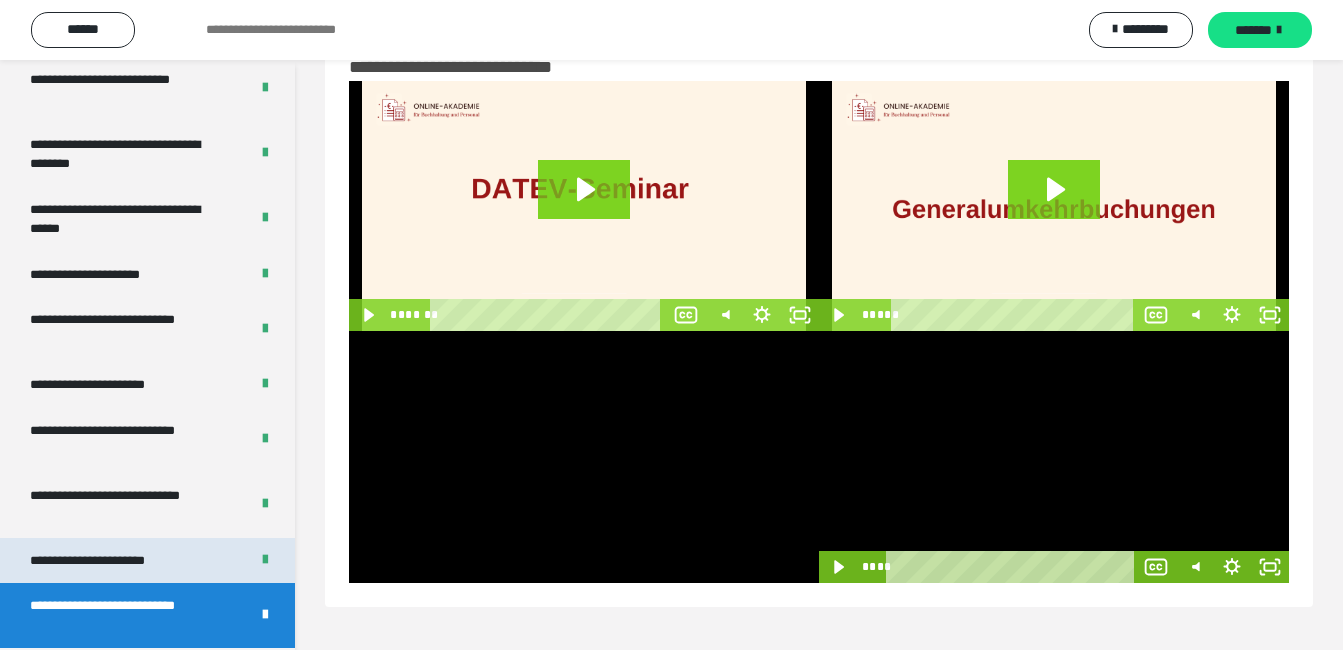 click on "**********" at bounding box center (147, 561) 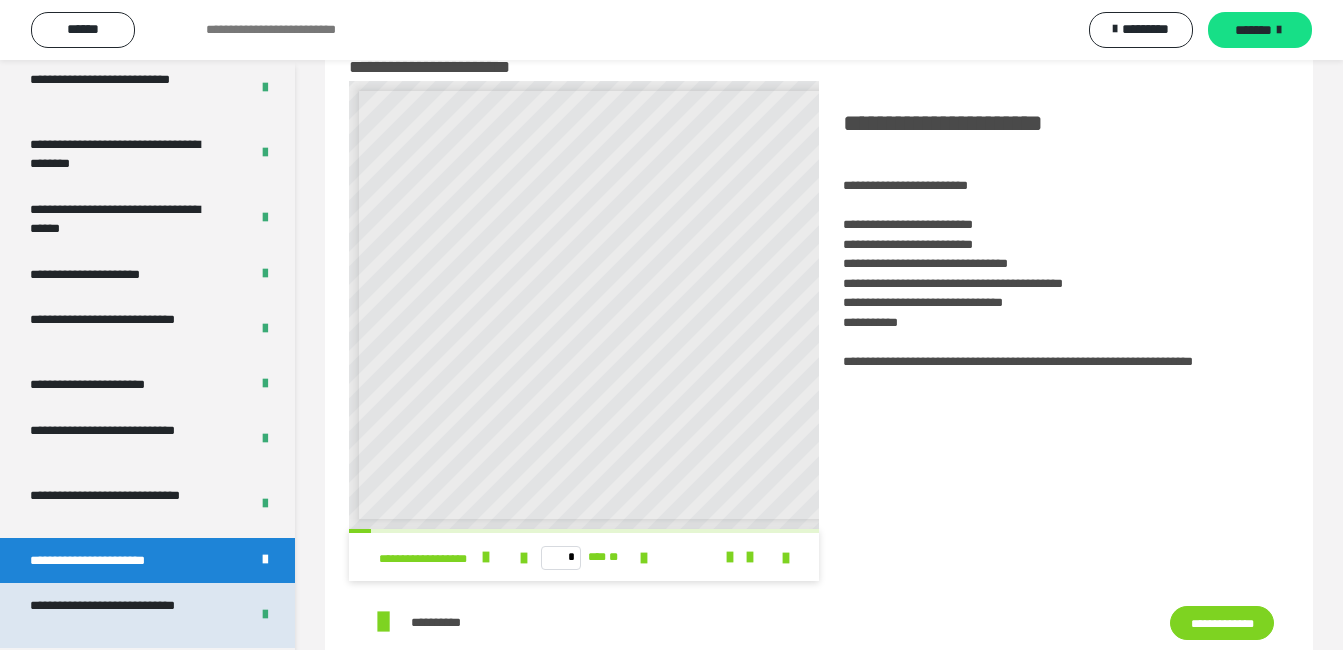 click on "**********" at bounding box center [124, 615] 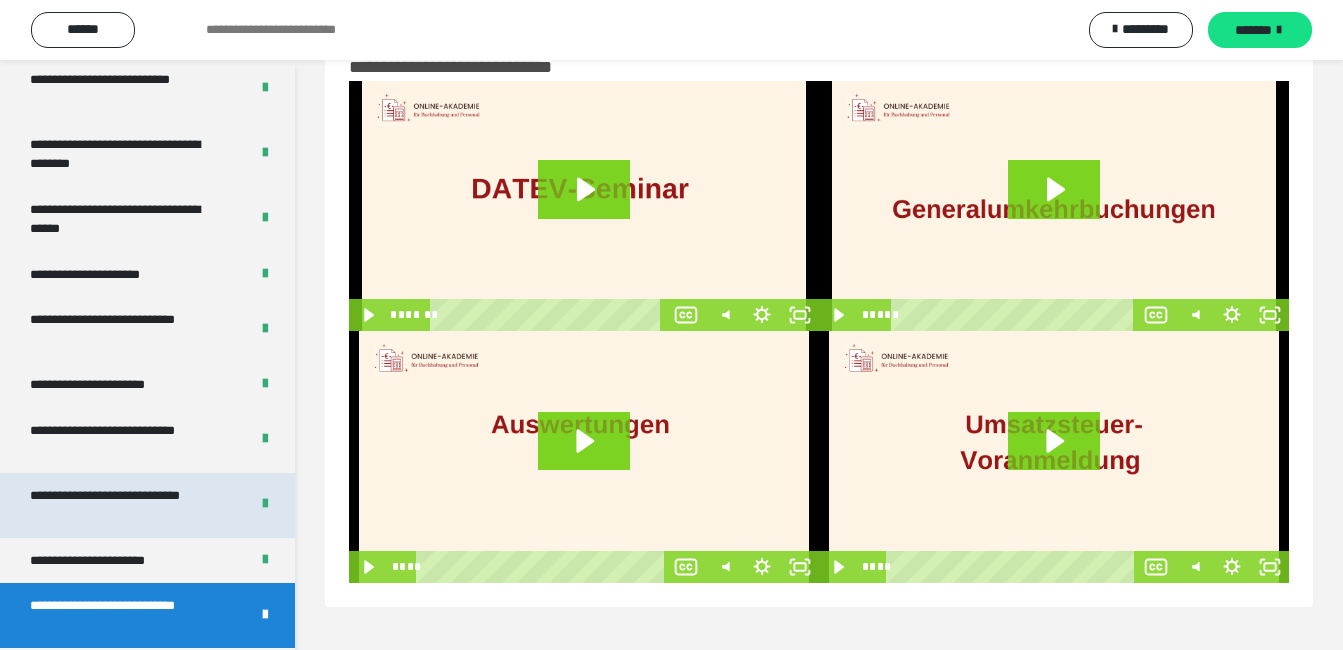 click on "**********" at bounding box center [124, 505] 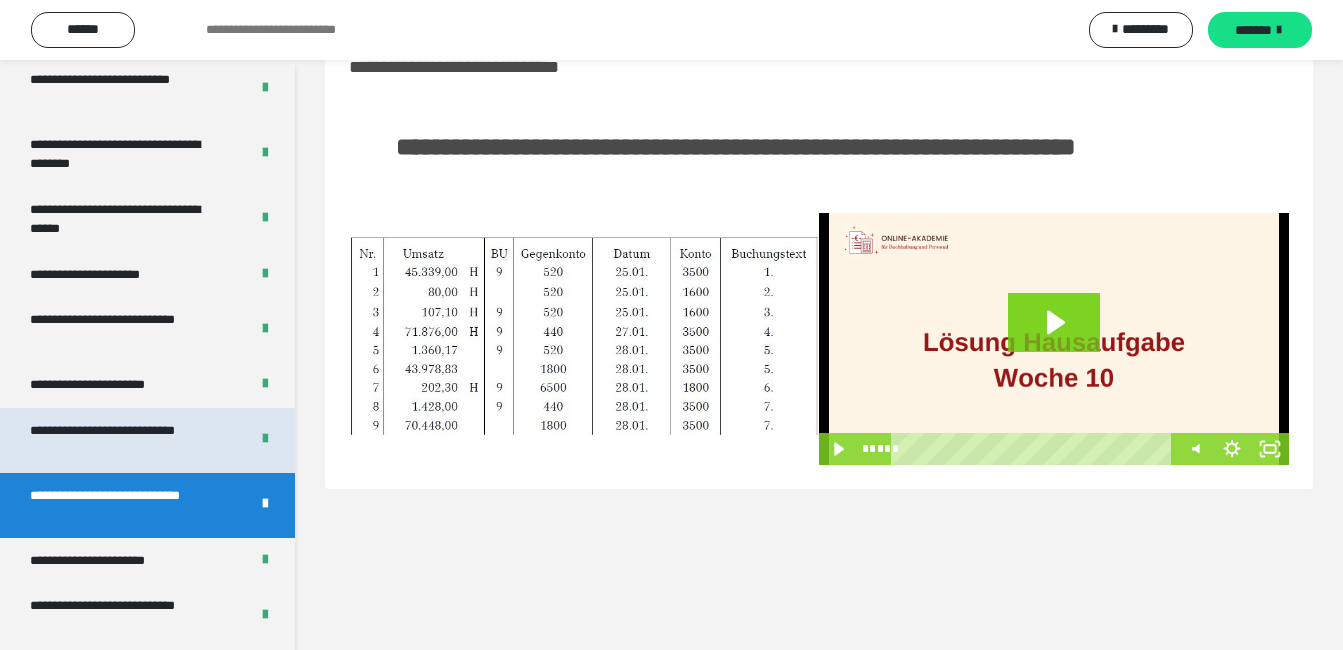 click on "**********" at bounding box center [124, 440] 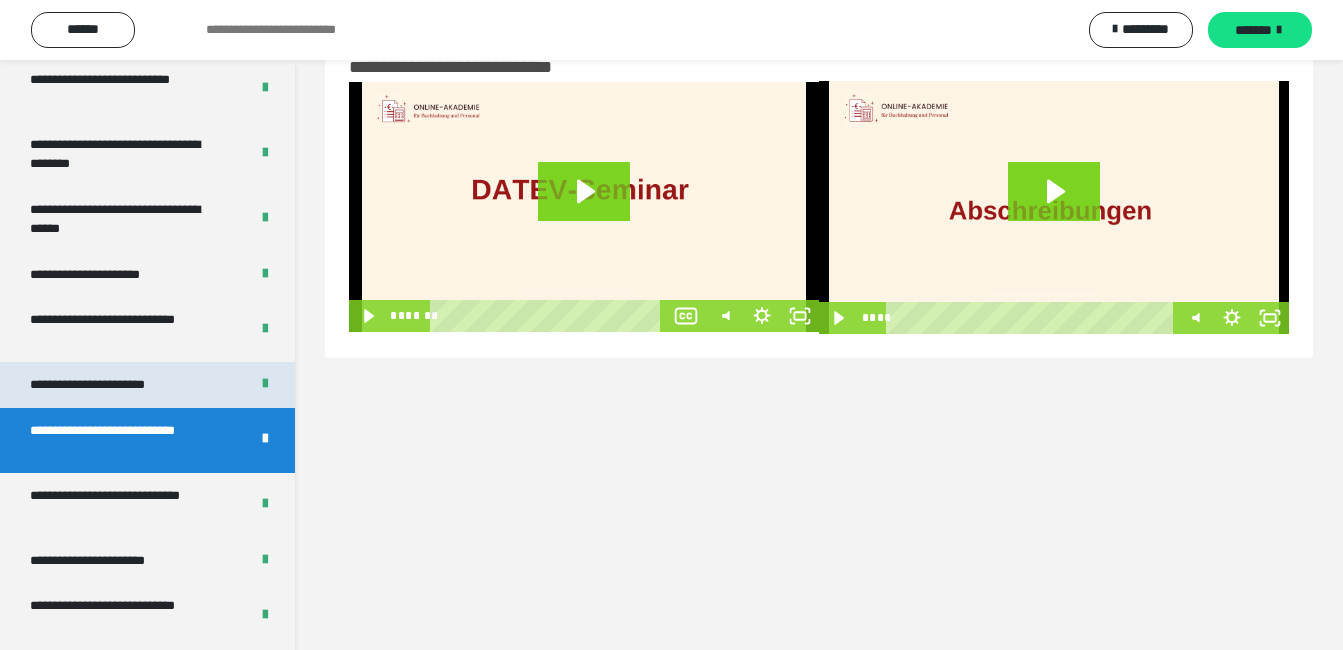 click on "**********" at bounding box center [111, 385] 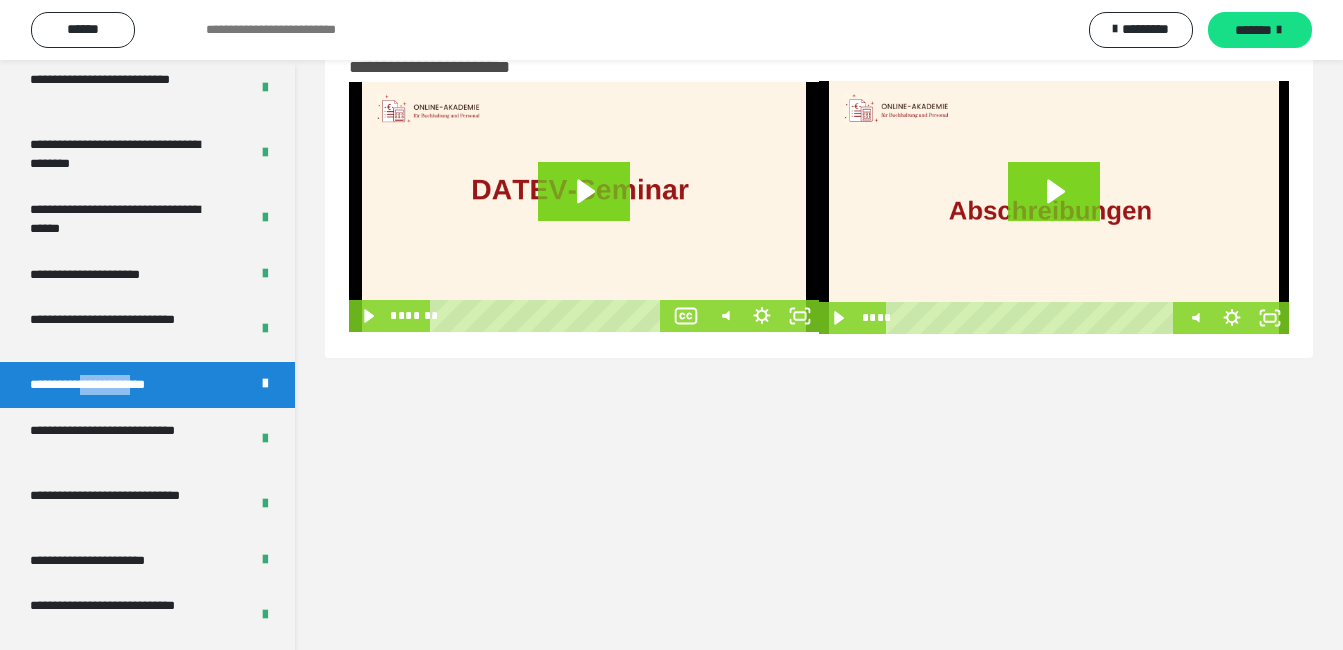 click on "**********" at bounding box center [111, 385] 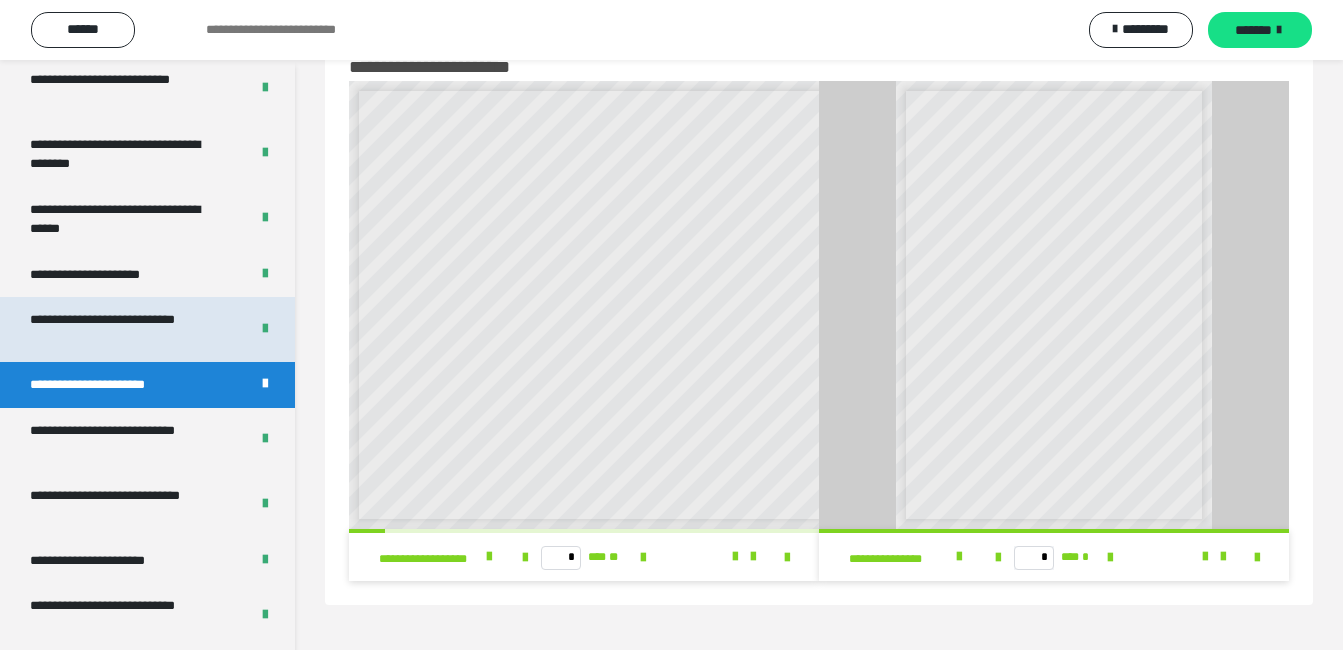 click on "**********" at bounding box center [124, 329] 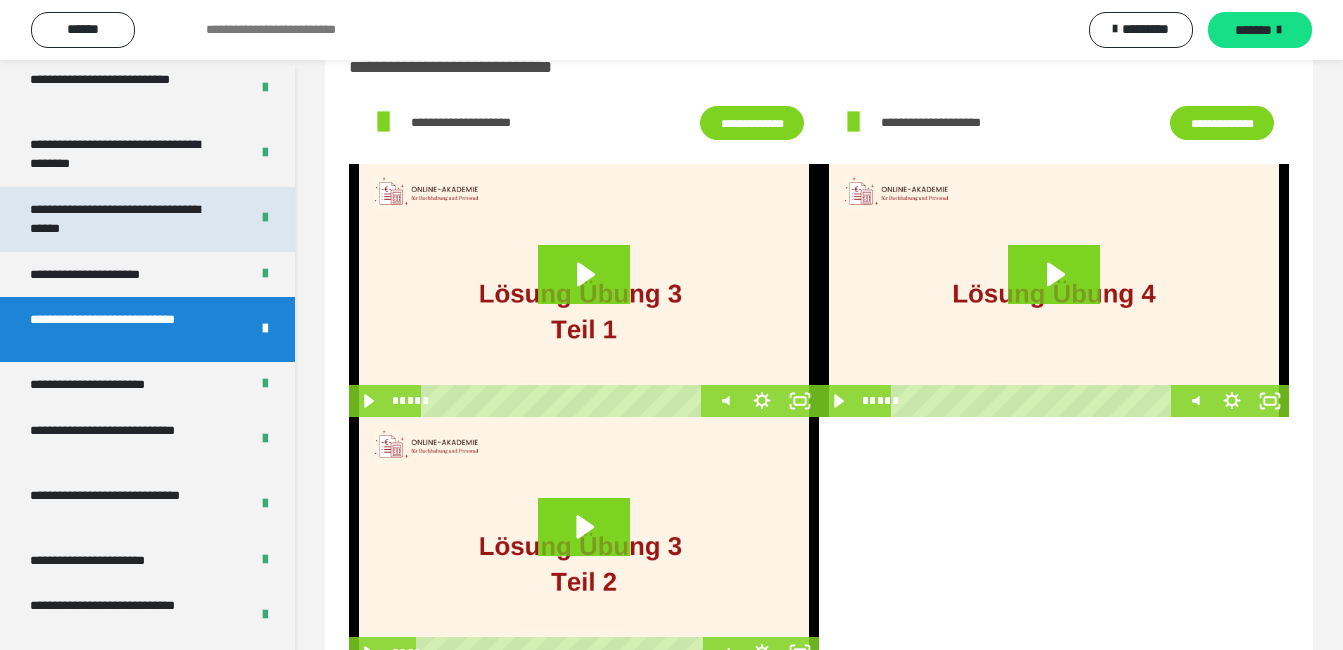 click on "**********" at bounding box center [124, 219] 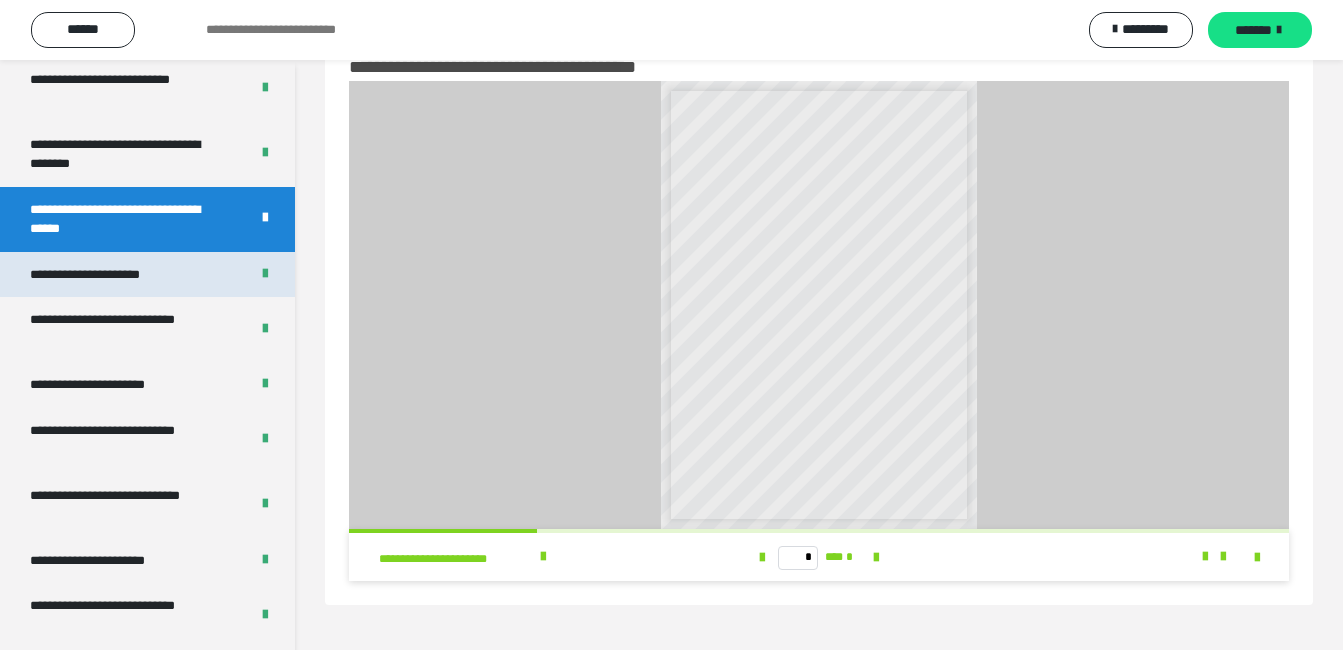 drag, startPoint x: 144, startPoint y: 226, endPoint x: 140, endPoint y: 281, distance: 55.145264 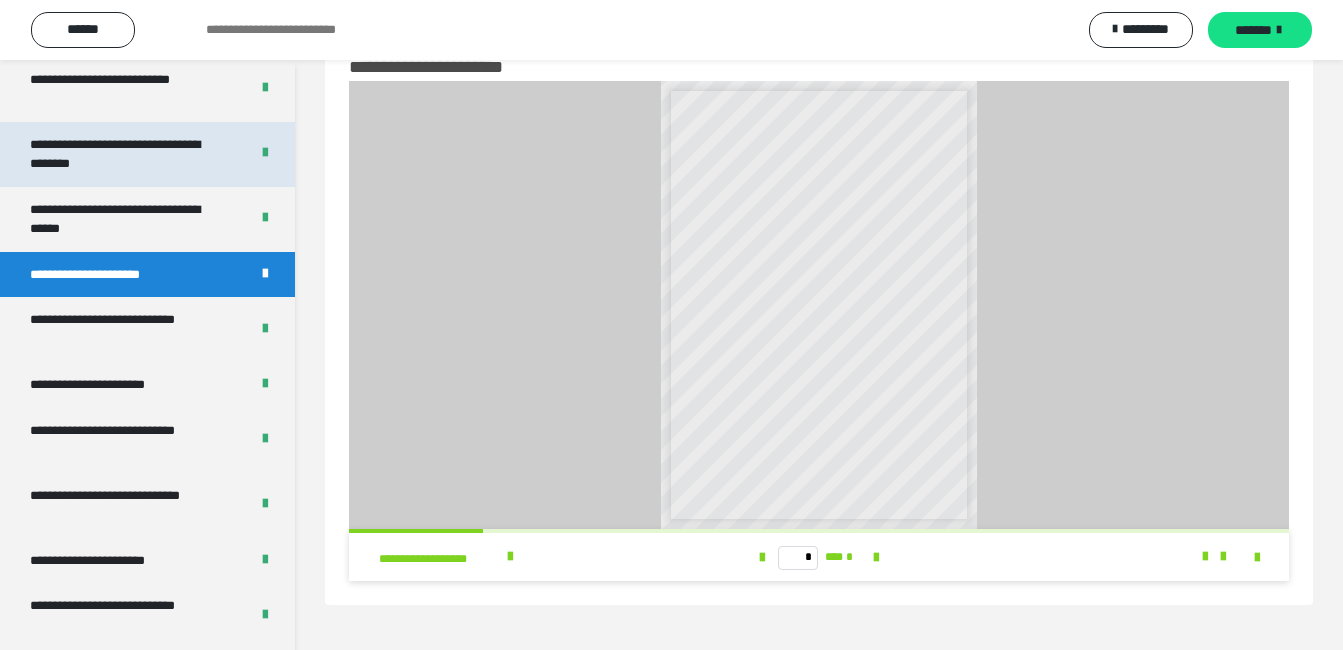 drag, startPoint x: 140, startPoint y: 281, endPoint x: 101, endPoint y: 154, distance: 132.8533 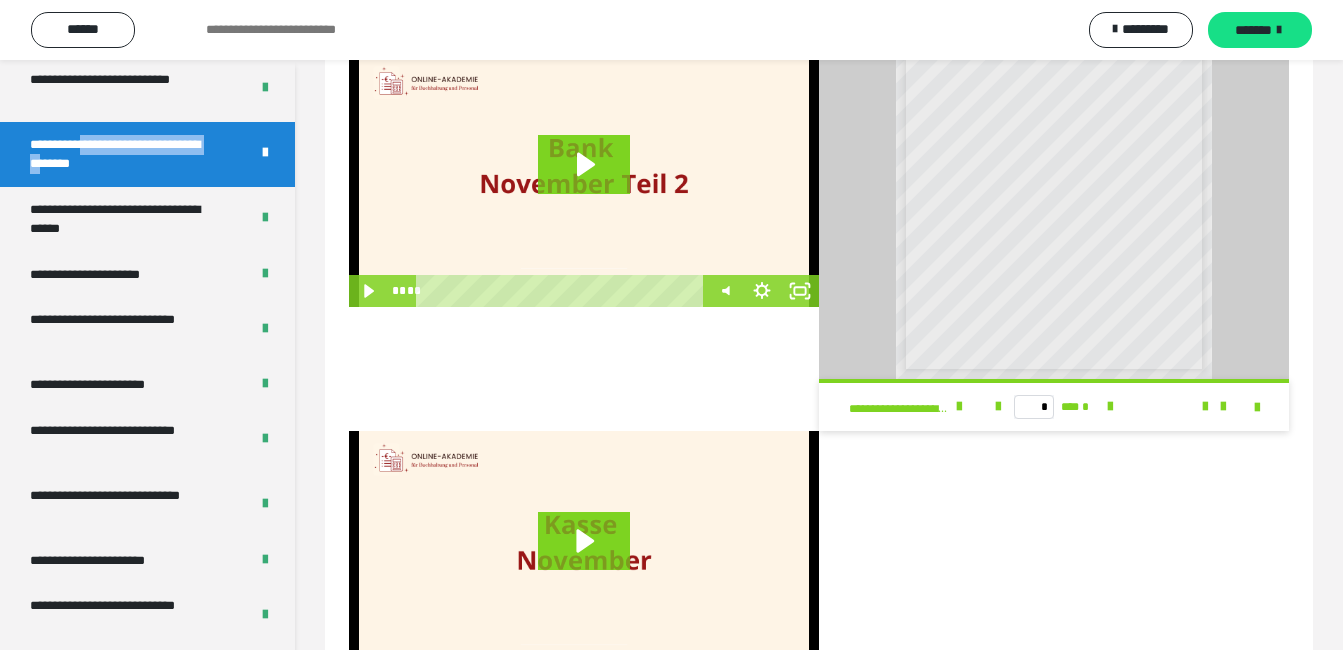 scroll, scrollTop: 550, scrollLeft: 0, axis: vertical 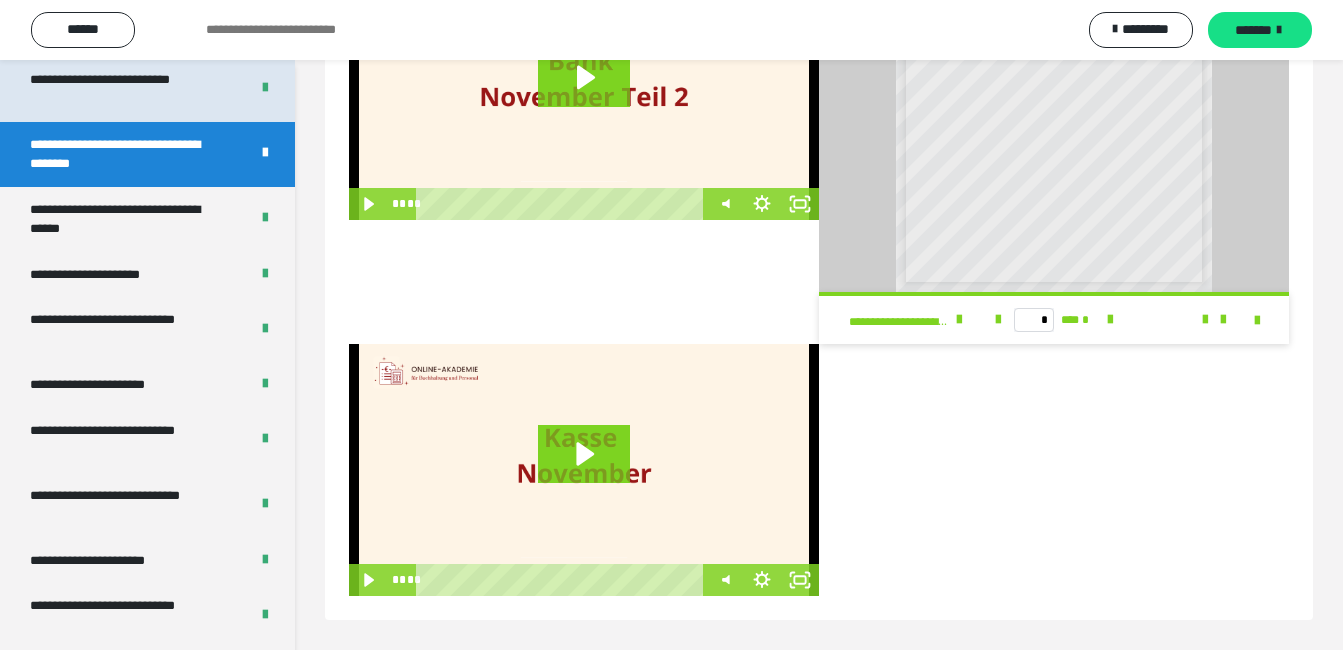 click on "**********" at bounding box center [124, 89] 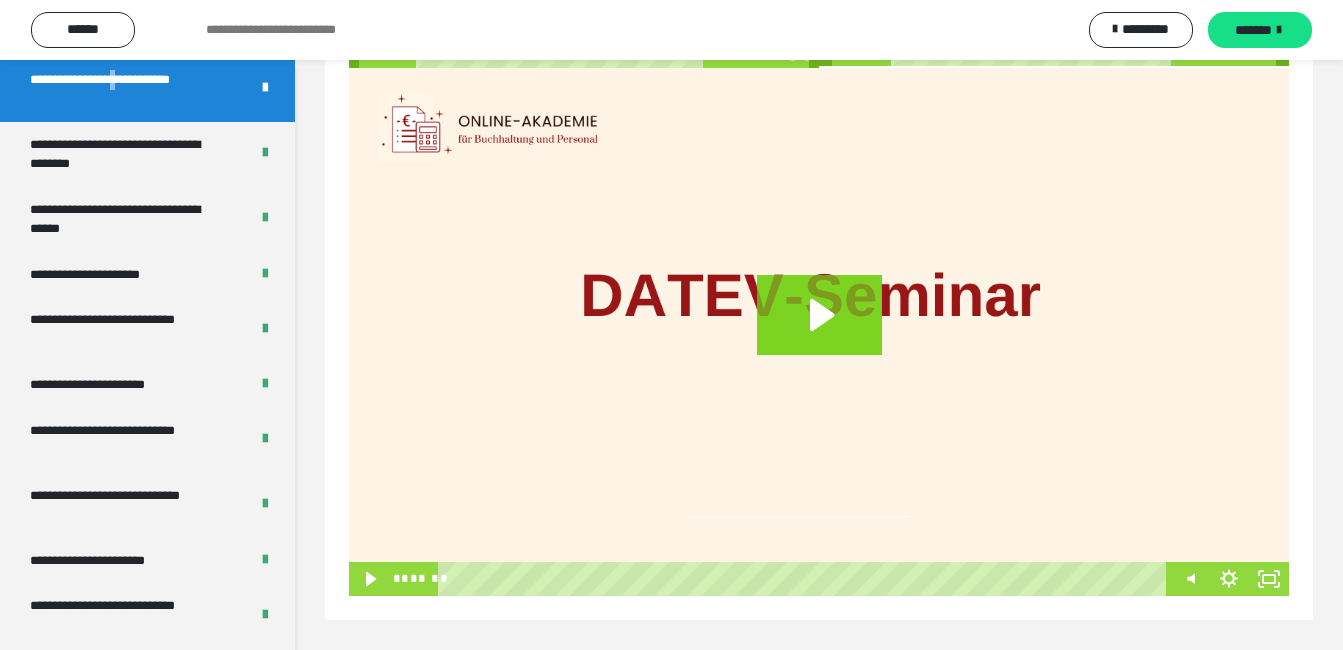 scroll, scrollTop: 0, scrollLeft: 0, axis: both 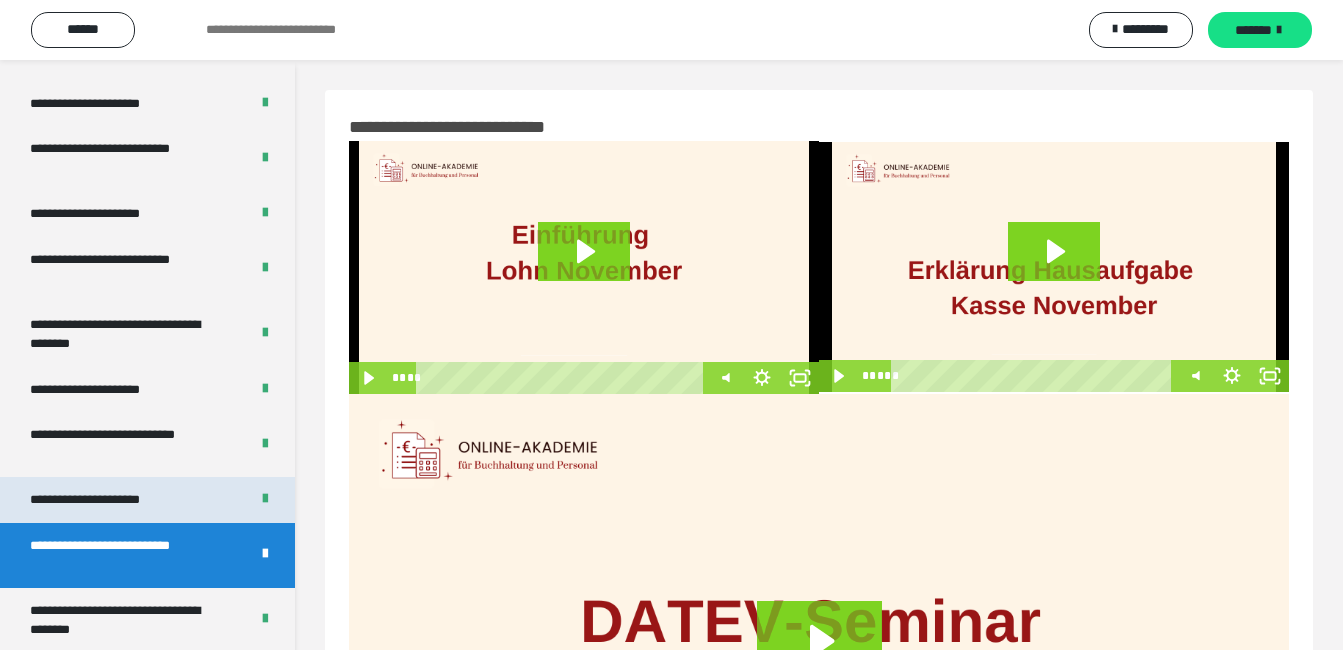 click on "**********" at bounding box center [108, 500] 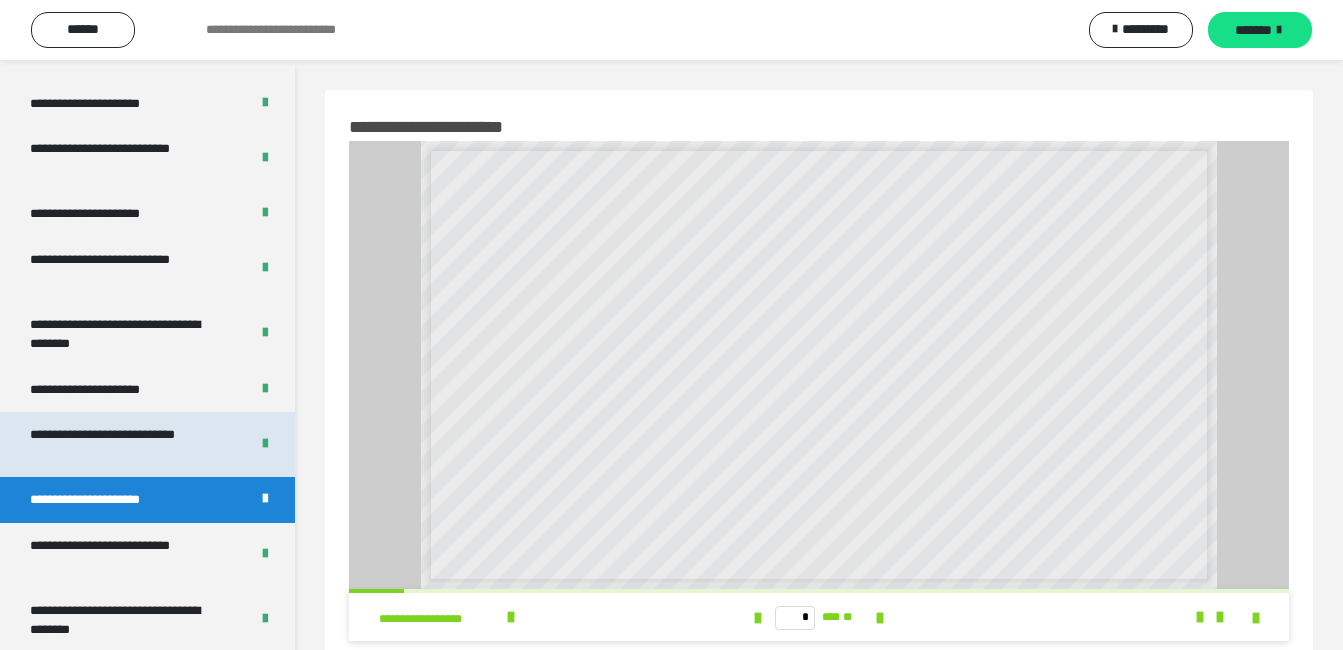 click on "**********" at bounding box center [124, 444] 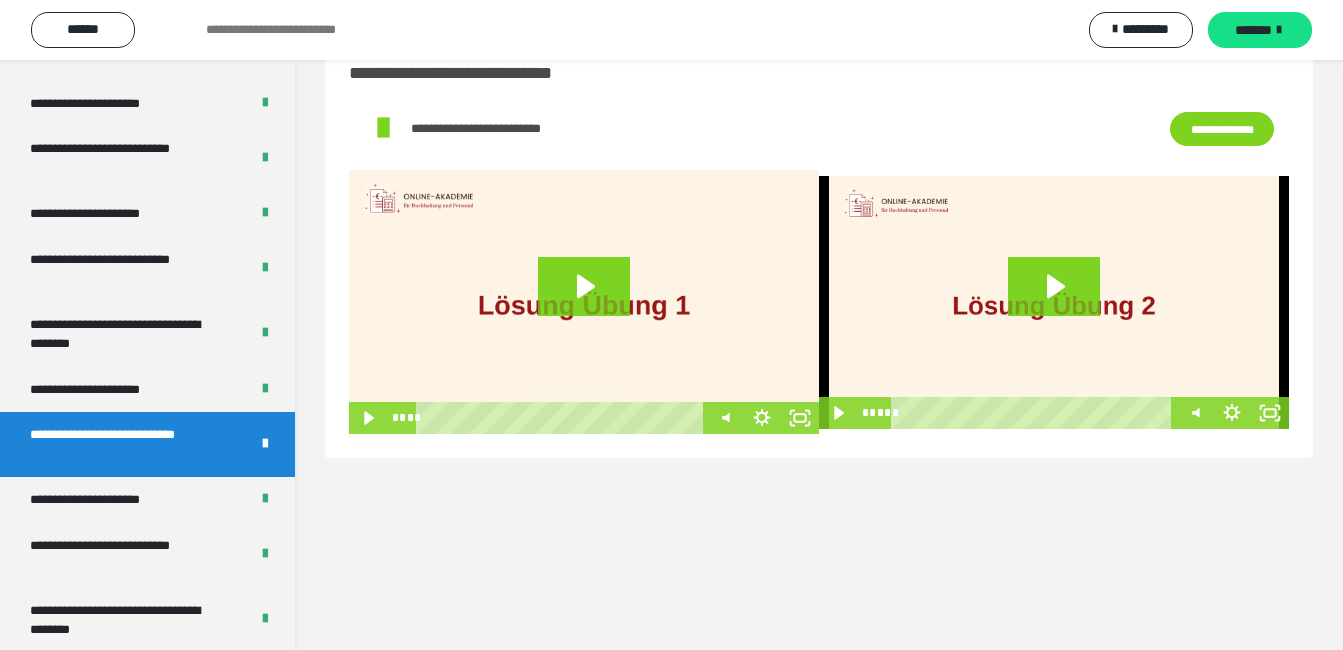 scroll, scrollTop: 59, scrollLeft: 0, axis: vertical 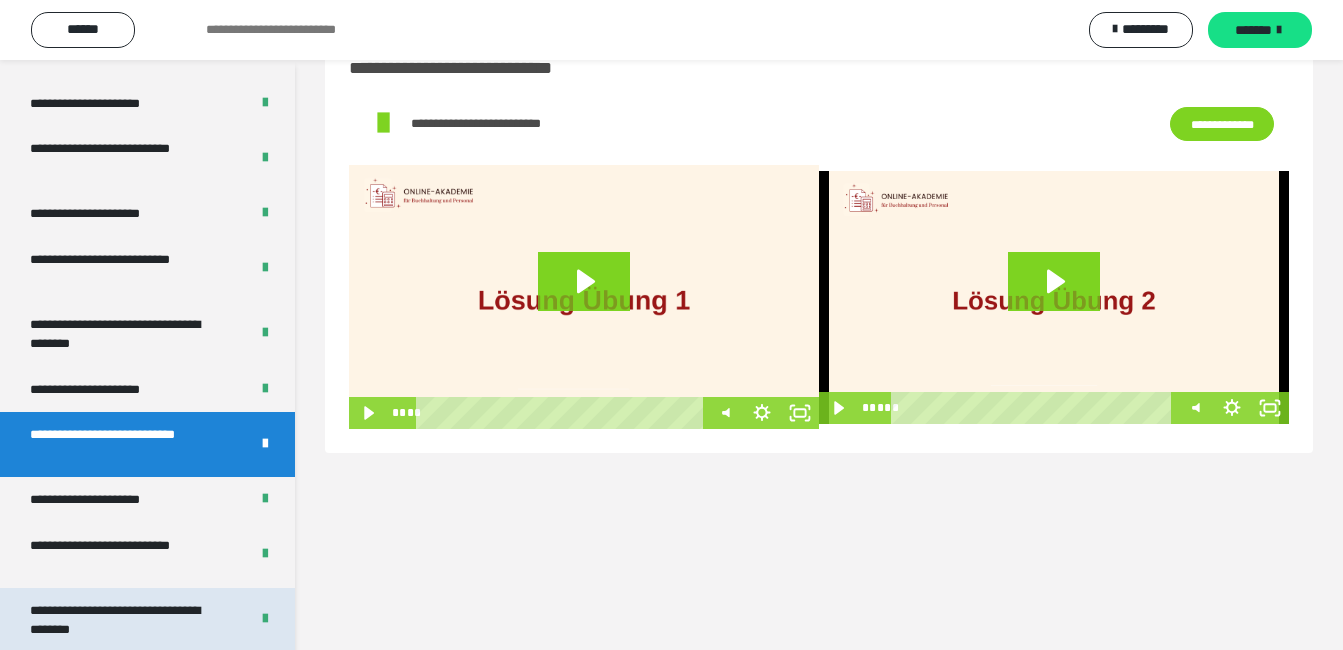 click on "**********" at bounding box center (124, 620) 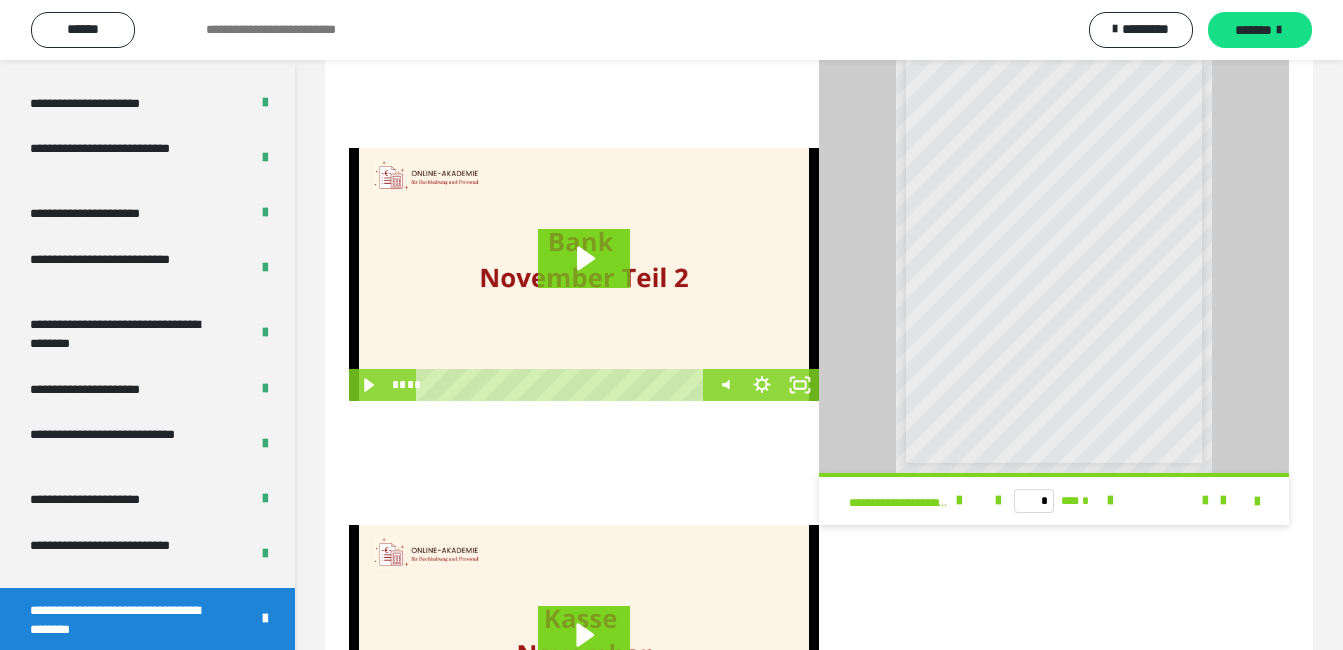 scroll, scrollTop: 371, scrollLeft: 0, axis: vertical 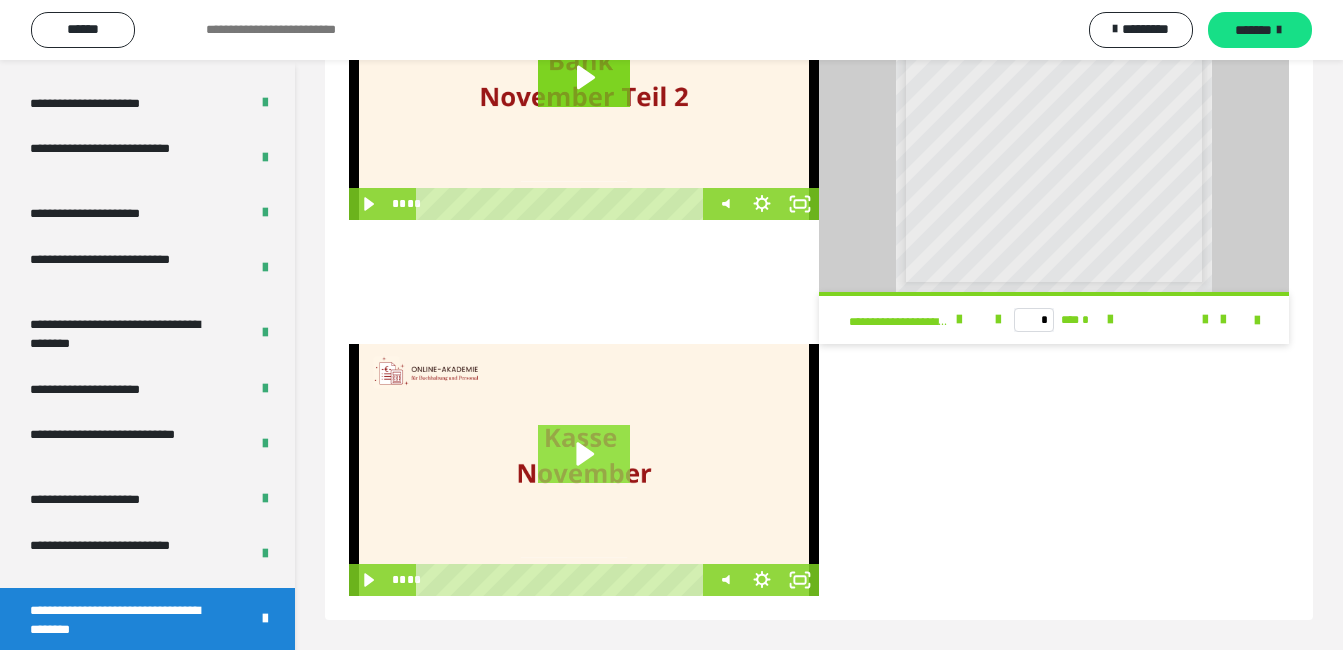 click 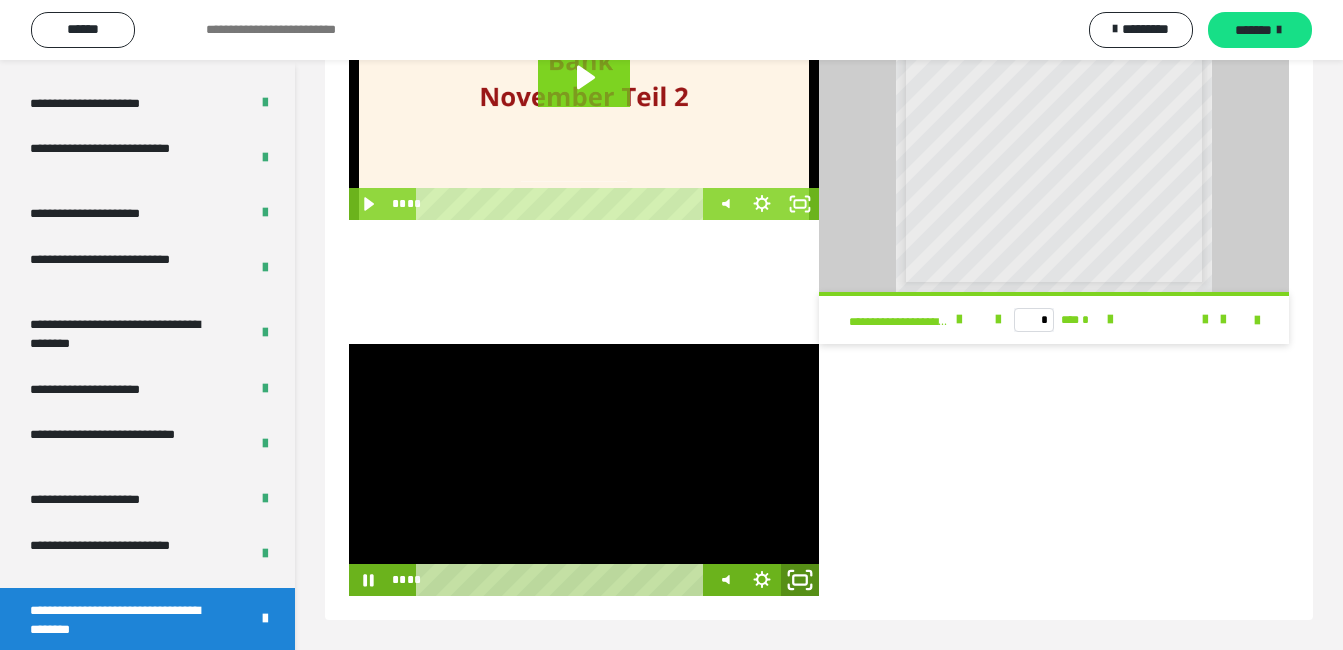 click 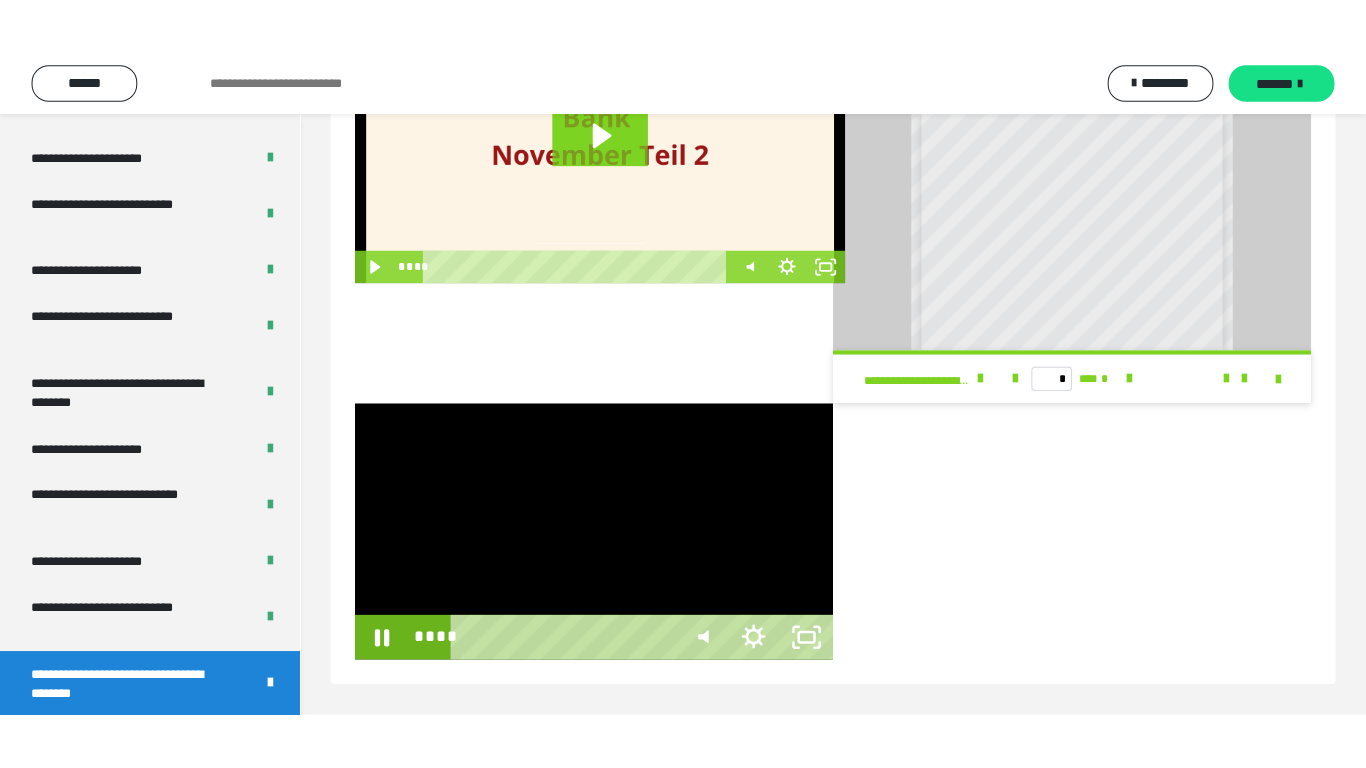 scroll, scrollTop: 445, scrollLeft: 0, axis: vertical 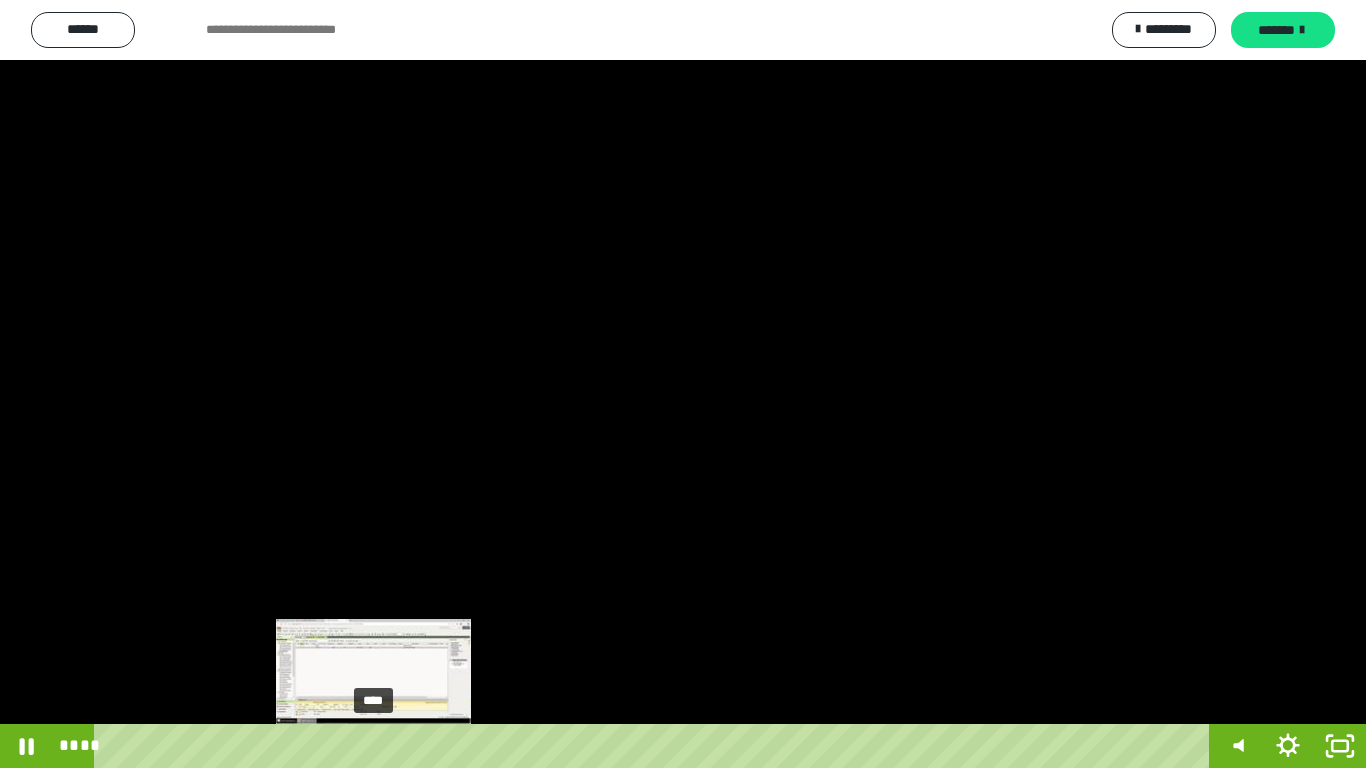 click on "****" at bounding box center [655, 746] 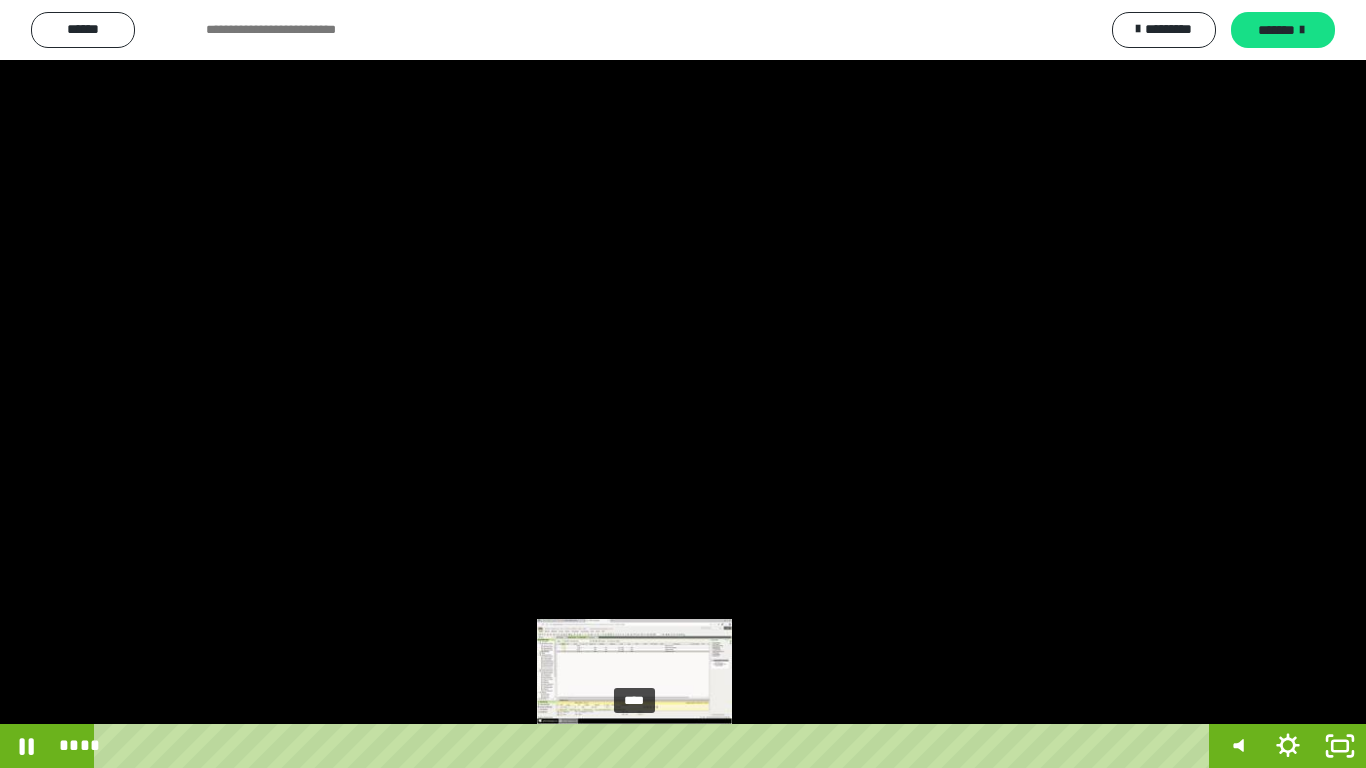 click on "****" at bounding box center (655, 746) 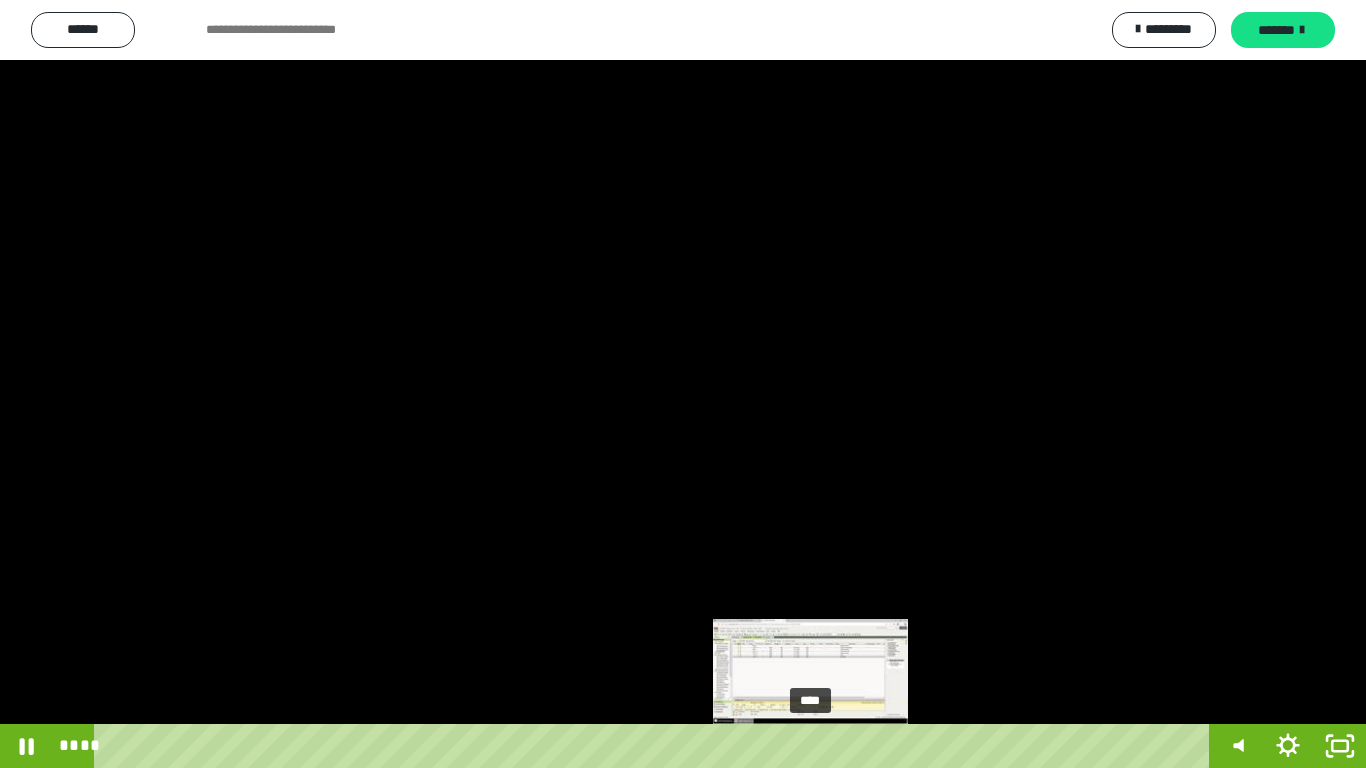 click on "****" at bounding box center (655, 746) 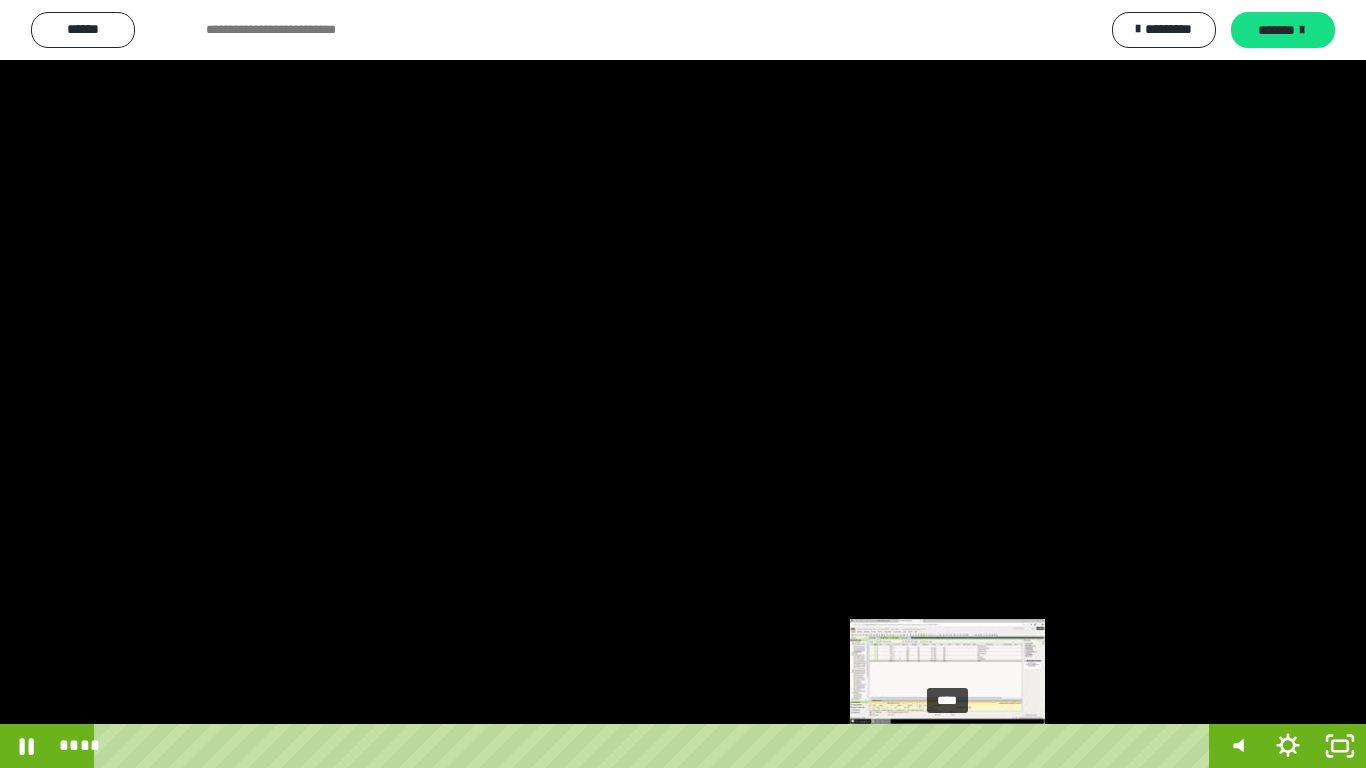click on "****" at bounding box center (655, 746) 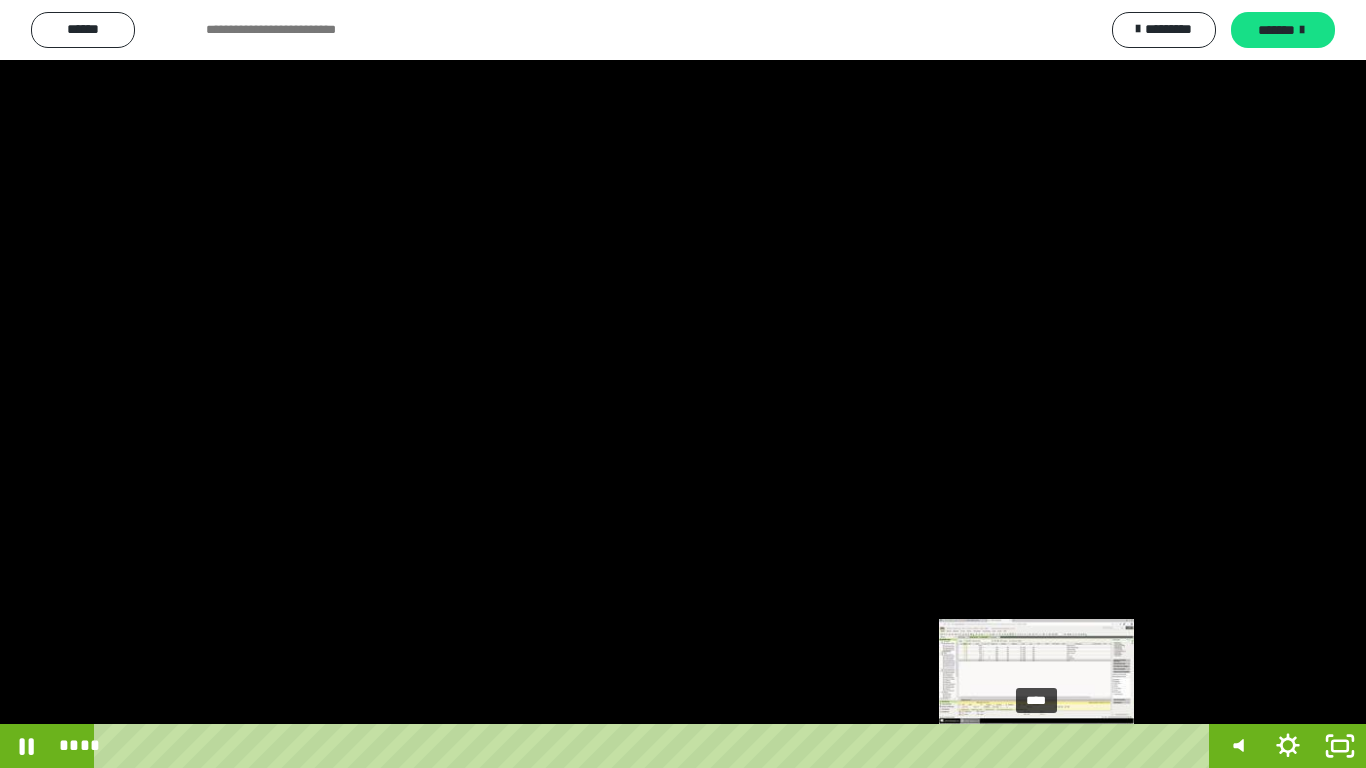 click on "****" at bounding box center (655, 746) 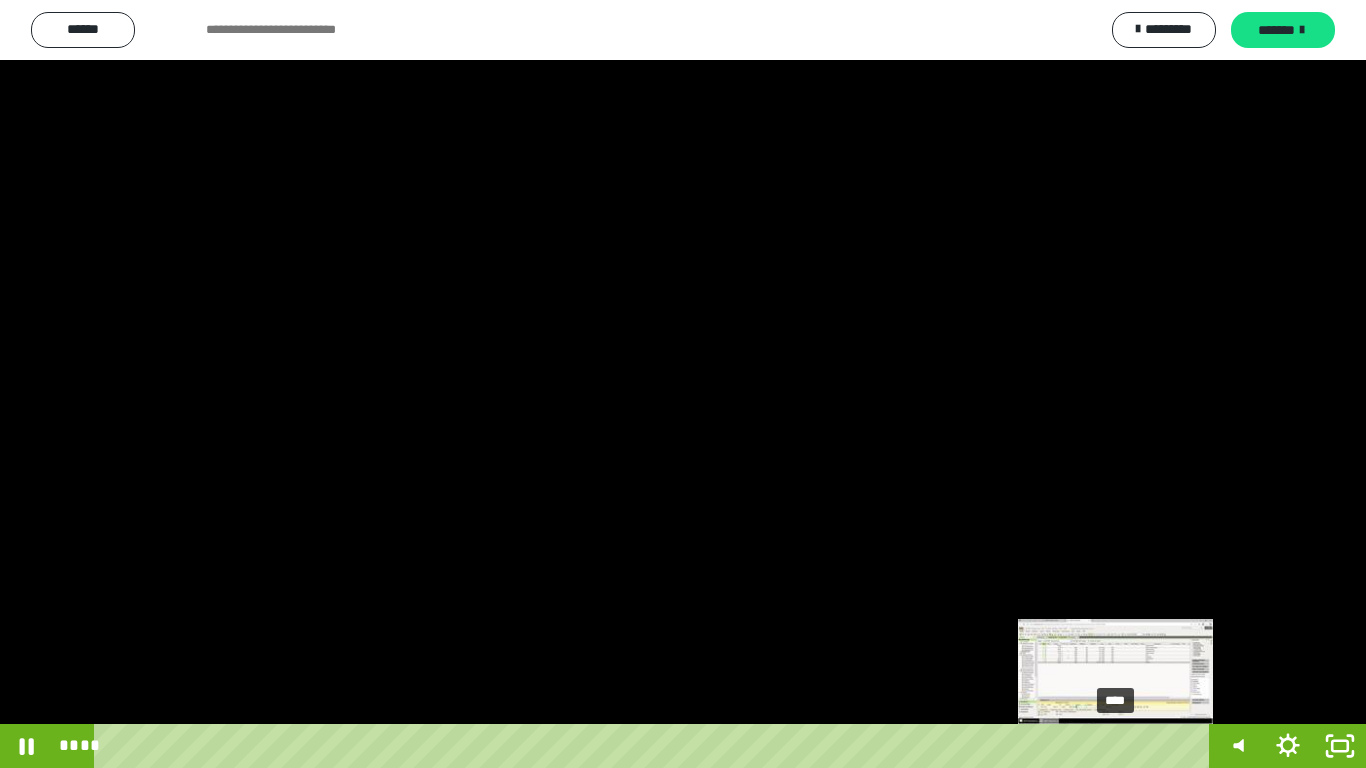 click on "****" at bounding box center (655, 746) 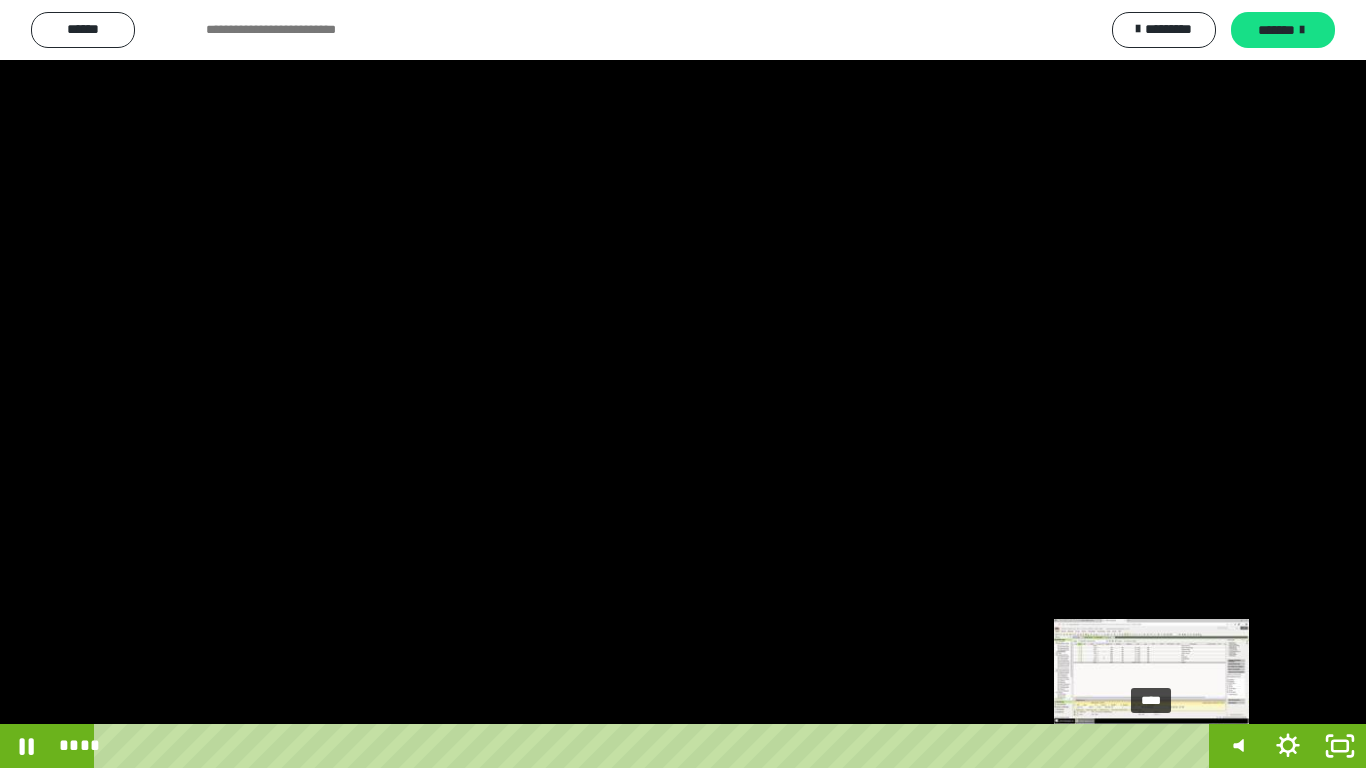 click on "****" at bounding box center [655, 746] 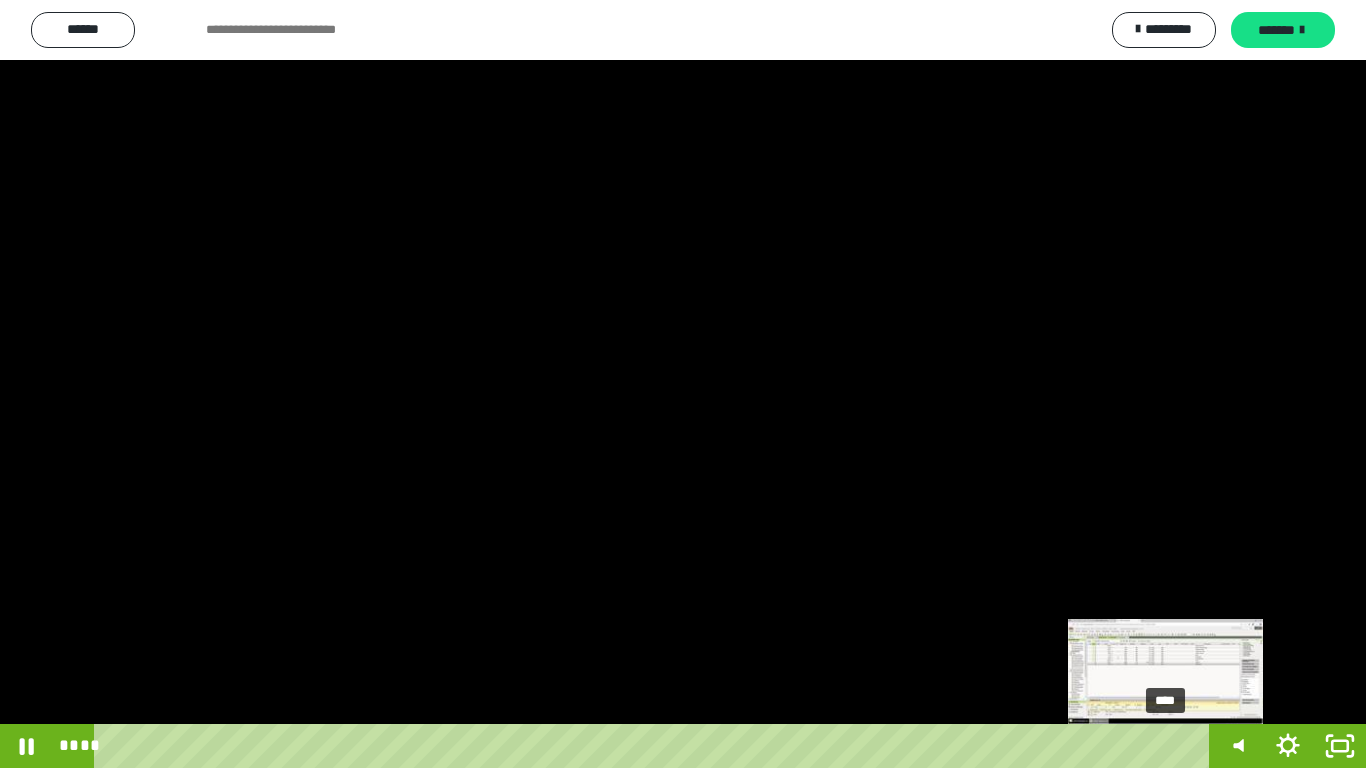 click on "****" at bounding box center (655, 746) 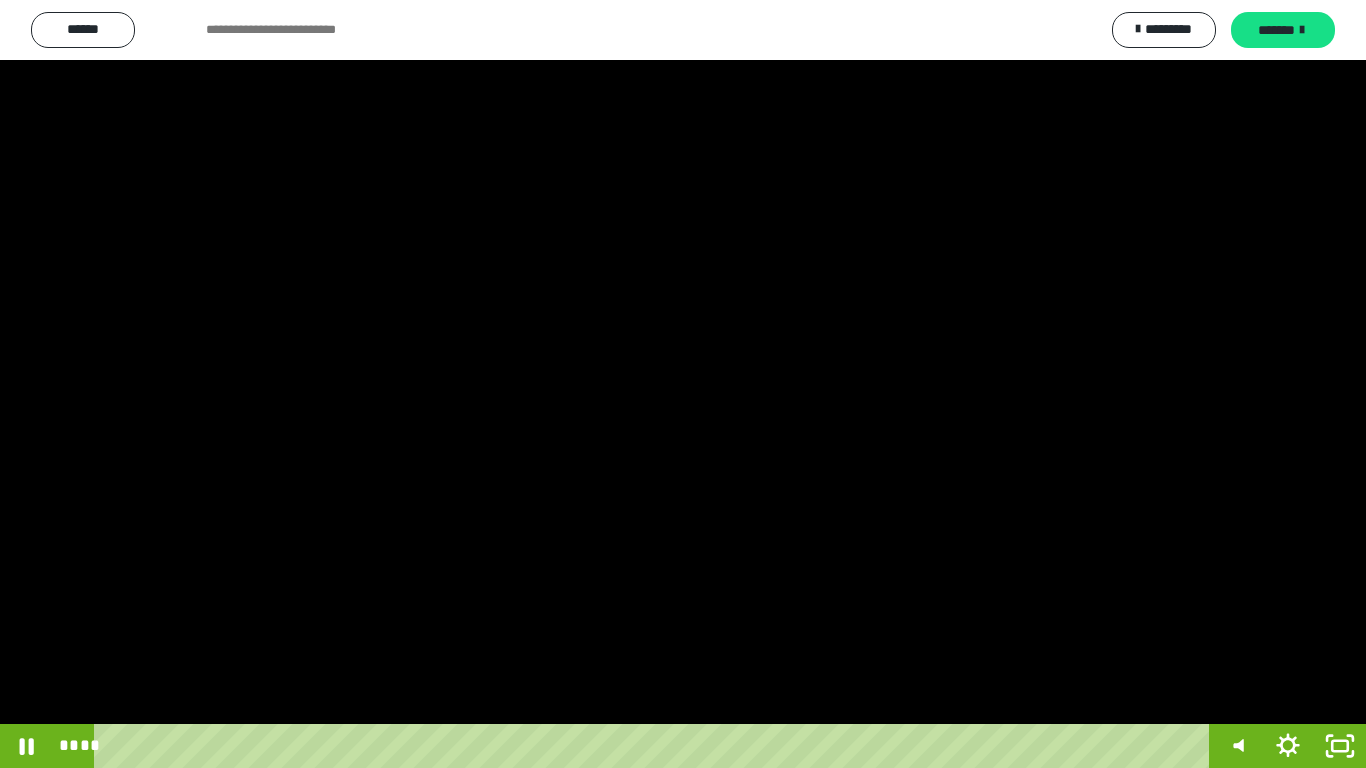 click at bounding box center [683, 384] 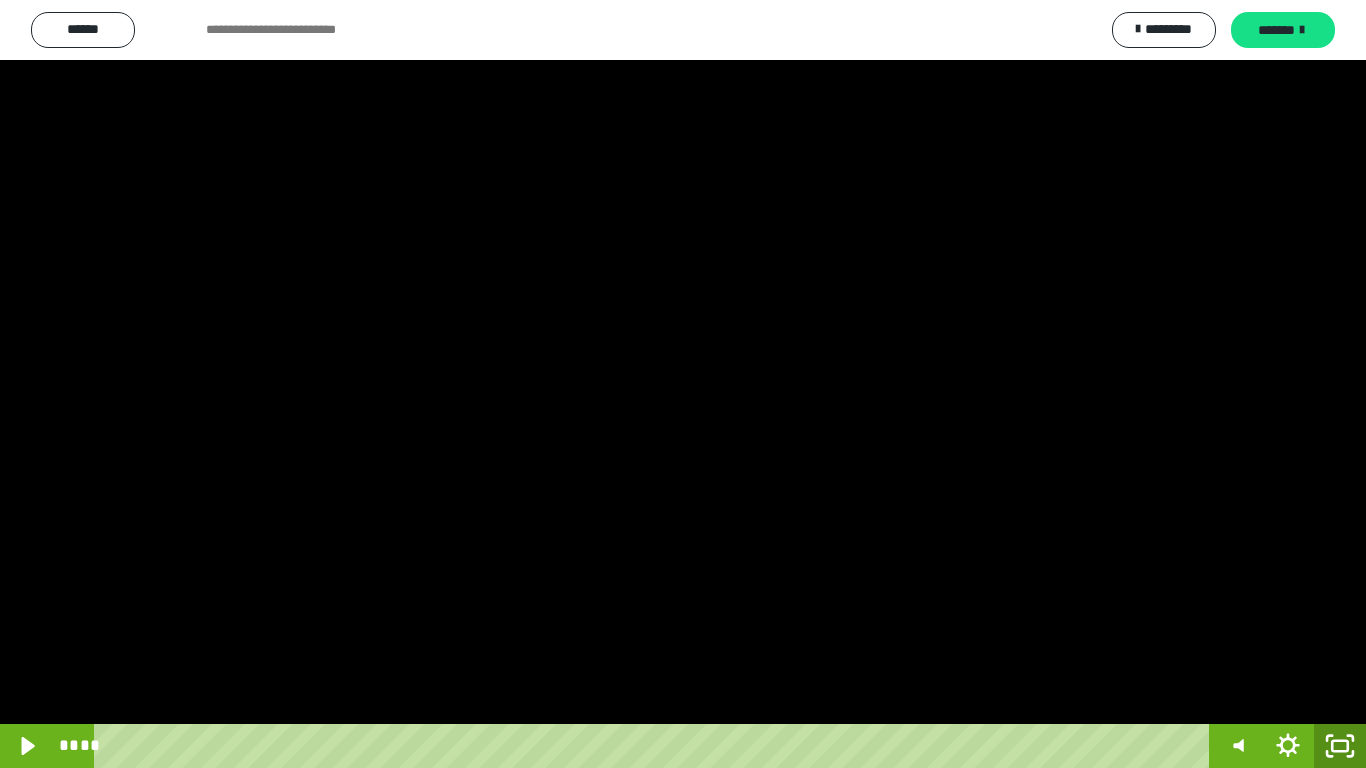 click 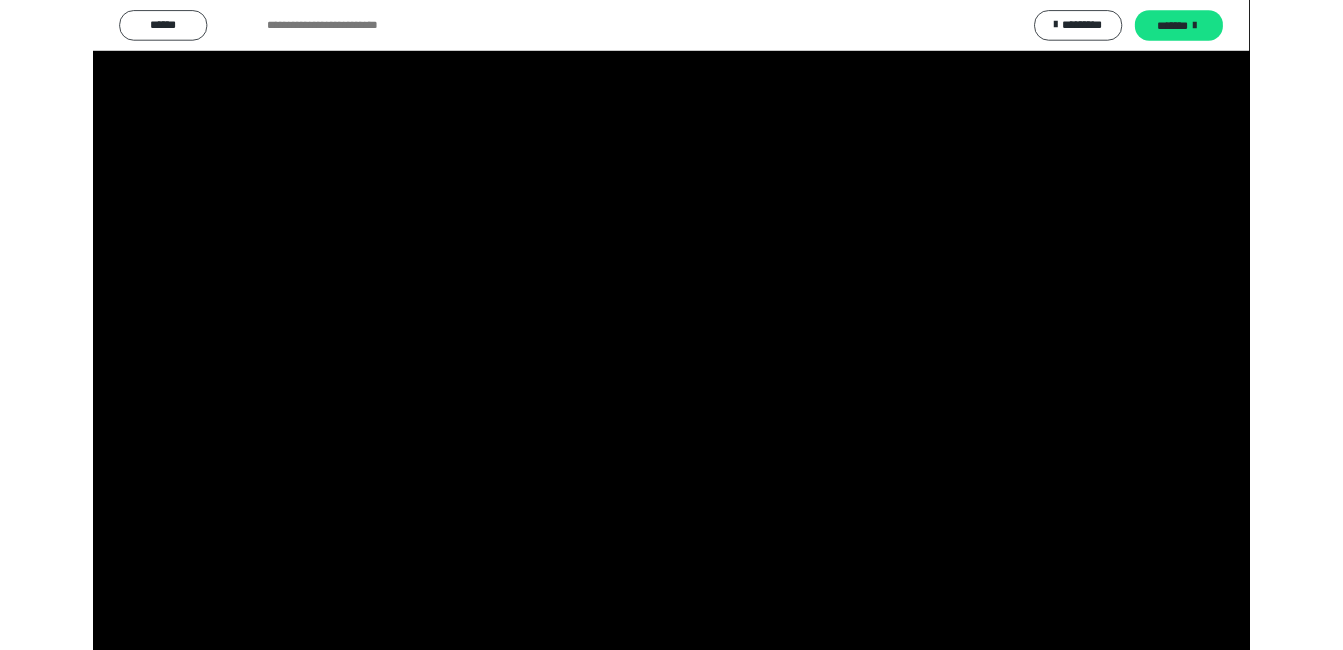 scroll, scrollTop: 436, scrollLeft: 0, axis: vertical 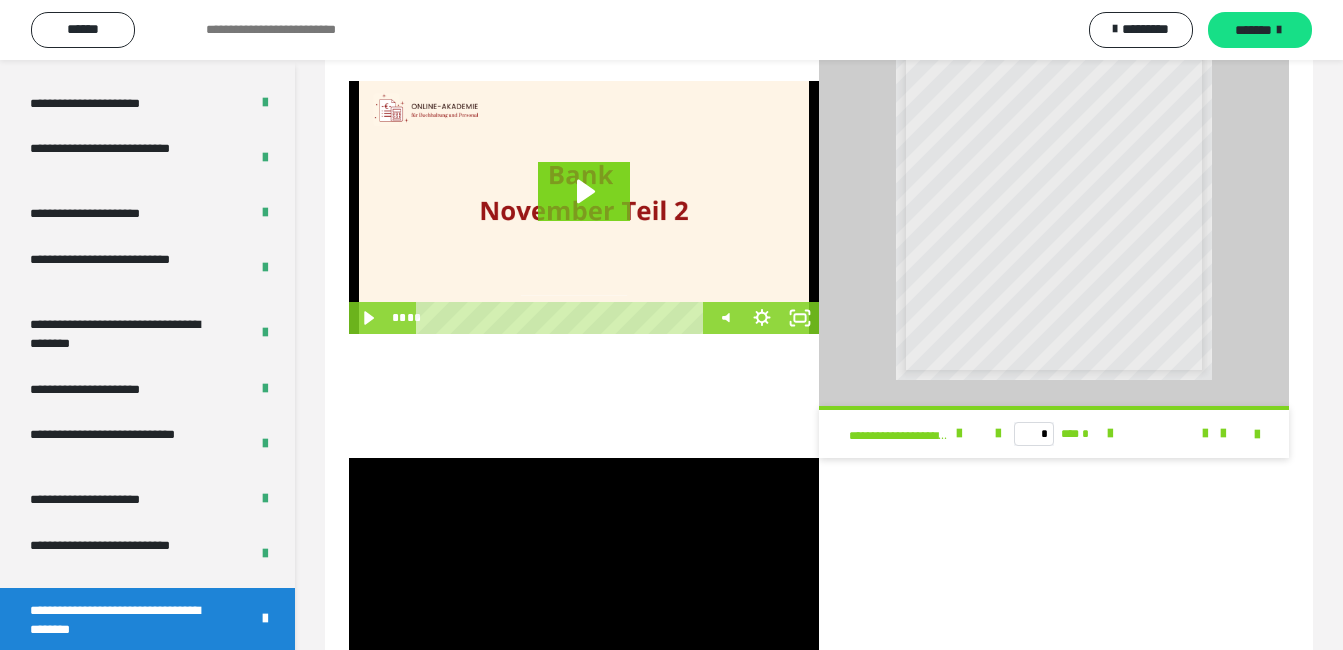 click at bounding box center (584, 584) 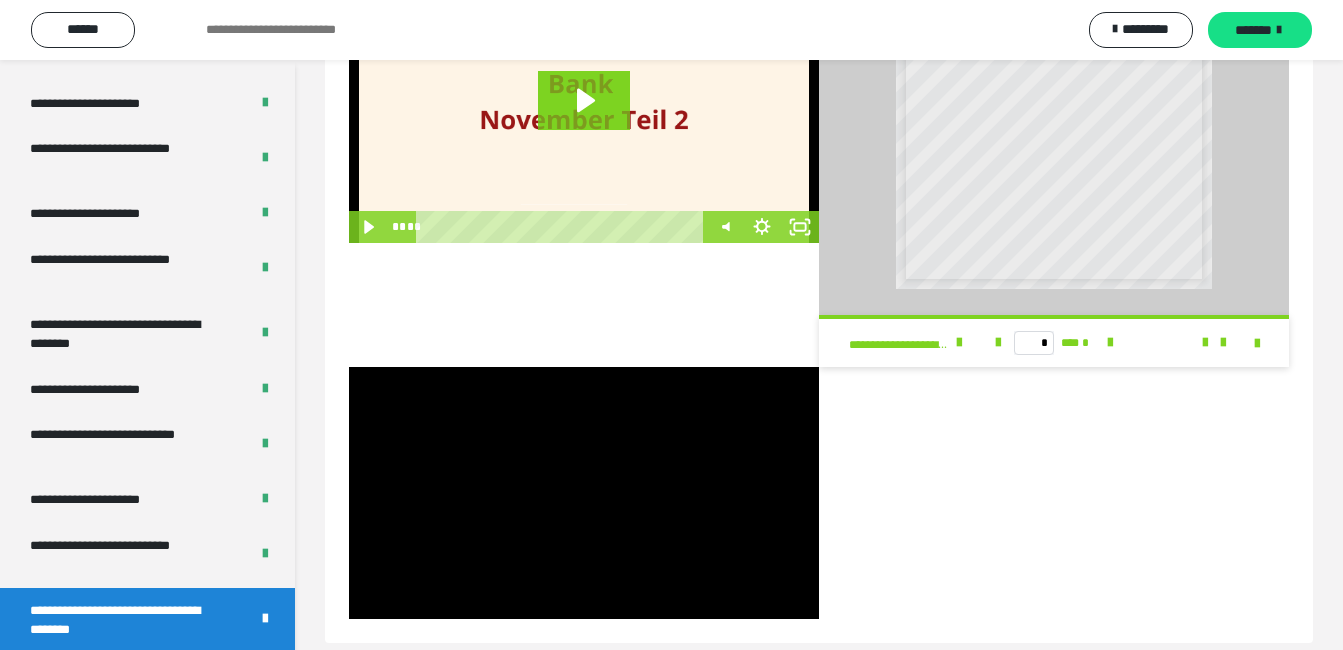 scroll, scrollTop: 550, scrollLeft: 0, axis: vertical 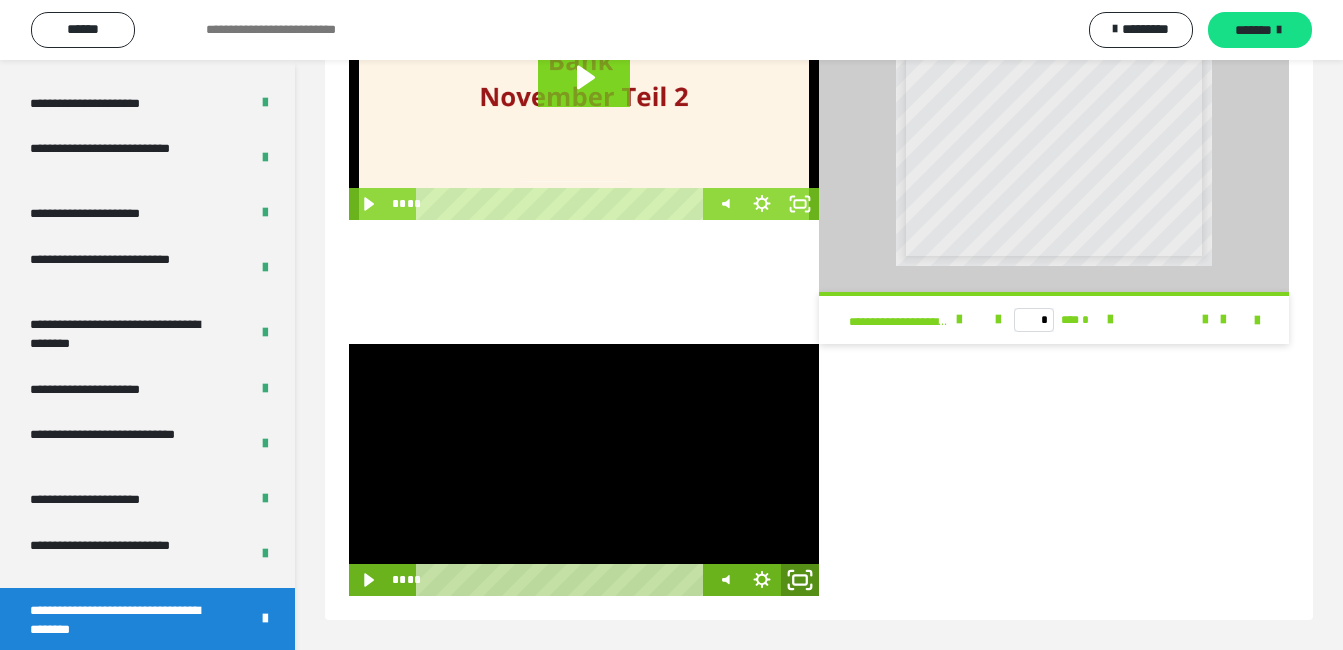 click 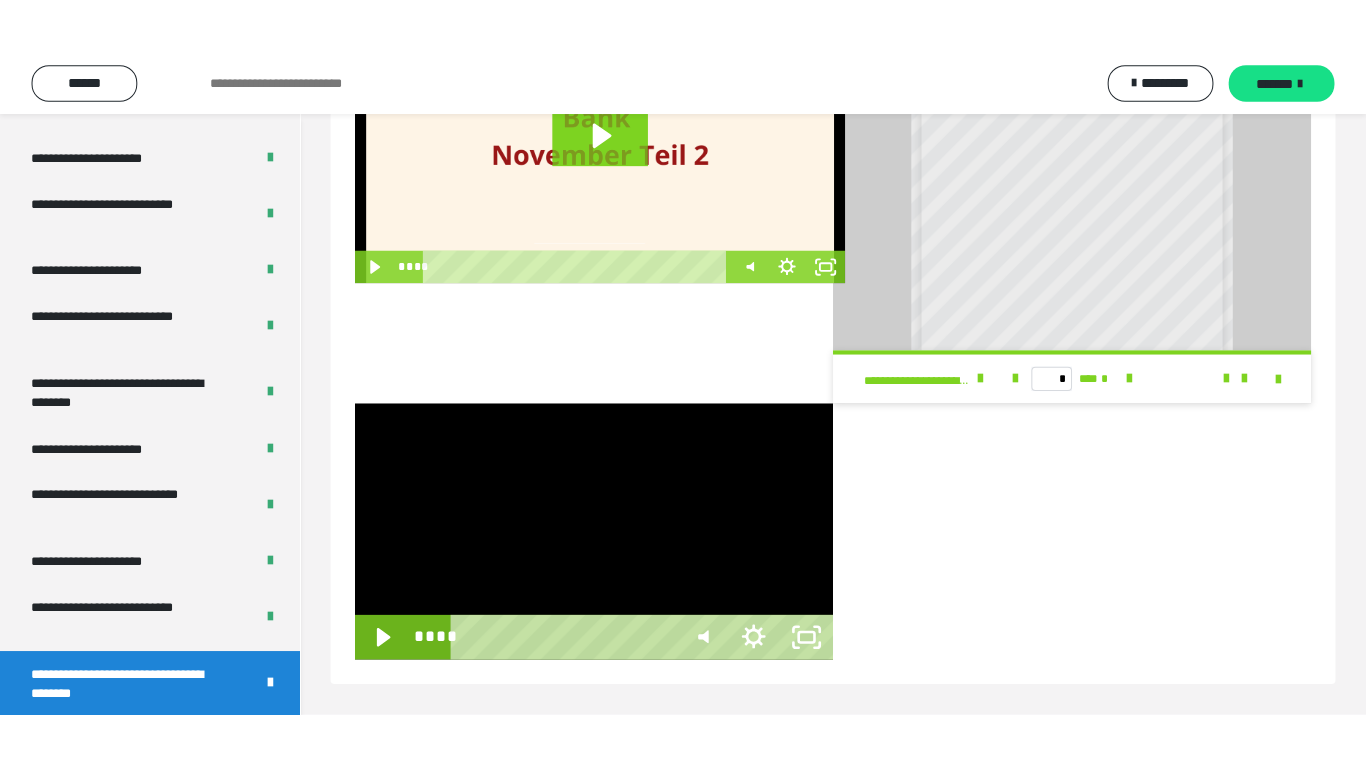 scroll, scrollTop: 445, scrollLeft: 0, axis: vertical 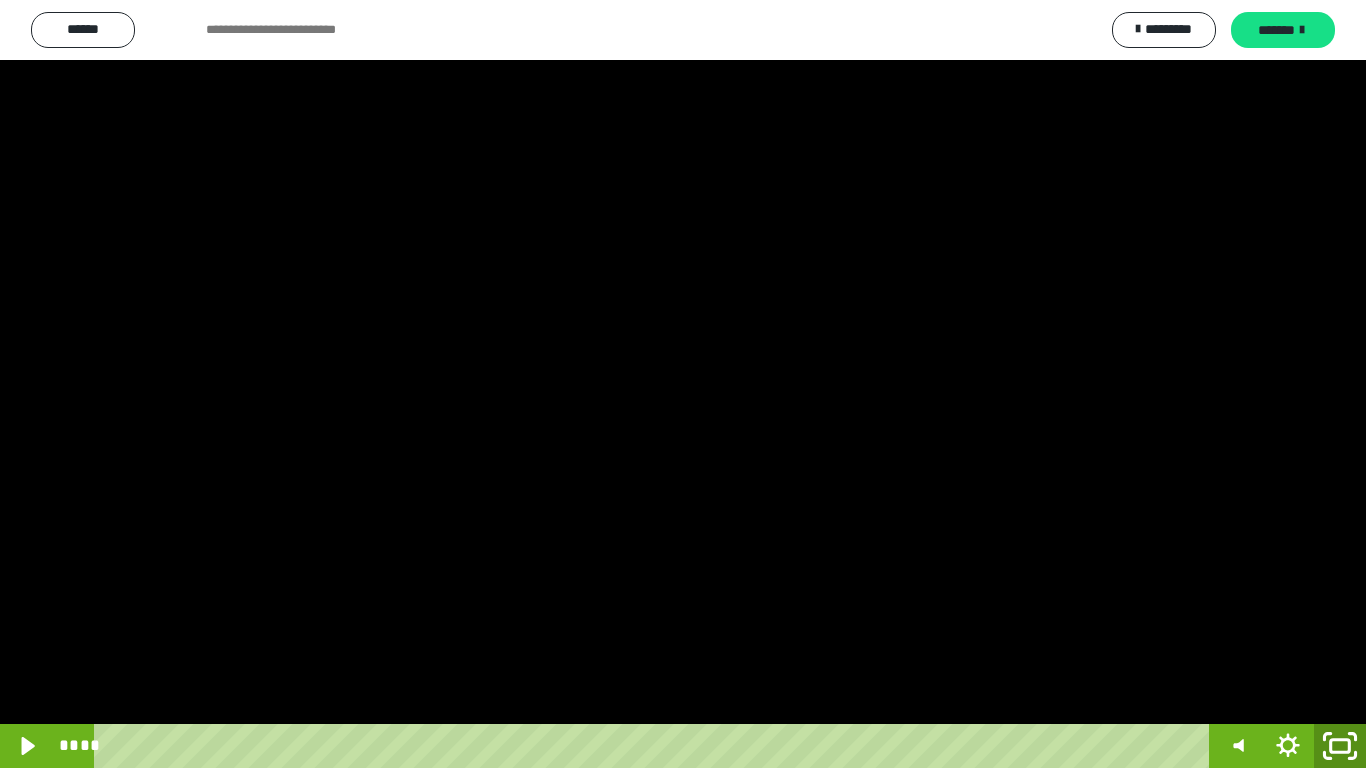 click 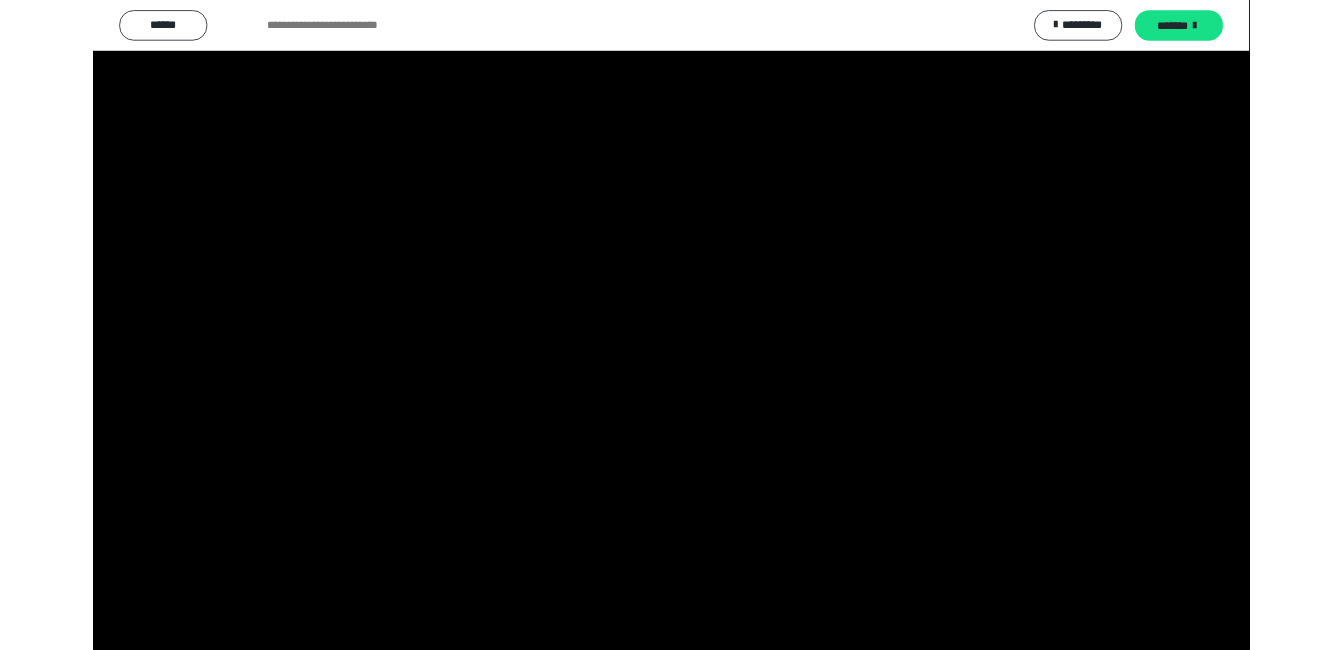 scroll, scrollTop: 436, scrollLeft: 0, axis: vertical 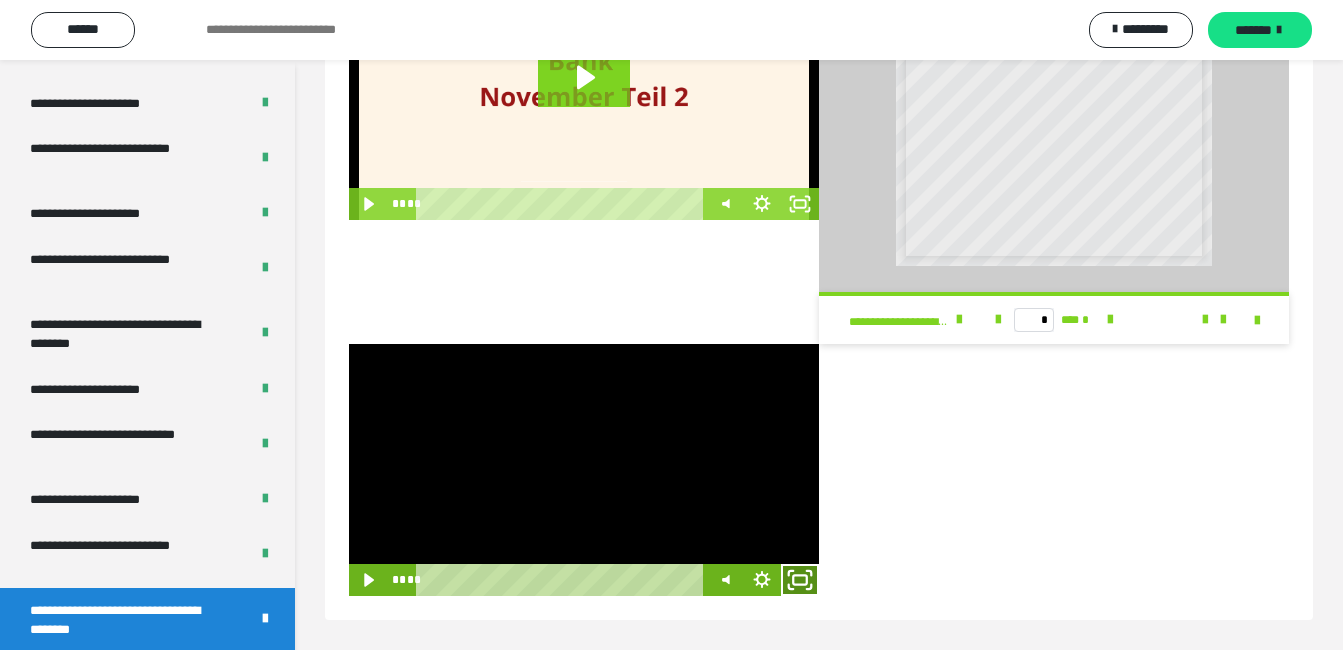 click 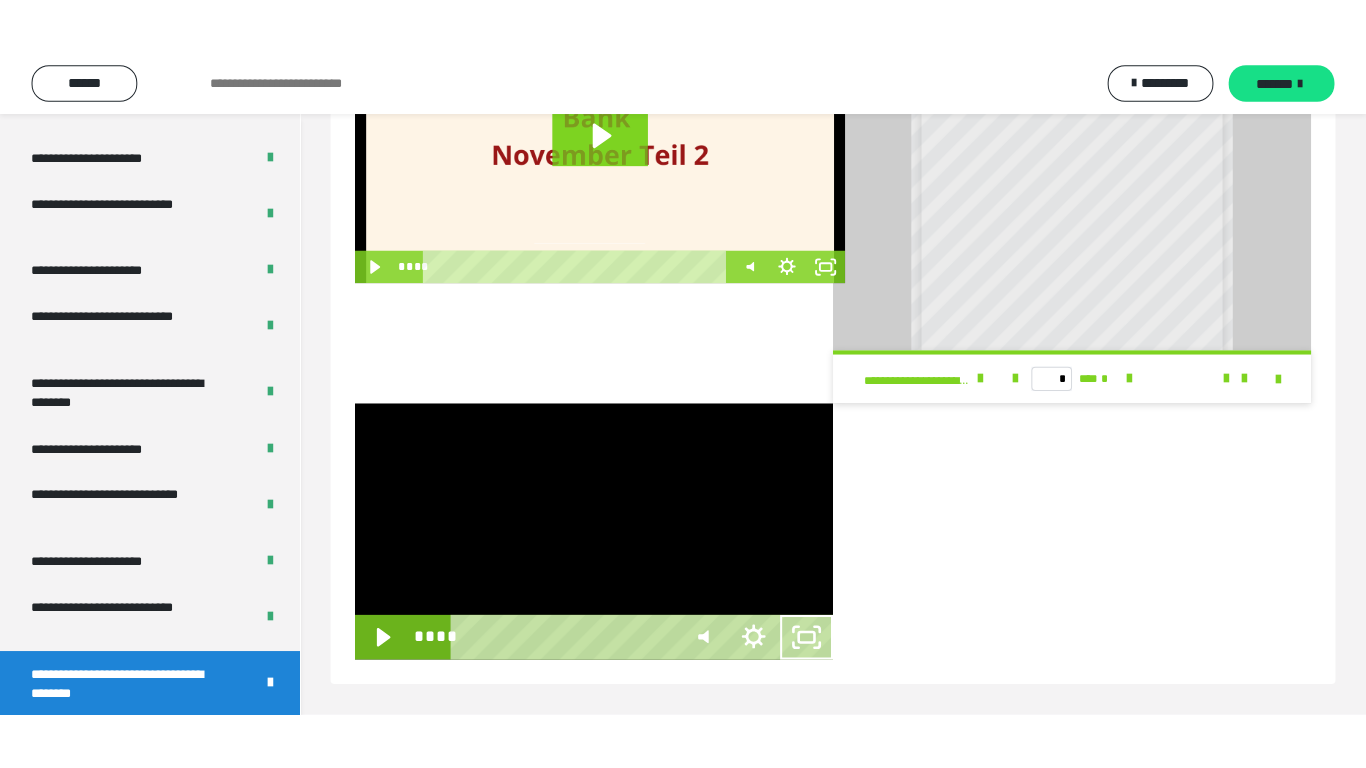 scroll, scrollTop: 445, scrollLeft: 0, axis: vertical 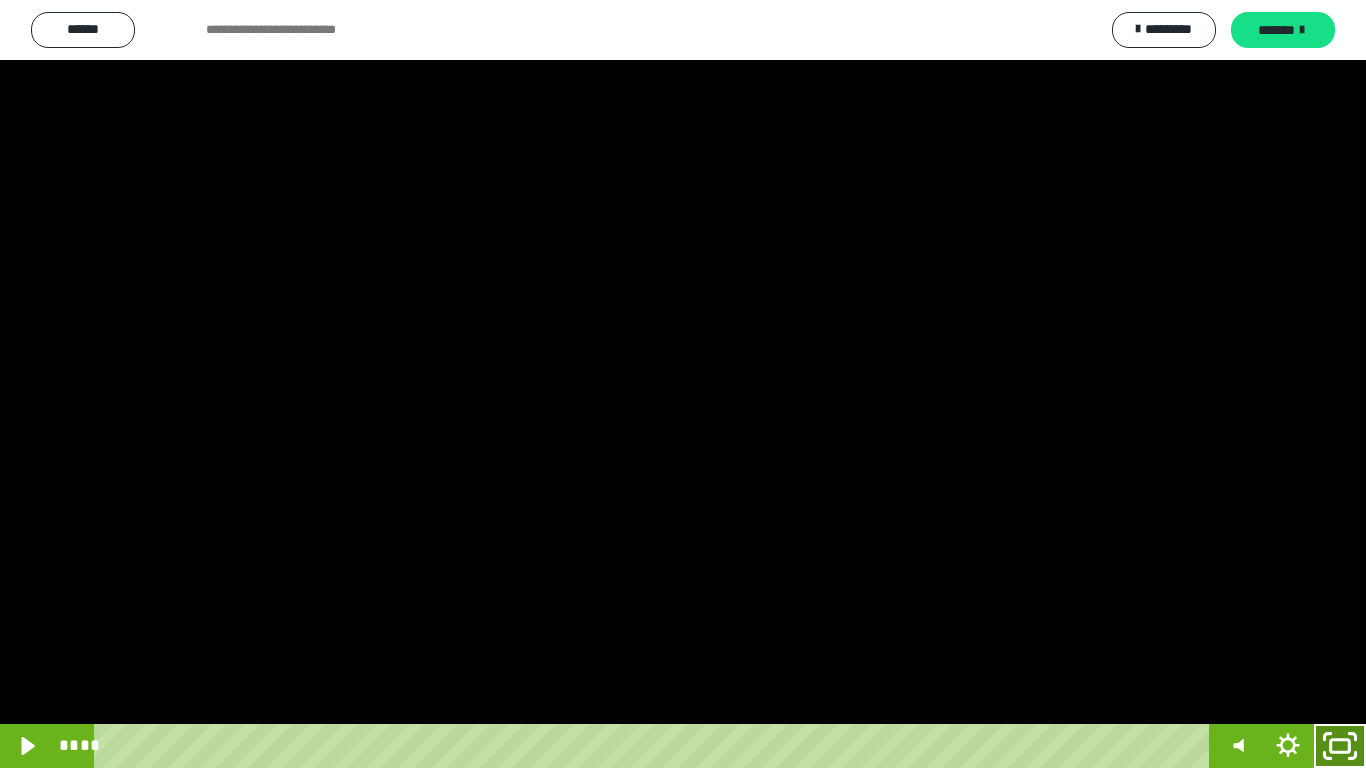 click 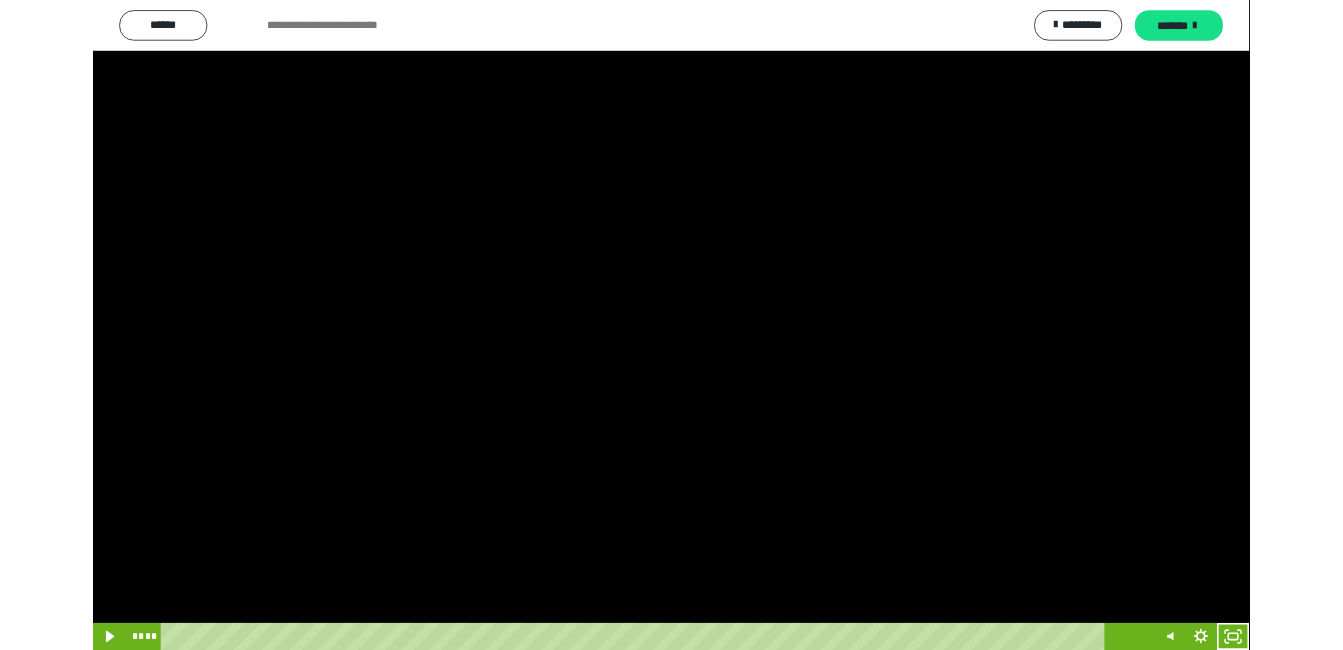 scroll, scrollTop: 436, scrollLeft: 0, axis: vertical 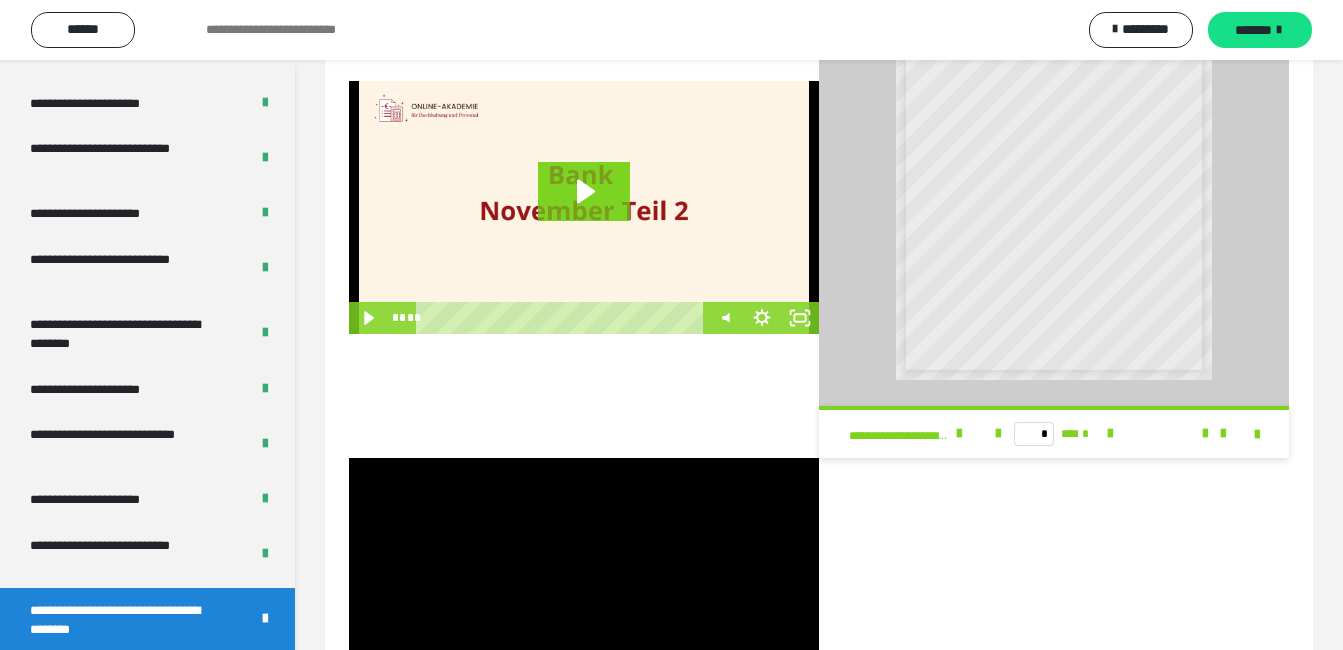 click at bounding box center (584, 584) 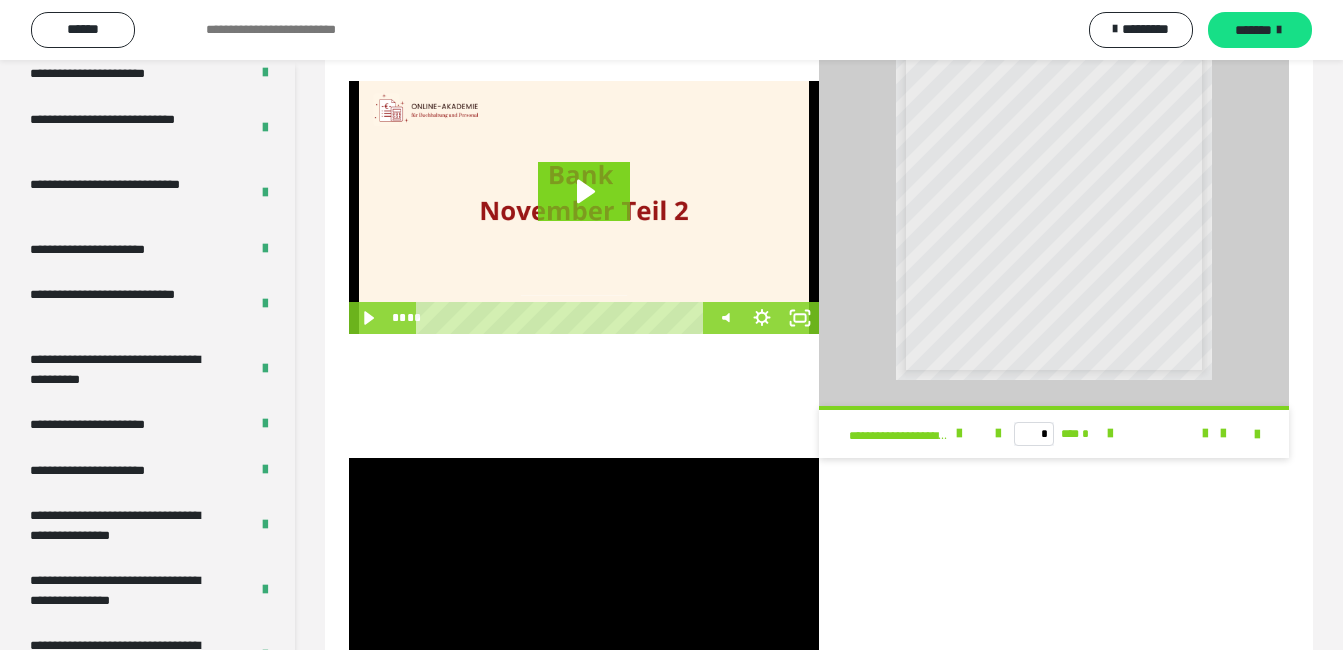 scroll, scrollTop: 4040, scrollLeft: 0, axis: vertical 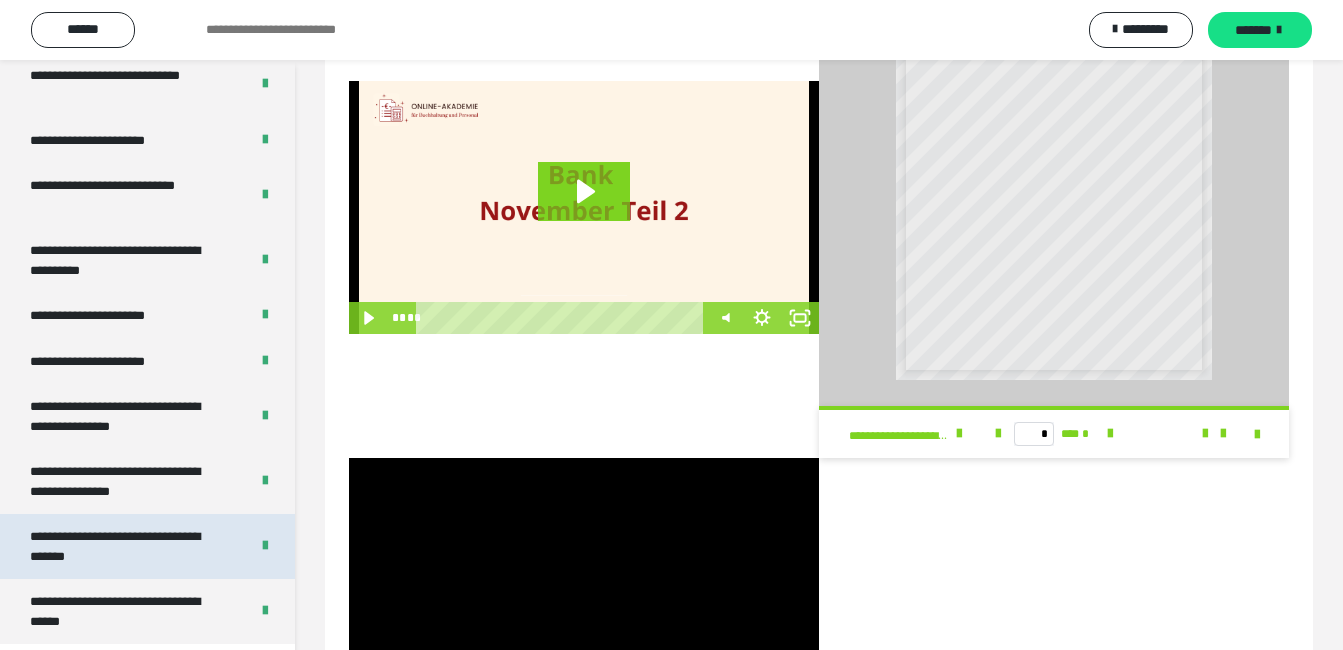 click on "**********" at bounding box center (124, 546) 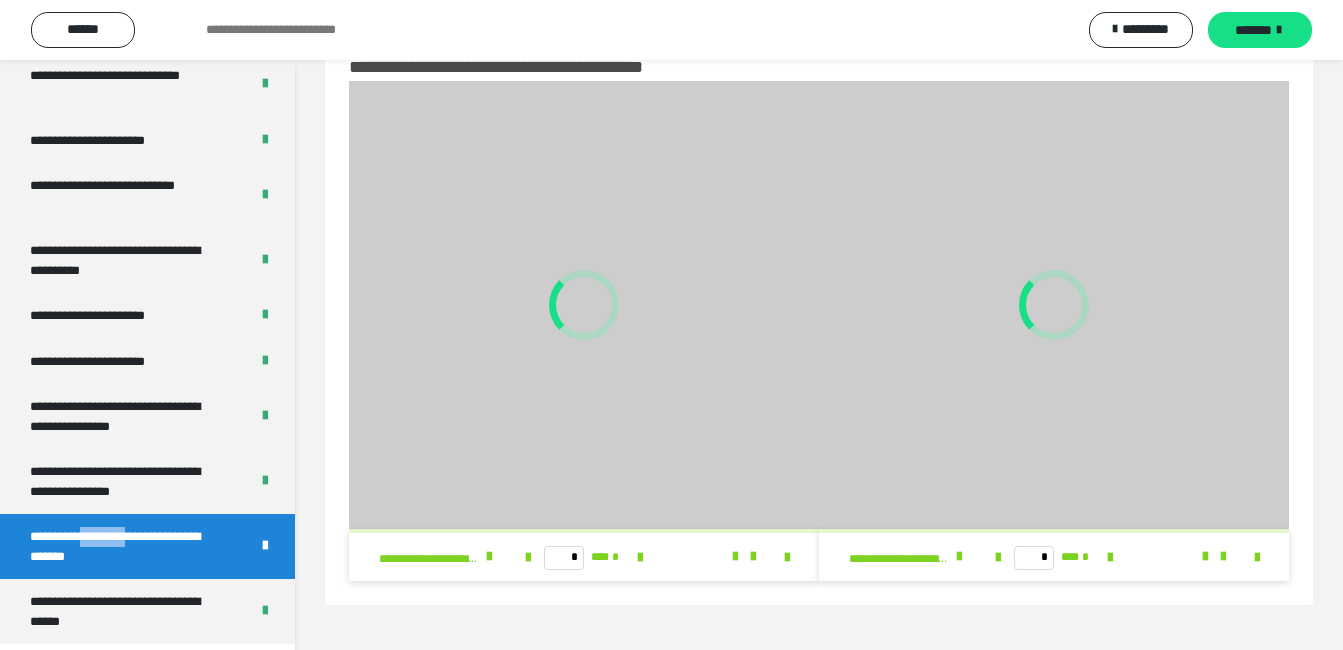 scroll, scrollTop: 60, scrollLeft: 0, axis: vertical 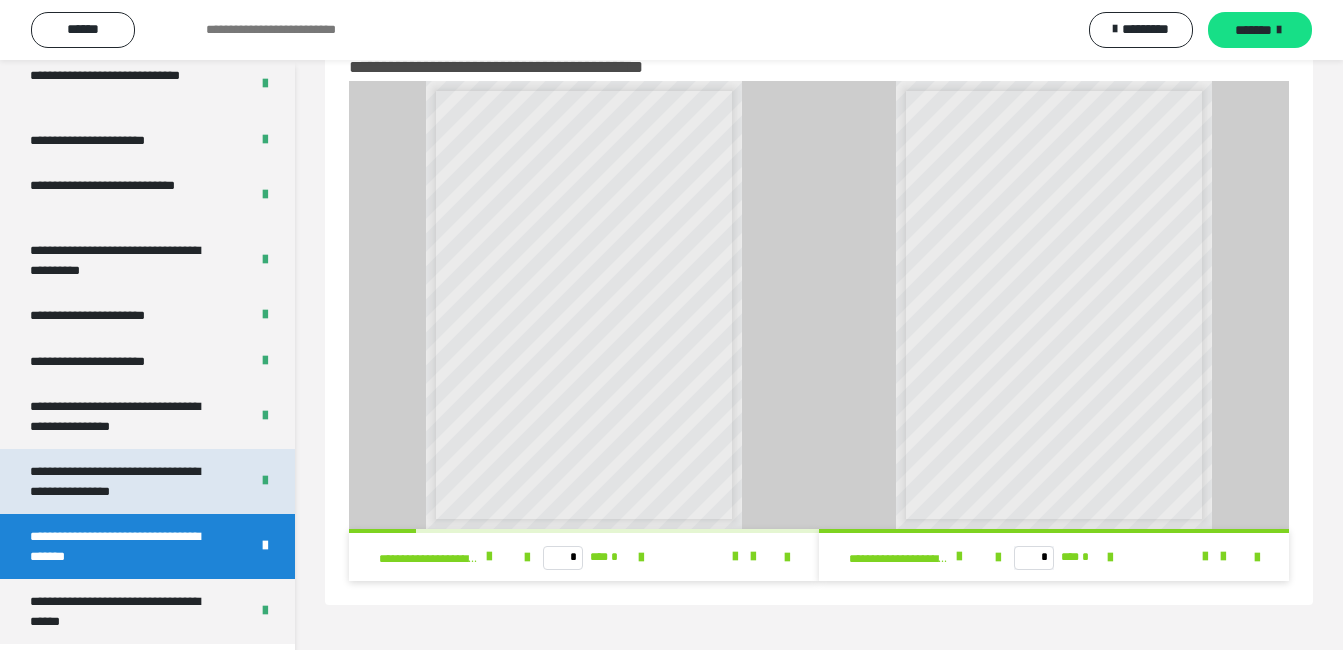 click on "**********" at bounding box center [124, 481] 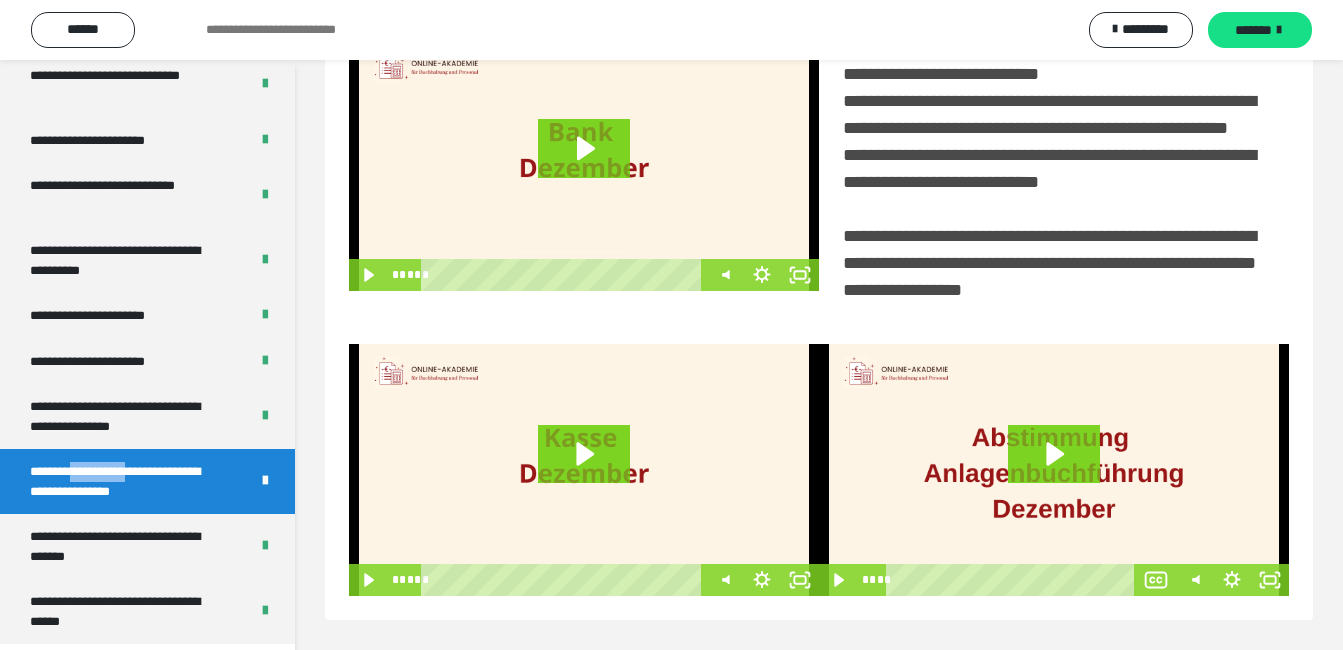 scroll, scrollTop: 447, scrollLeft: 0, axis: vertical 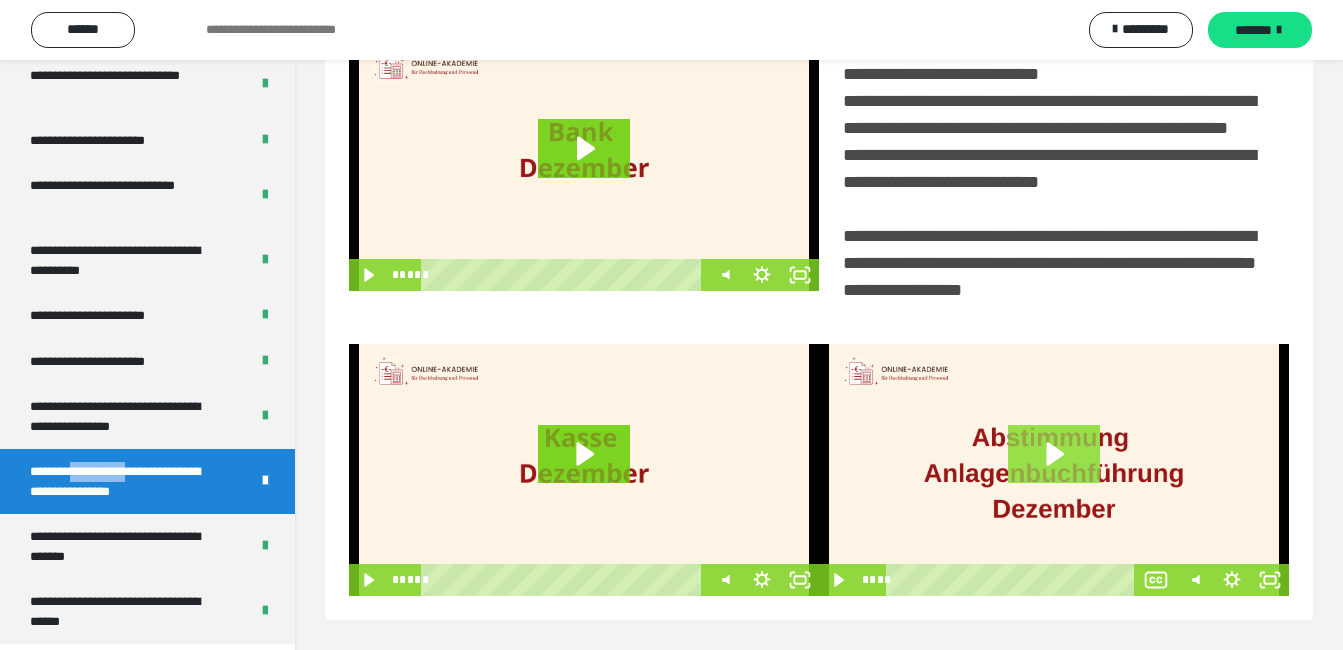 click 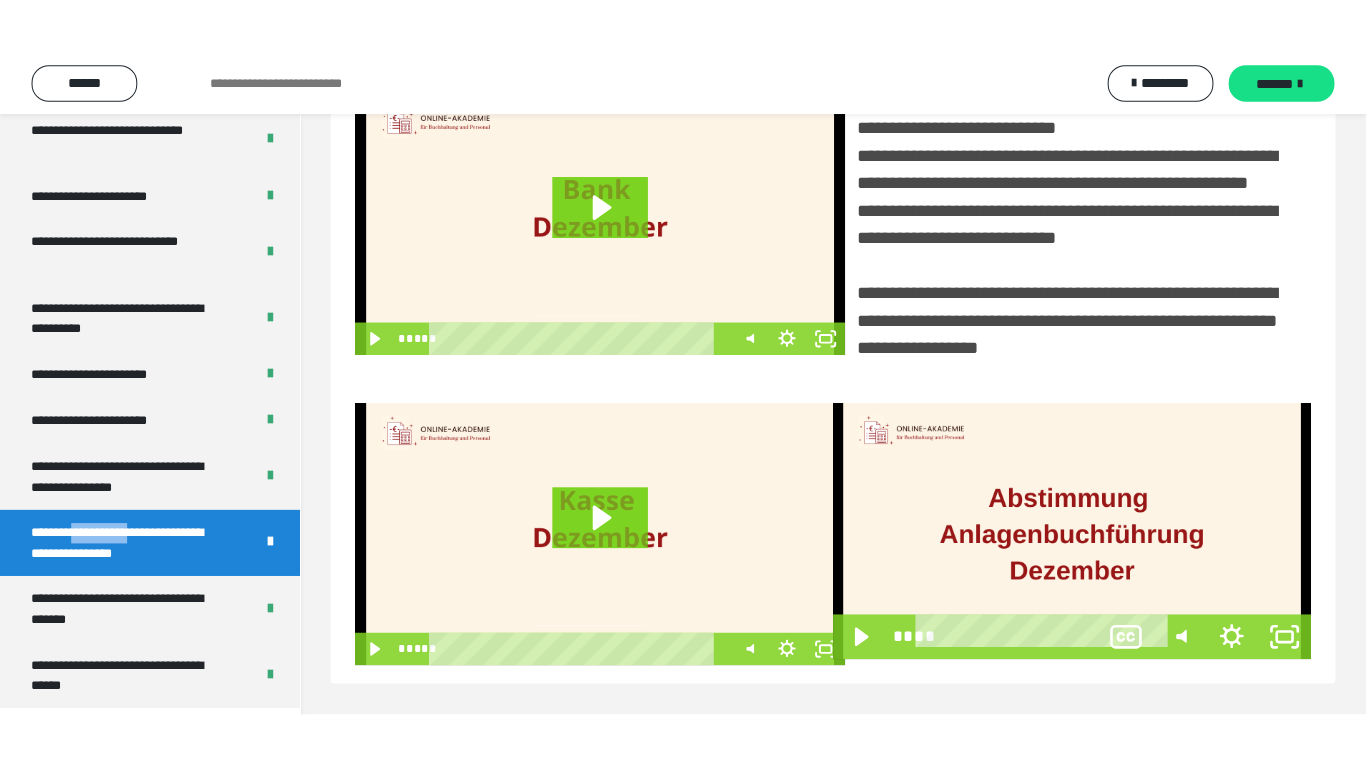 scroll, scrollTop: 358, scrollLeft: 0, axis: vertical 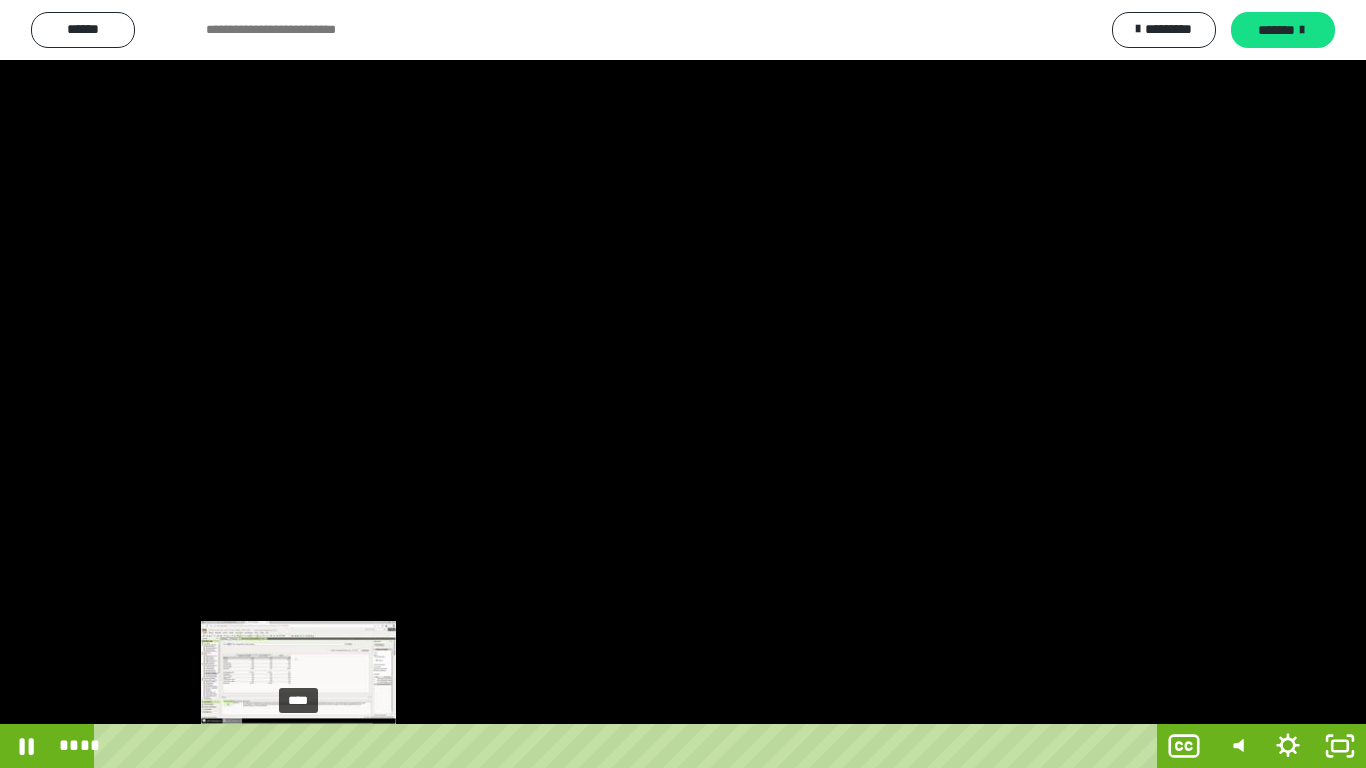 click on "****" at bounding box center (629, 746) 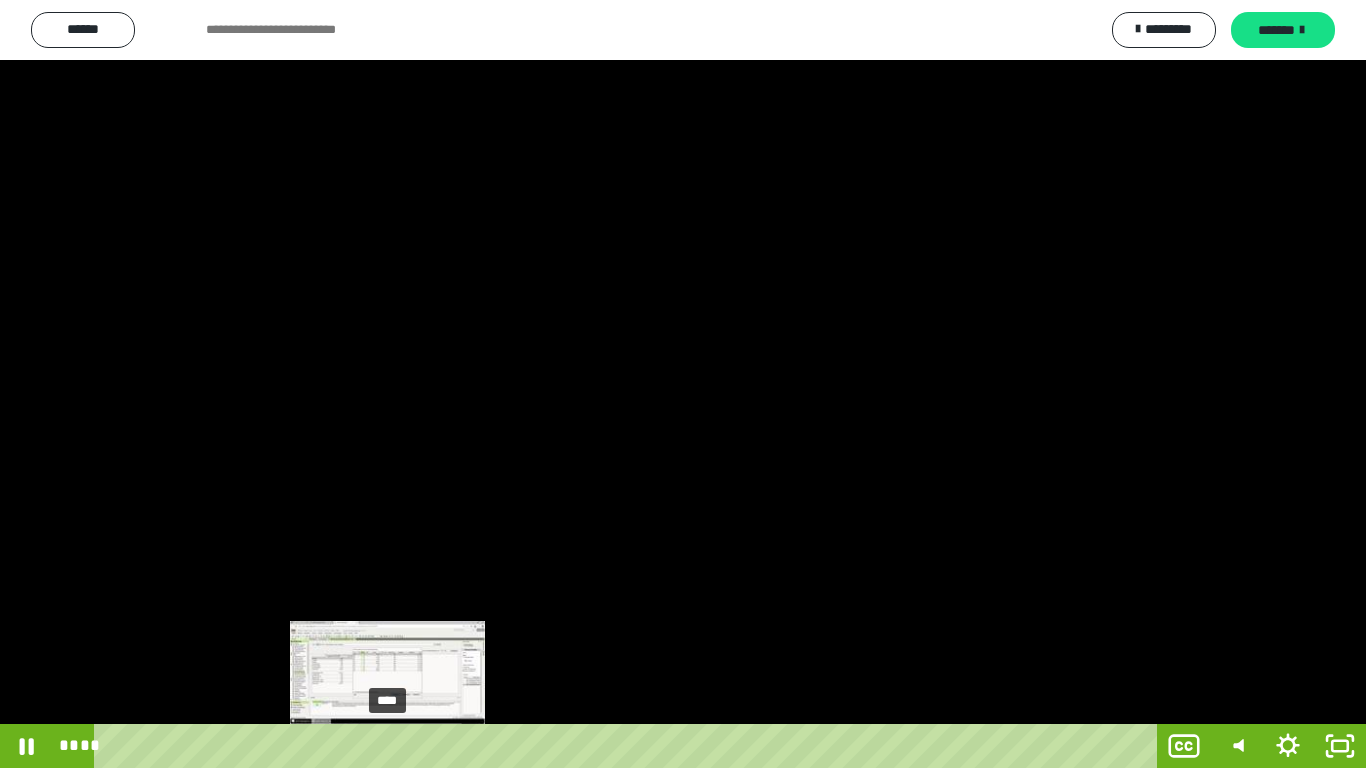 click on "****" at bounding box center [629, 746] 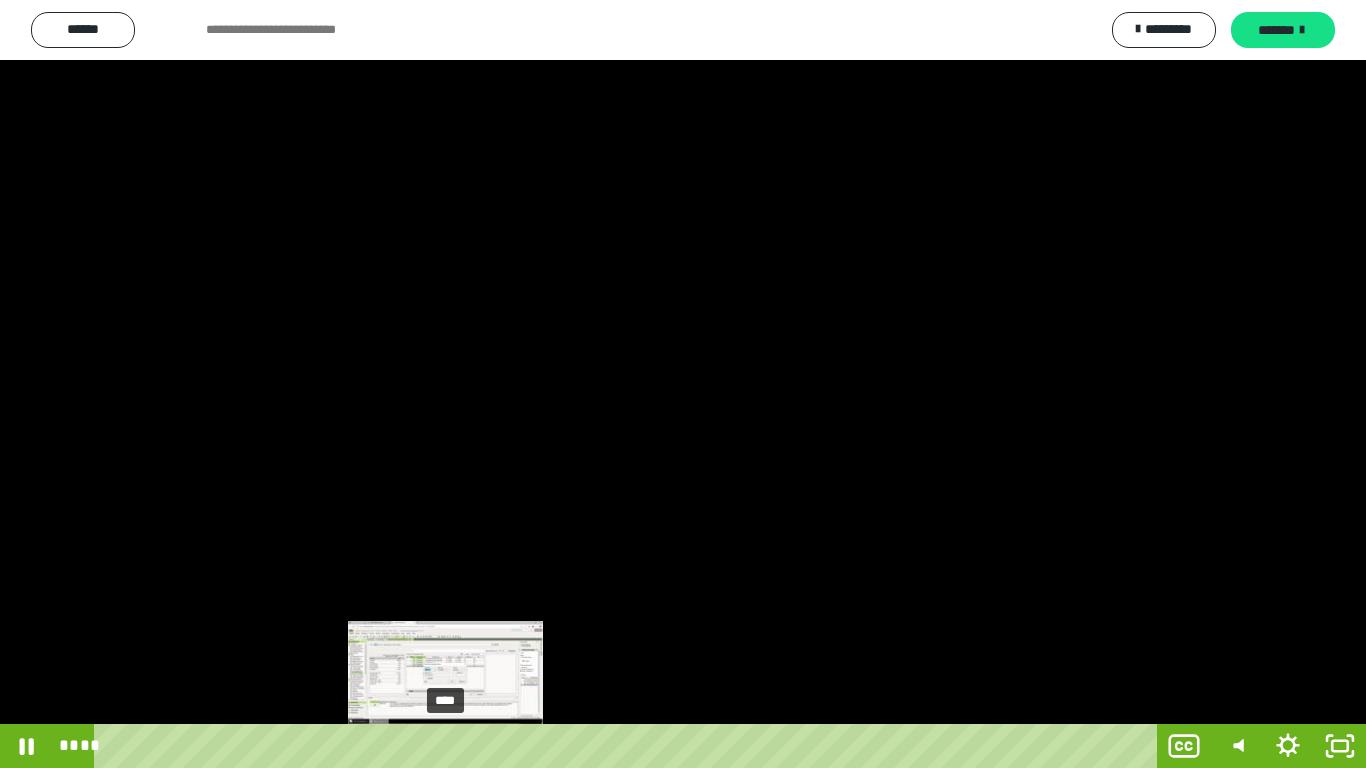 click on "****" at bounding box center [629, 746] 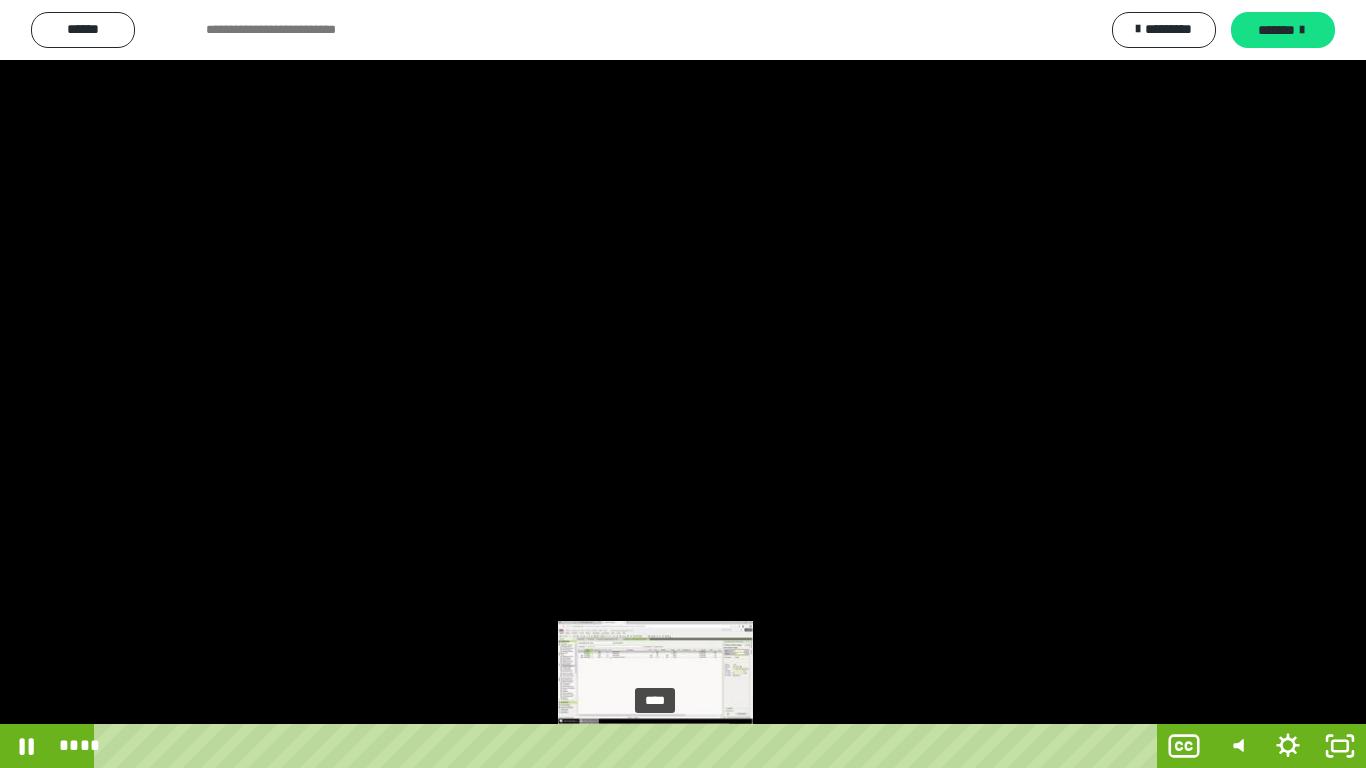 click on "****" at bounding box center (629, 746) 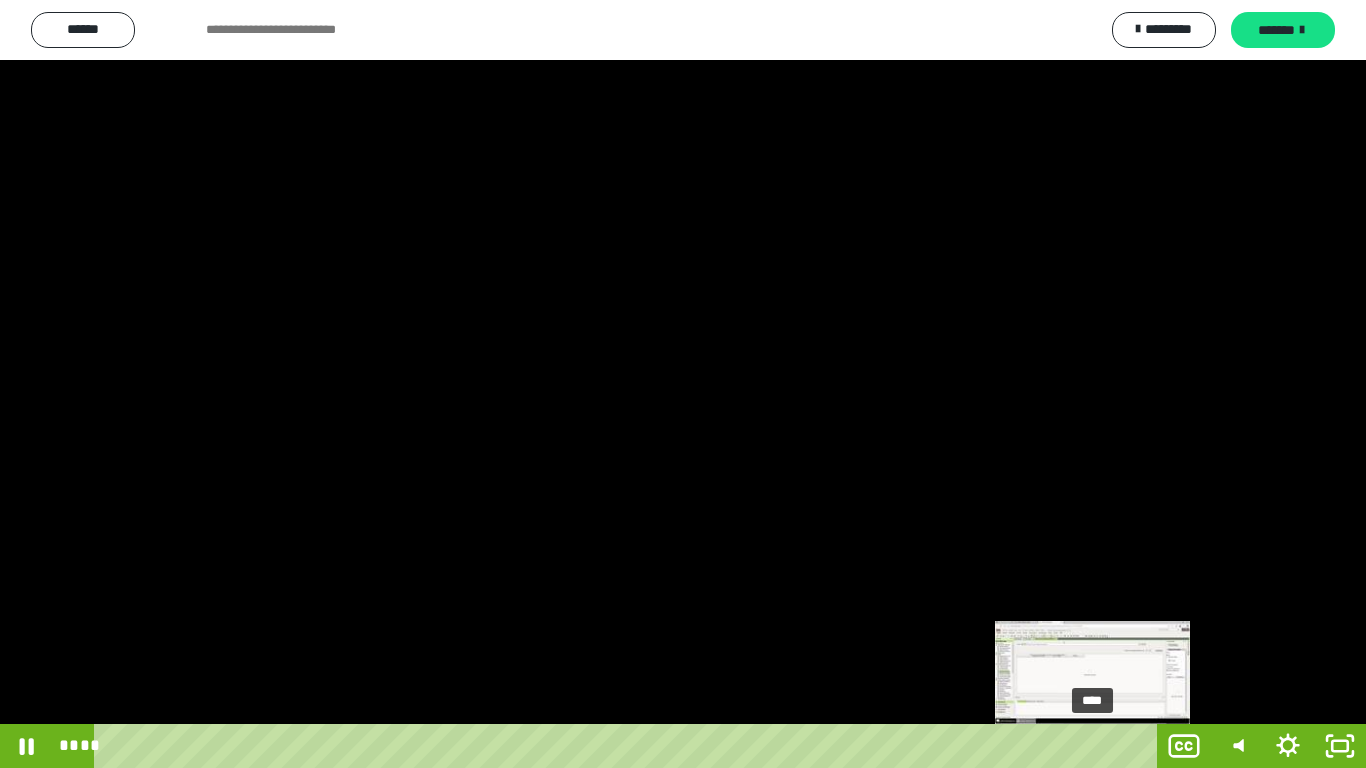 click on "****" at bounding box center [629, 746] 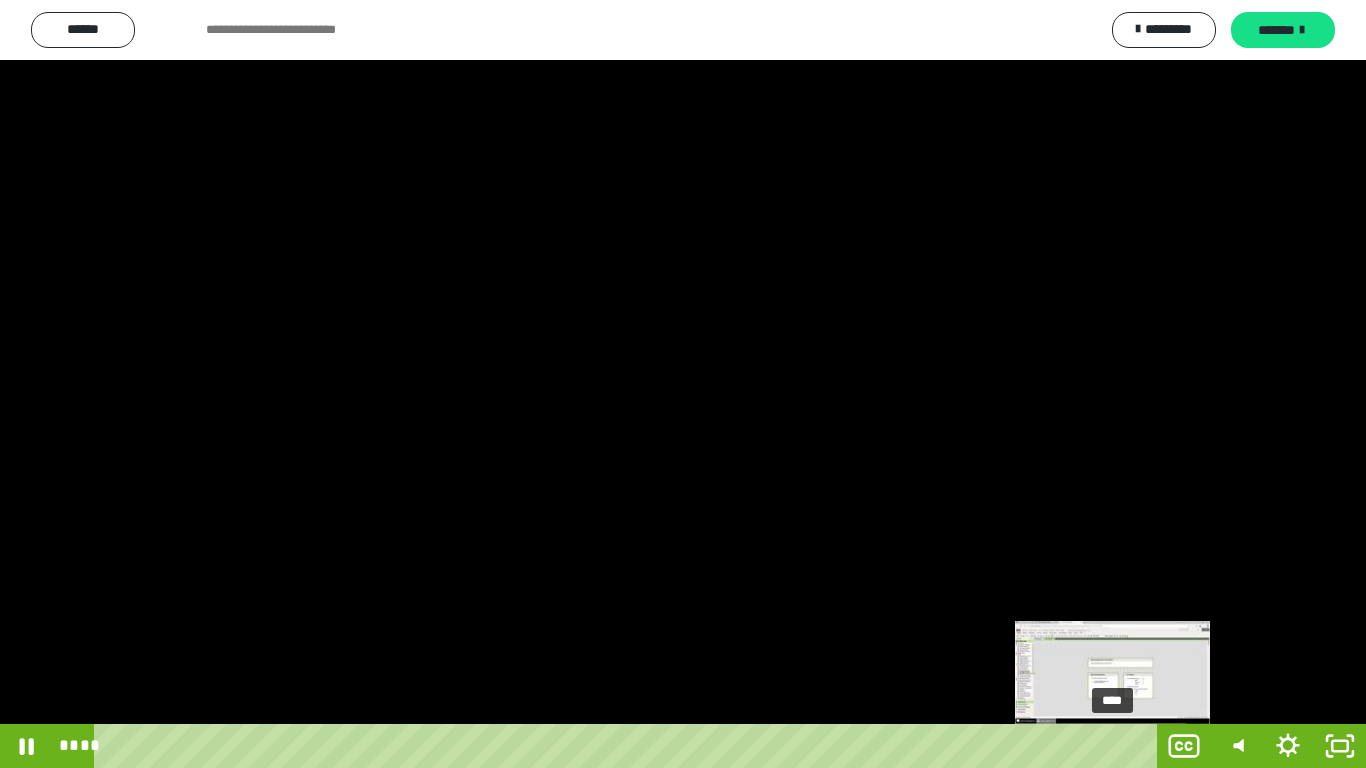 click at bounding box center (1112, 746) 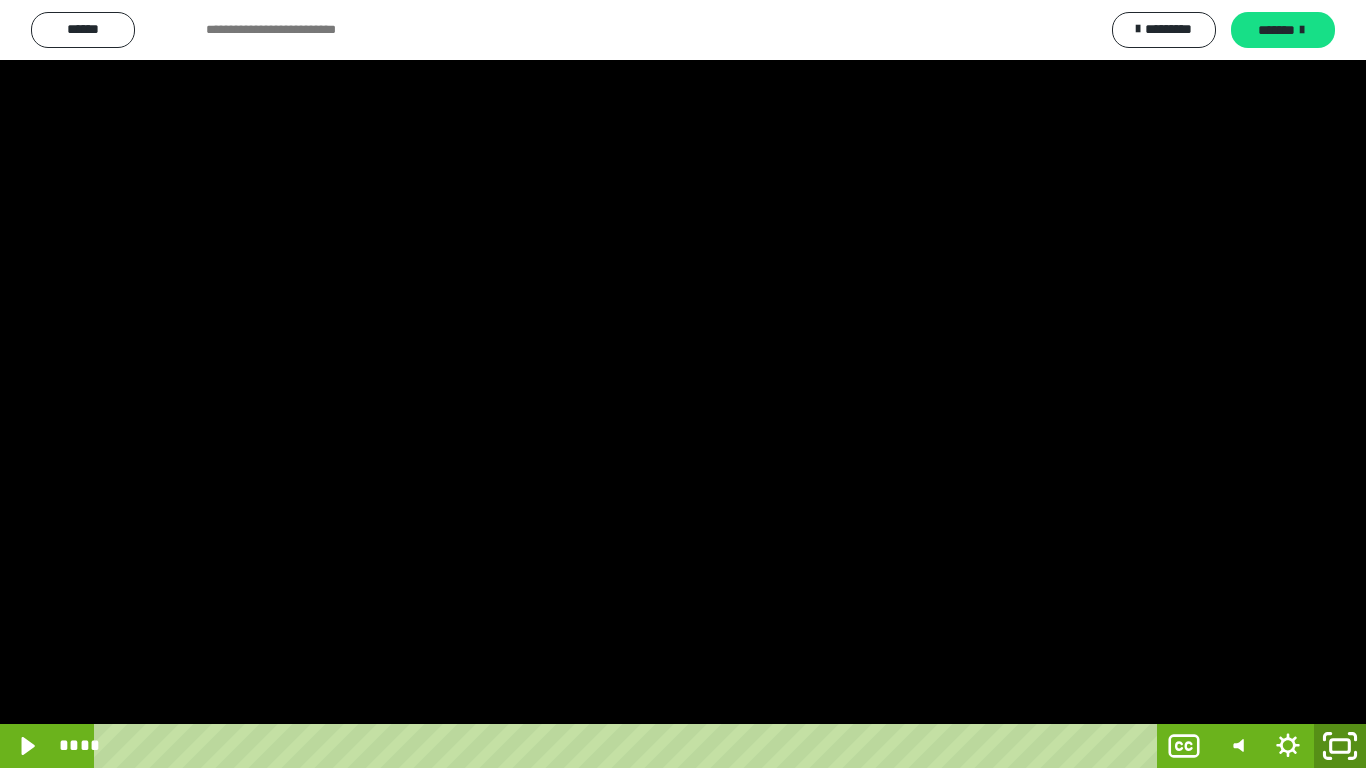click 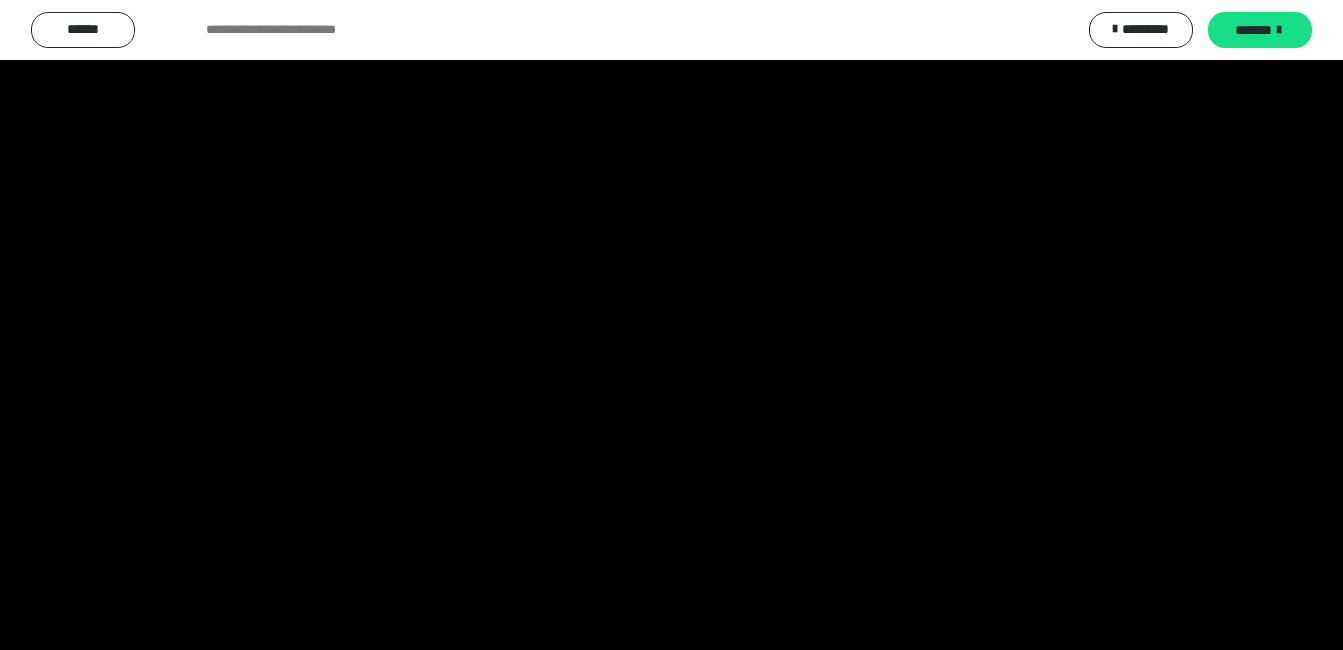 scroll, scrollTop: 4040, scrollLeft: 0, axis: vertical 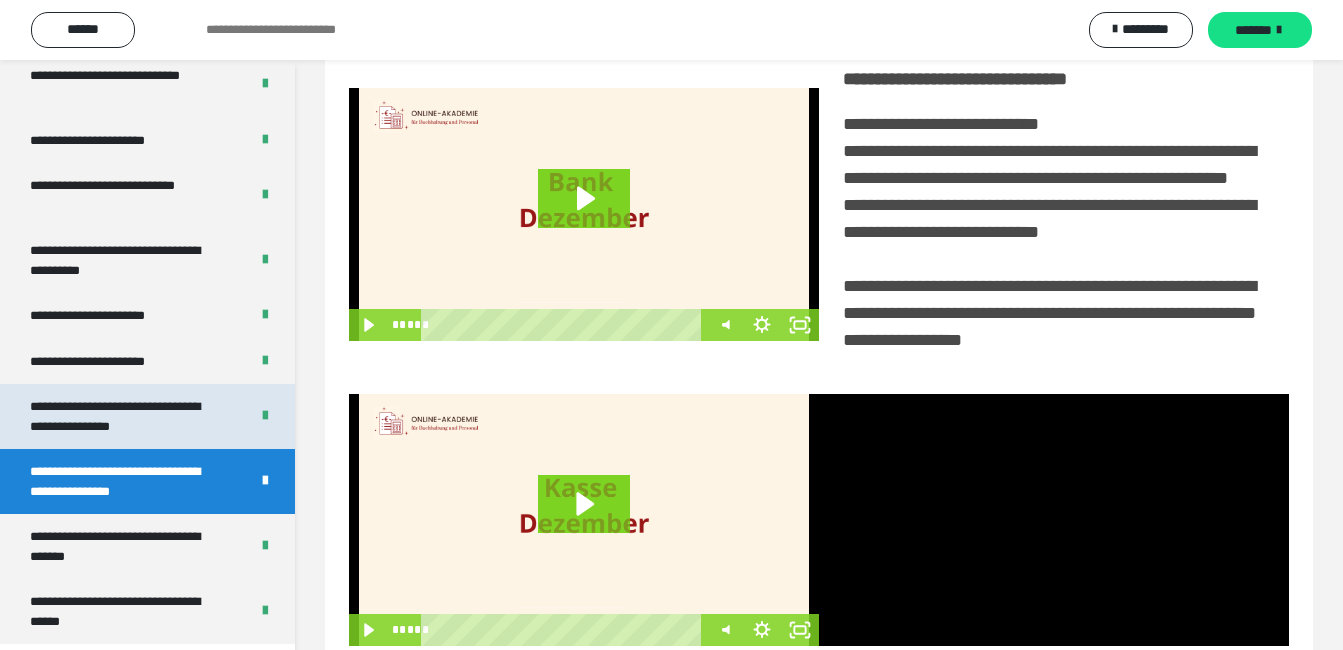 click on "**********" at bounding box center (124, 416) 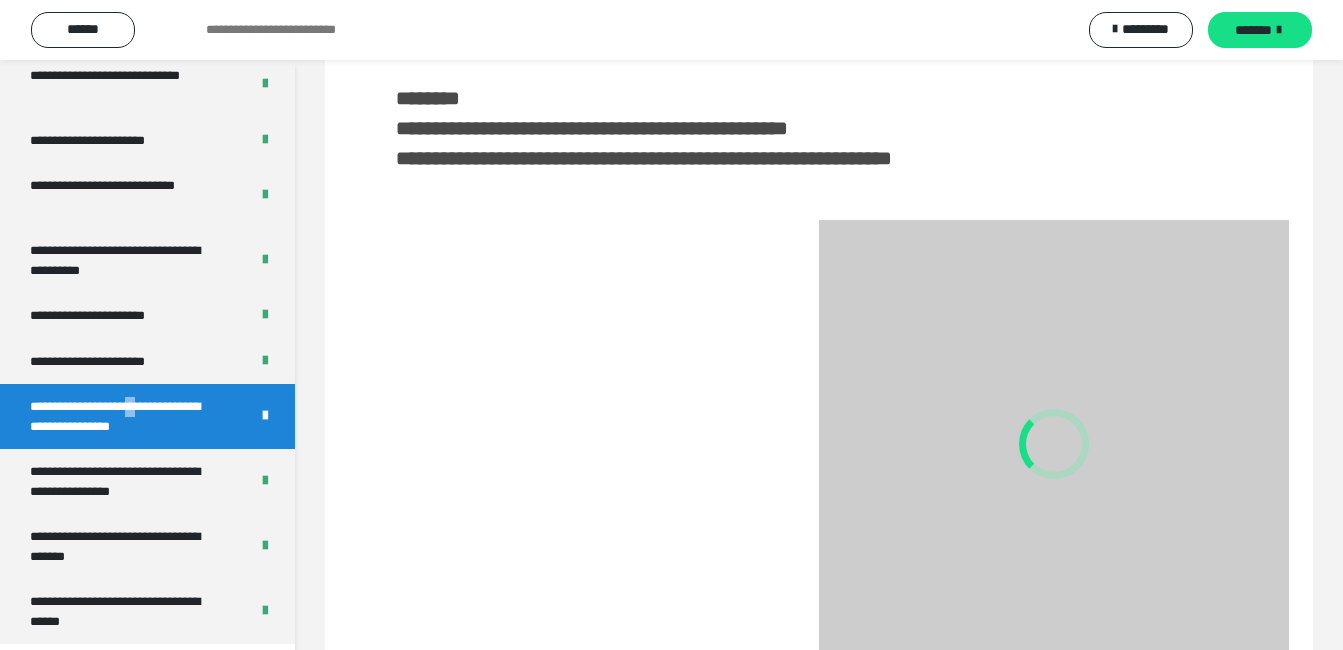 scroll, scrollTop: 249, scrollLeft: 0, axis: vertical 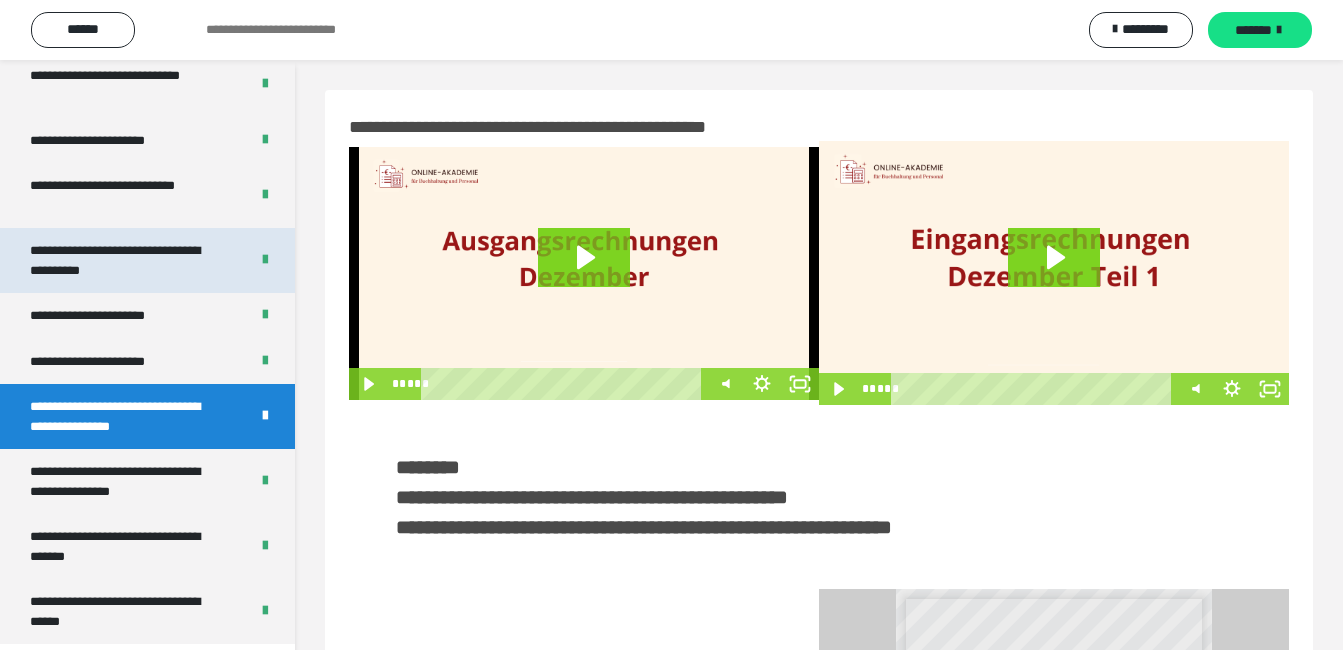 click on "**********" at bounding box center (124, 260) 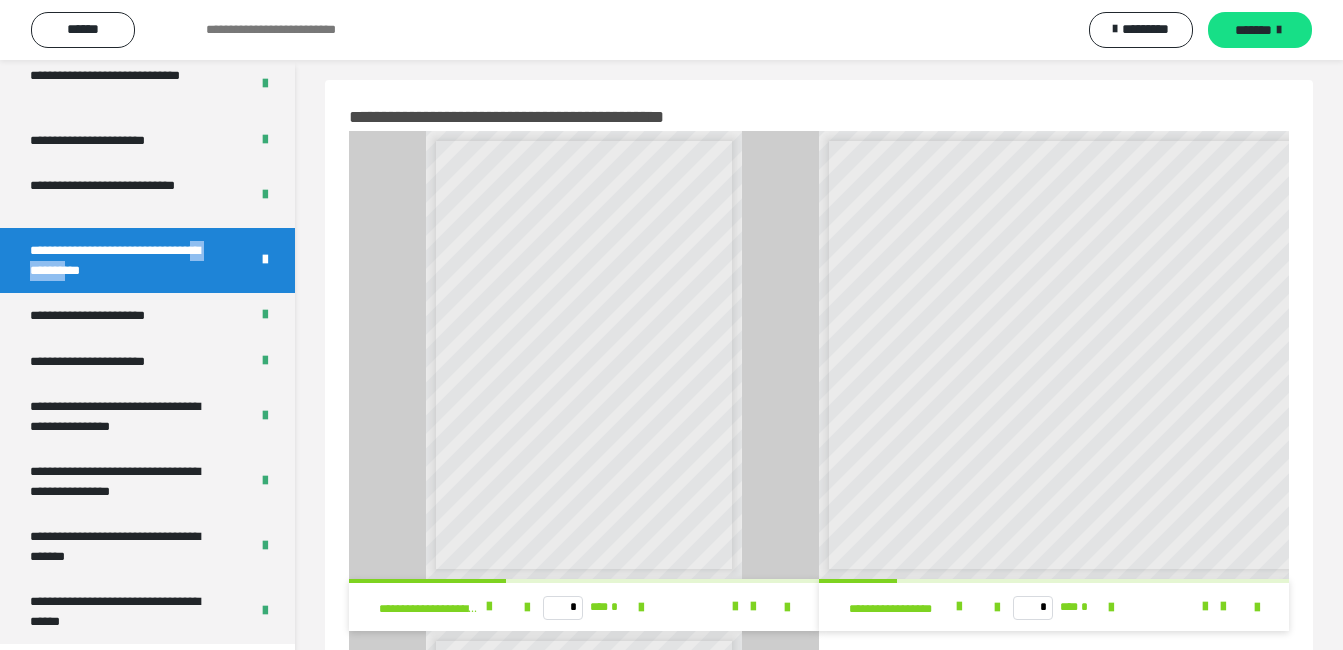 scroll, scrollTop: 0, scrollLeft: 0, axis: both 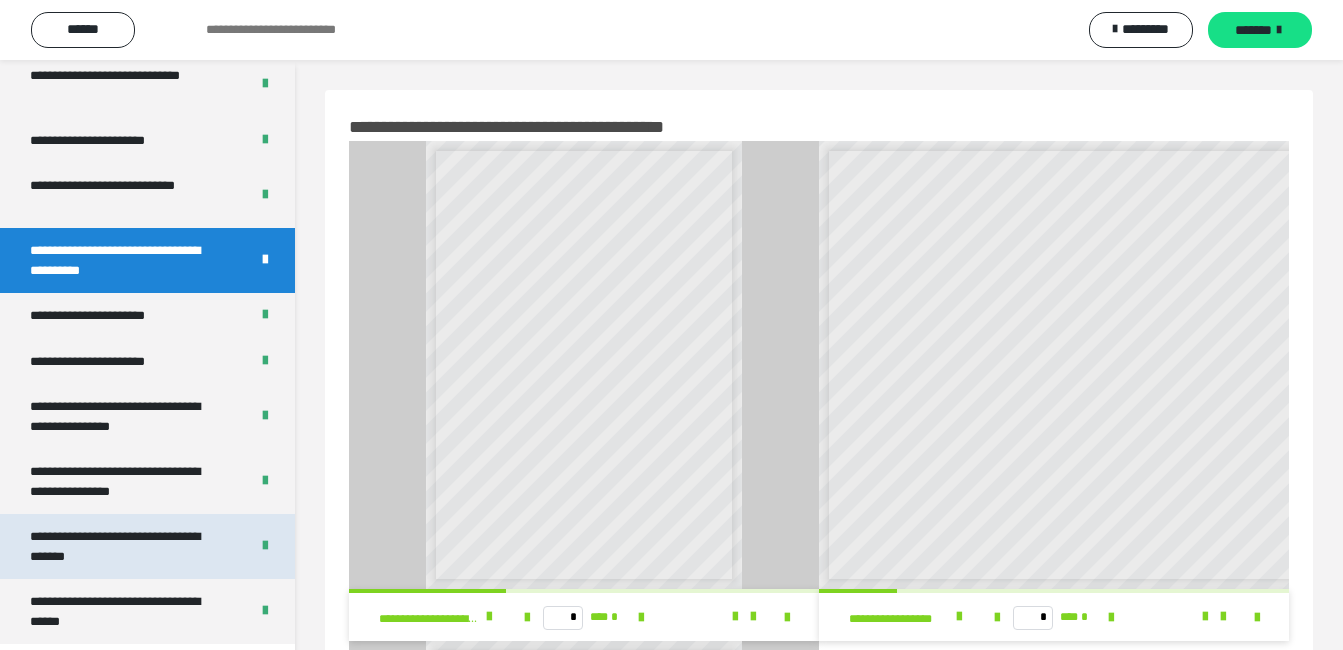 click on "**********" at bounding box center (124, 546) 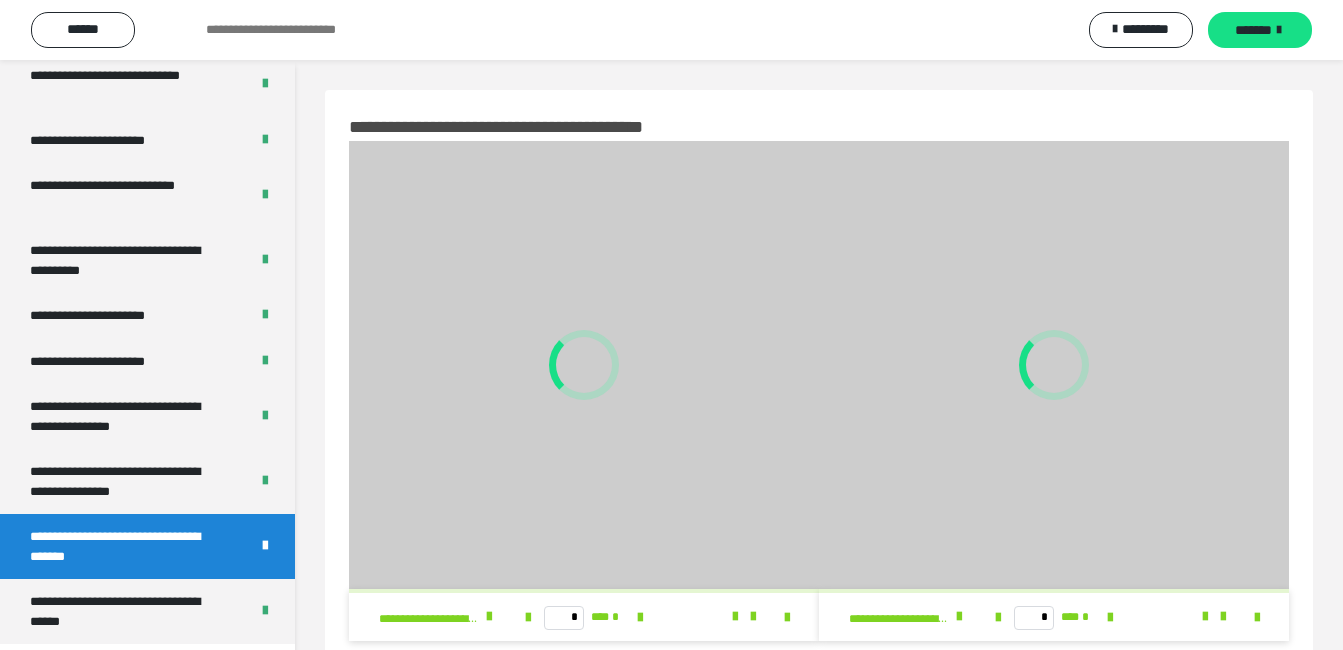 click on "**********" at bounding box center [124, 546] 